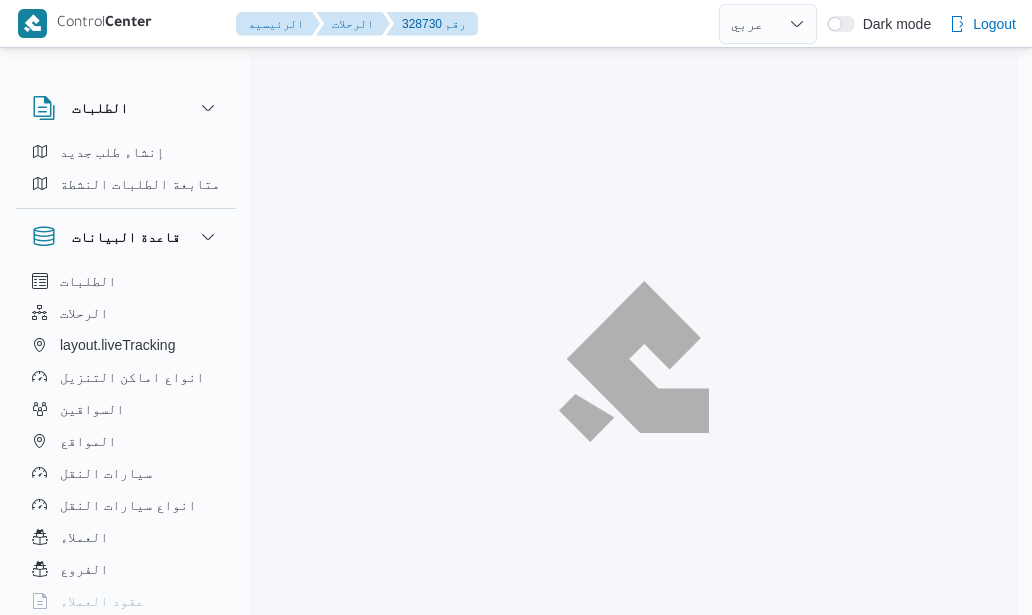 select on "ar" 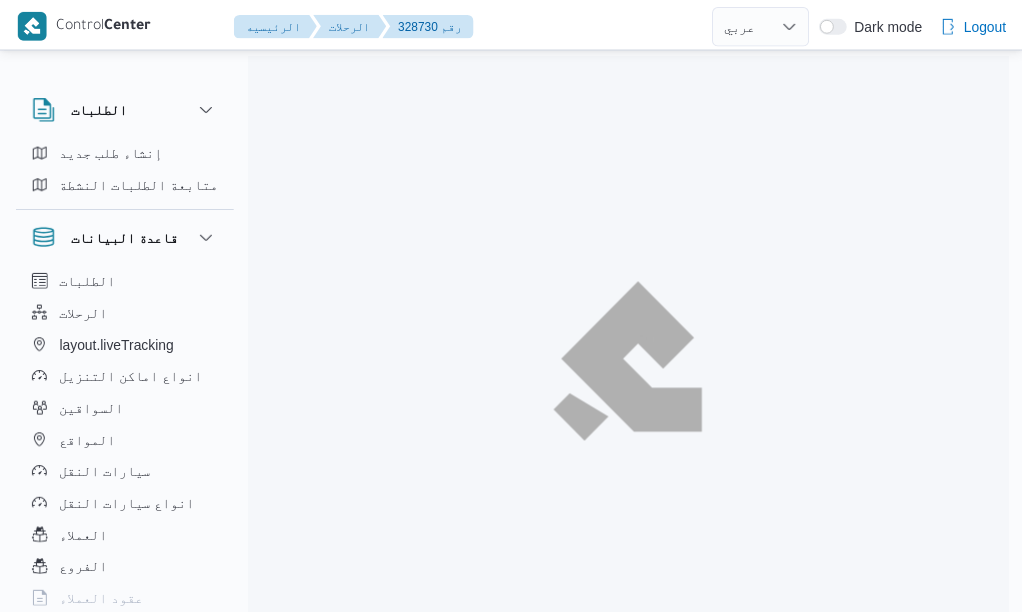 scroll, scrollTop: 0, scrollLeft: 0, axis: both 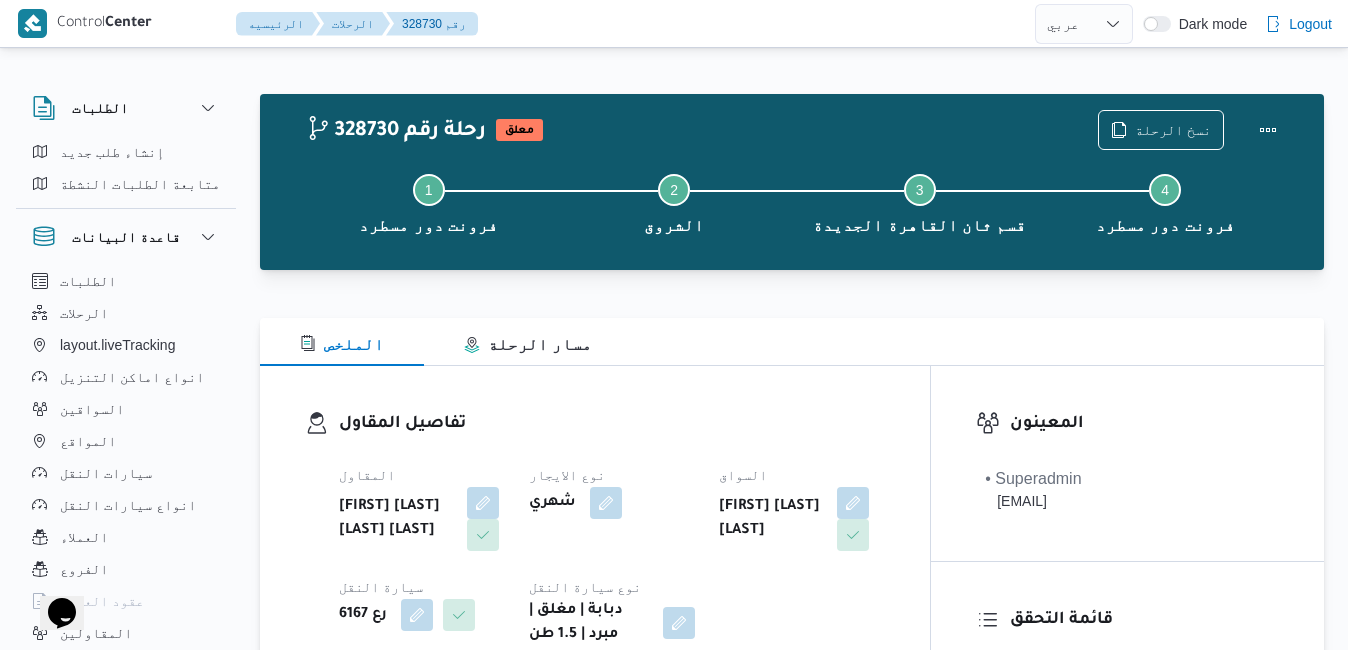 click at bounding box center [792, 282] 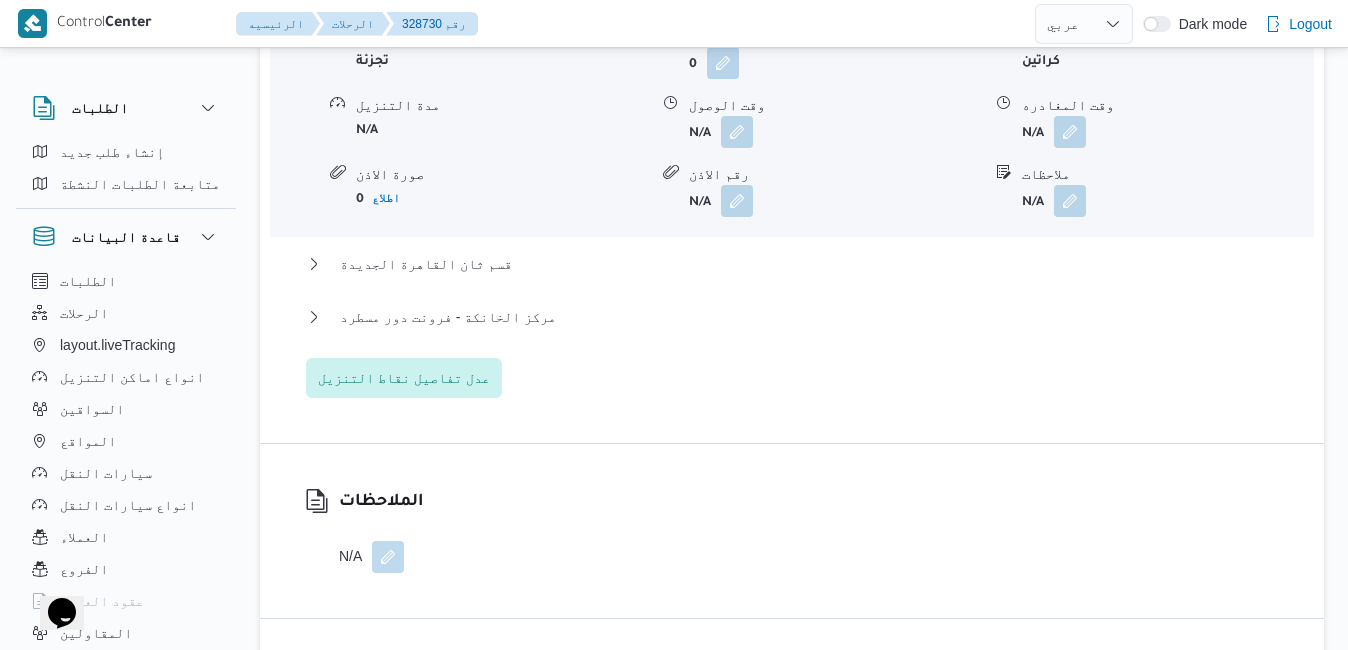 scroll, scrollTop: 2040, scrollLeft: 0, axis: vertical 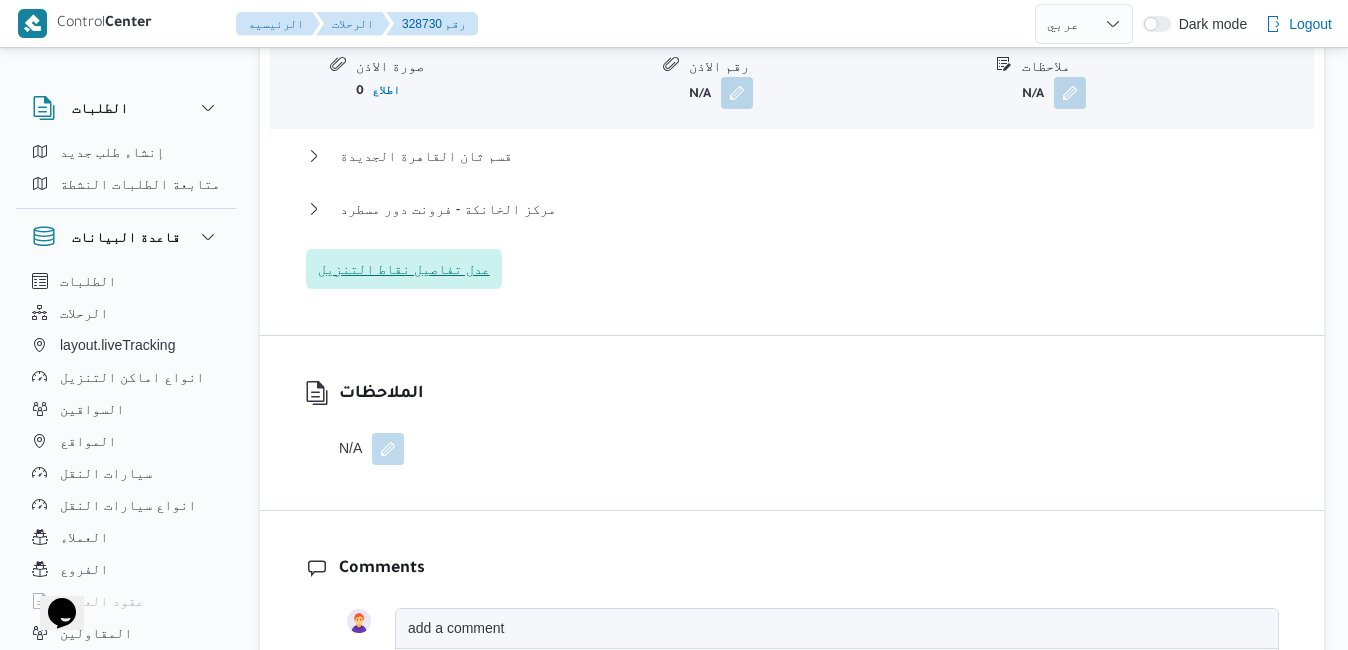 click on "عدل تفاصيل نقاط التنزيل" at bounding box center [404, 269] 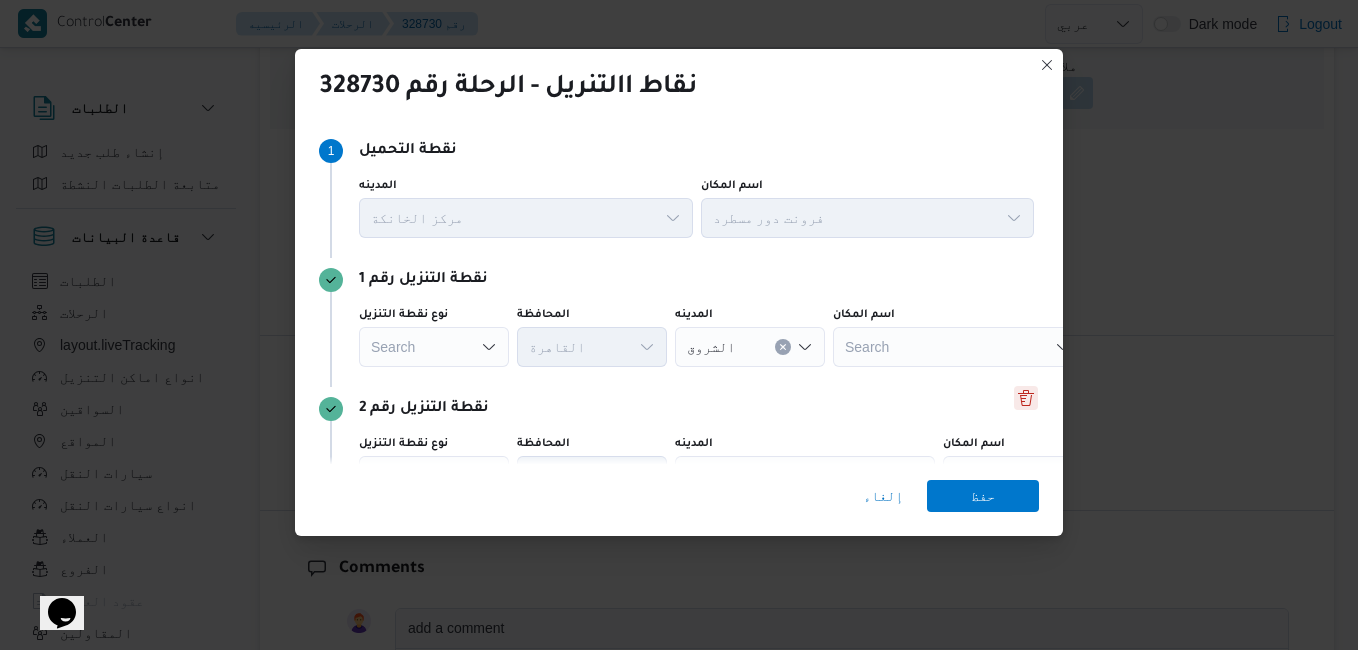 click at bounding box center [1026, 398] 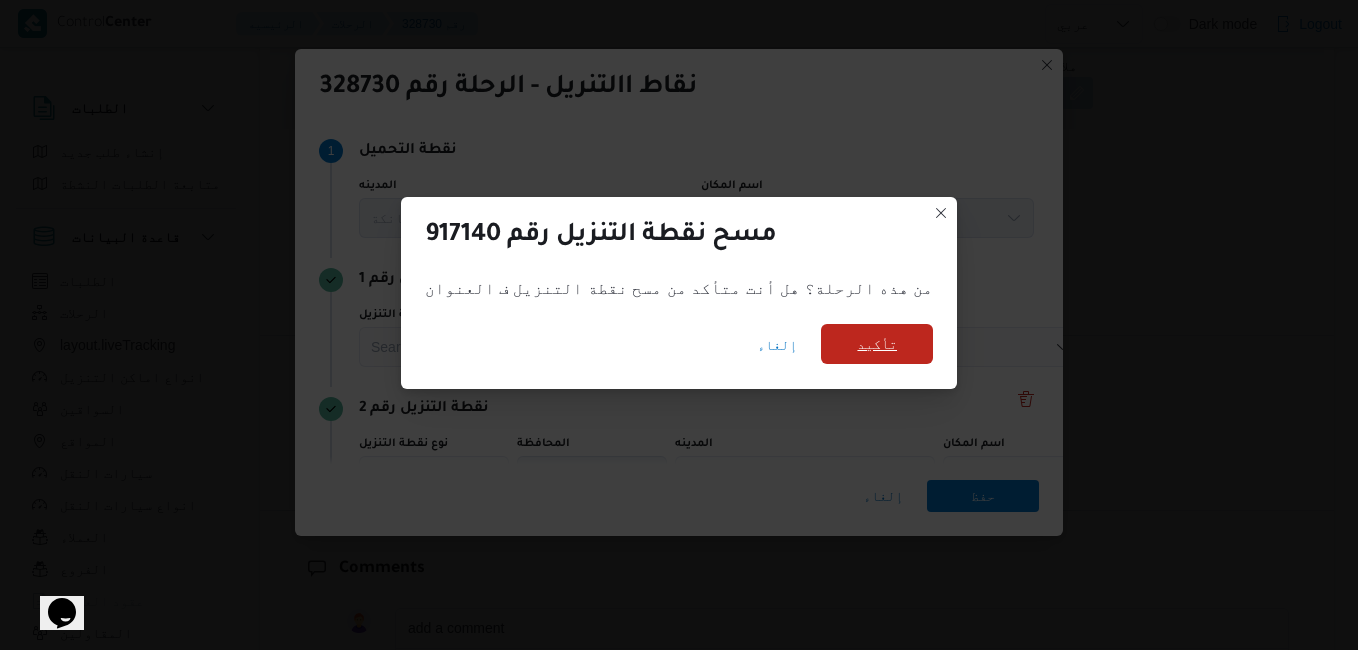 click on "تأكيد" at bounding box center [877, 344] 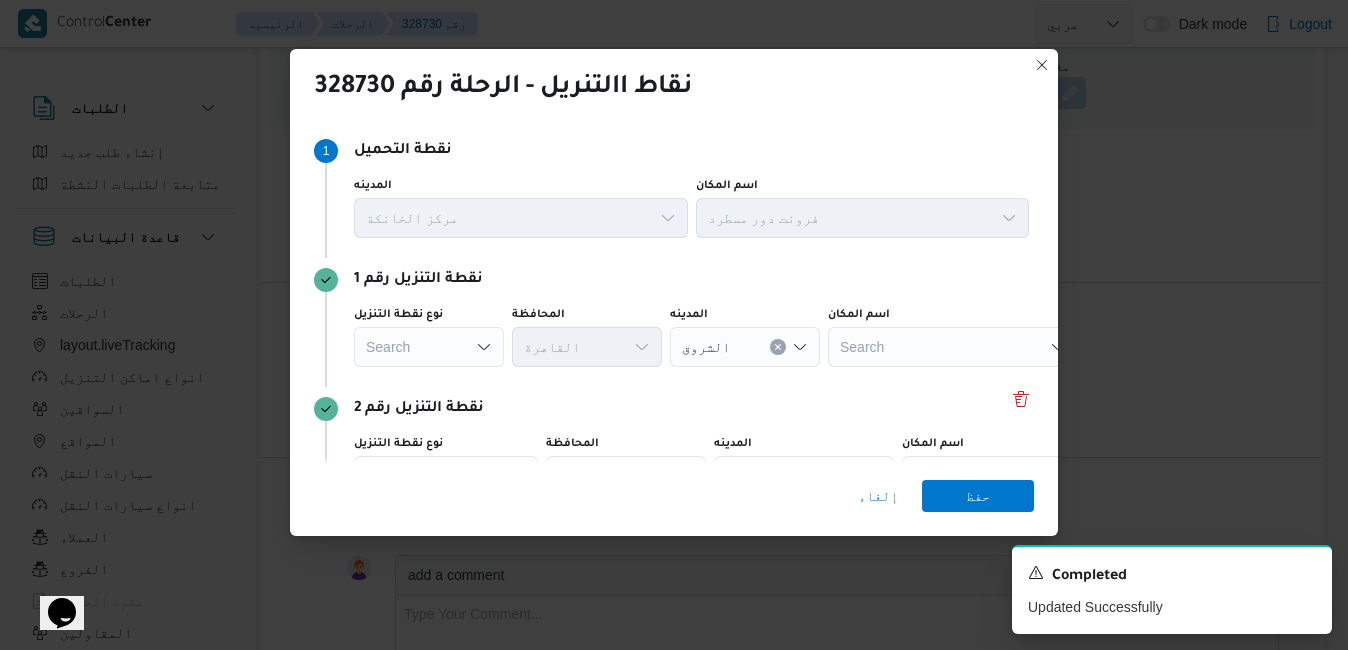 click on "Search" at bounding box center (429, 347) 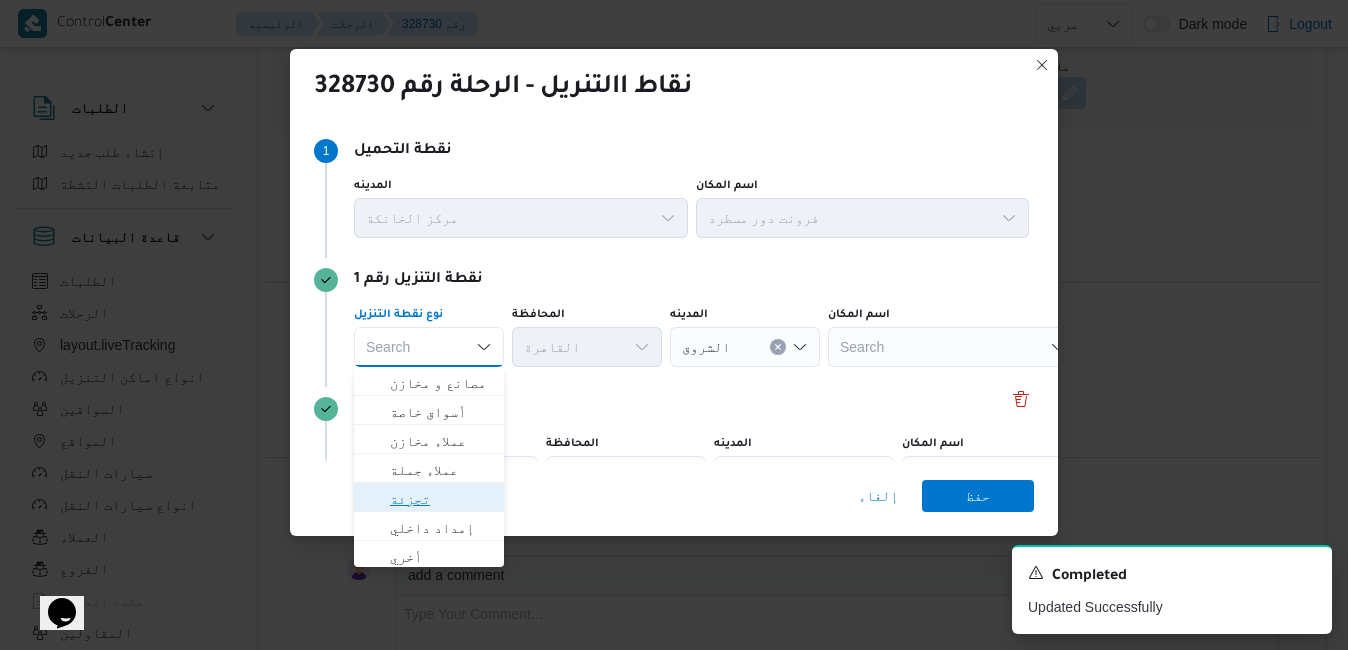 click on "تجزئة" at bounding box center (441, 499) 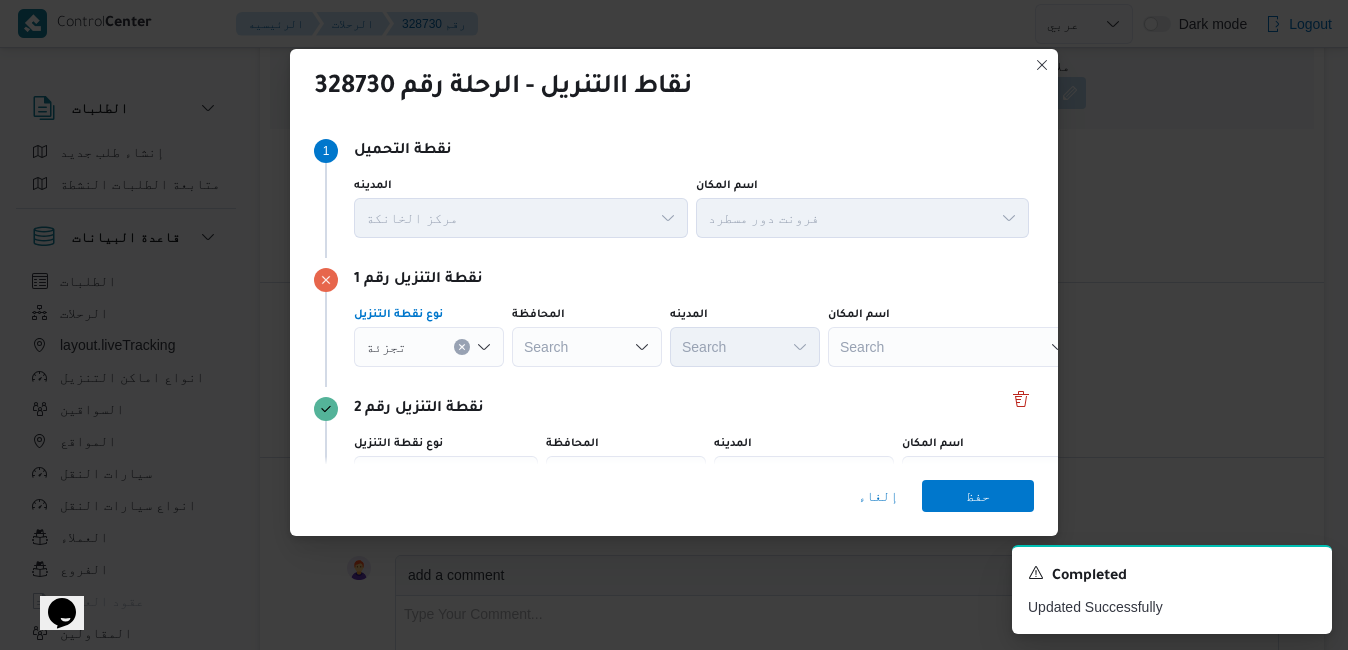 click on "Search" at bounding box center (587, 347) 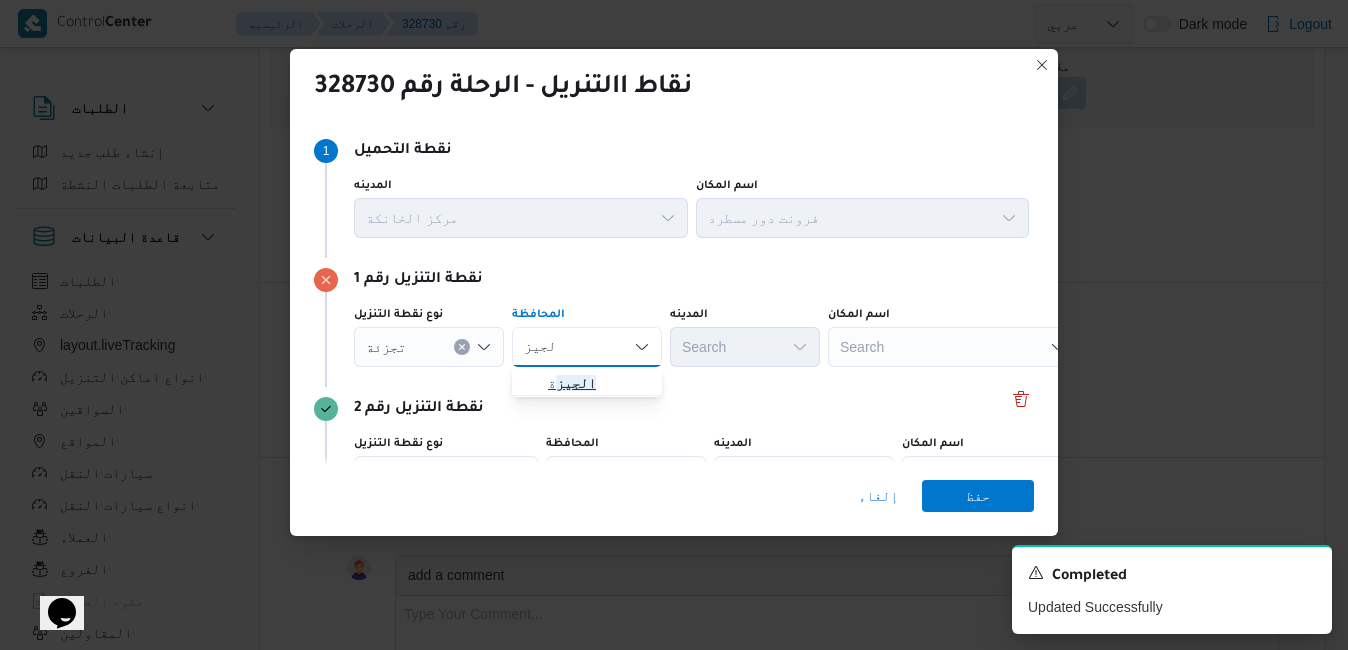 type on "الجيز" 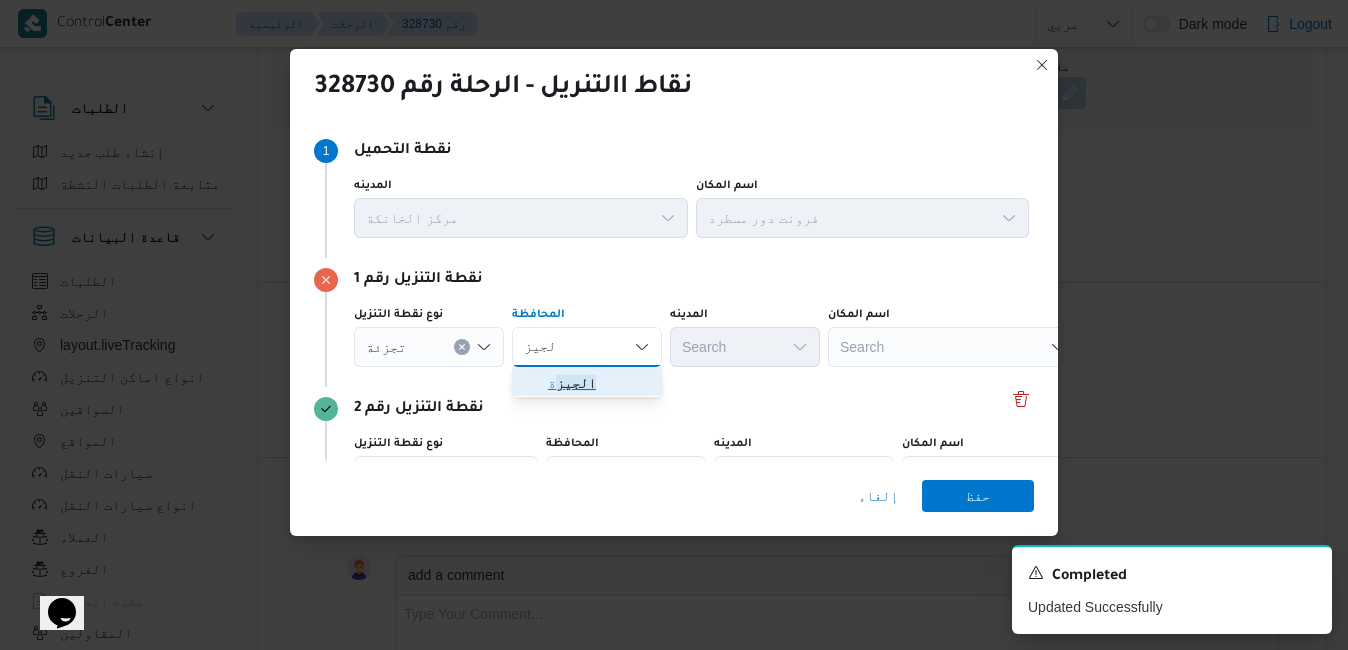 click on "الجيز ة" at bounding box center [599, 383] 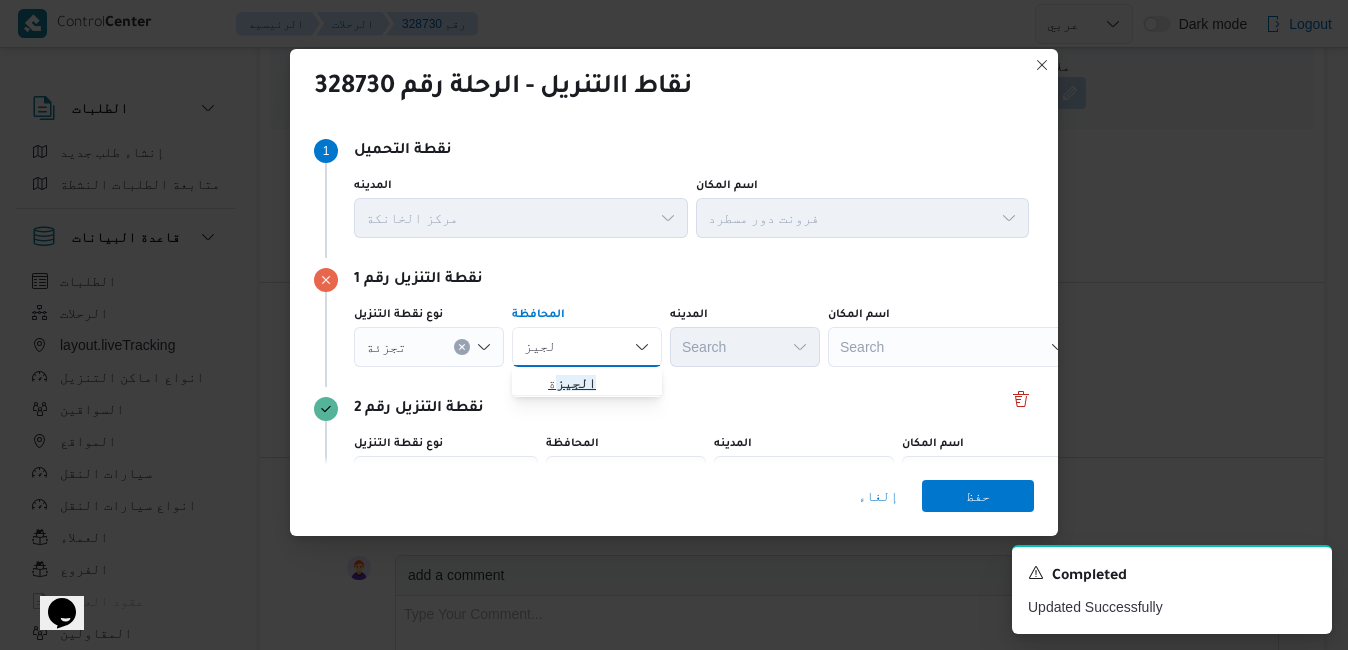 type 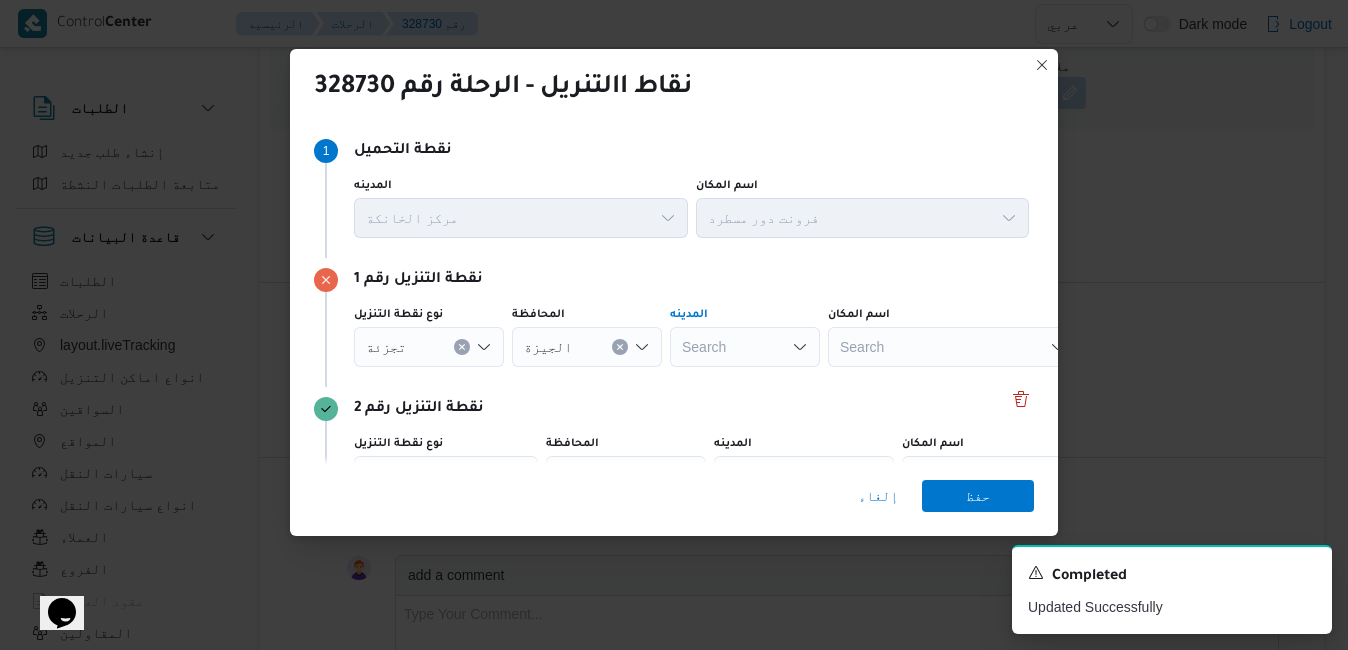 drag, startPoint x: 739, startPoint y: 347, endPoint x: 820, endPoint y: 358, distance: 81.7435 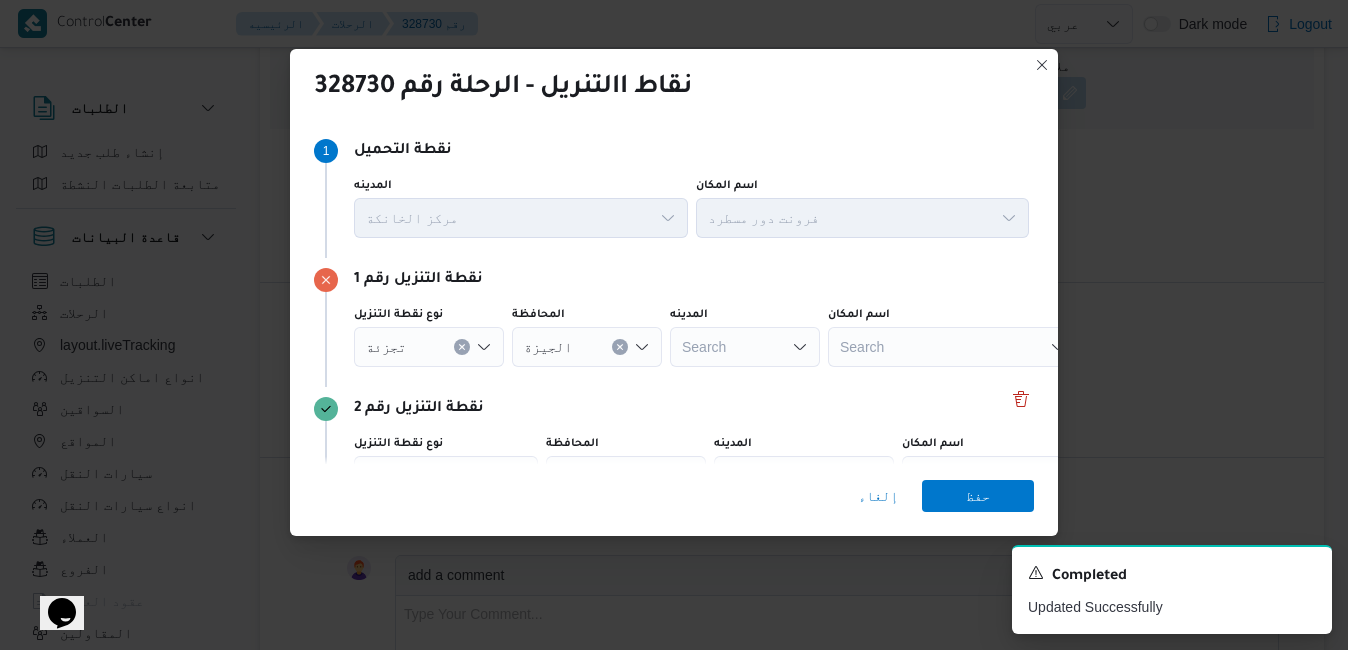 click on "Search" at bounding box center (745, 347) 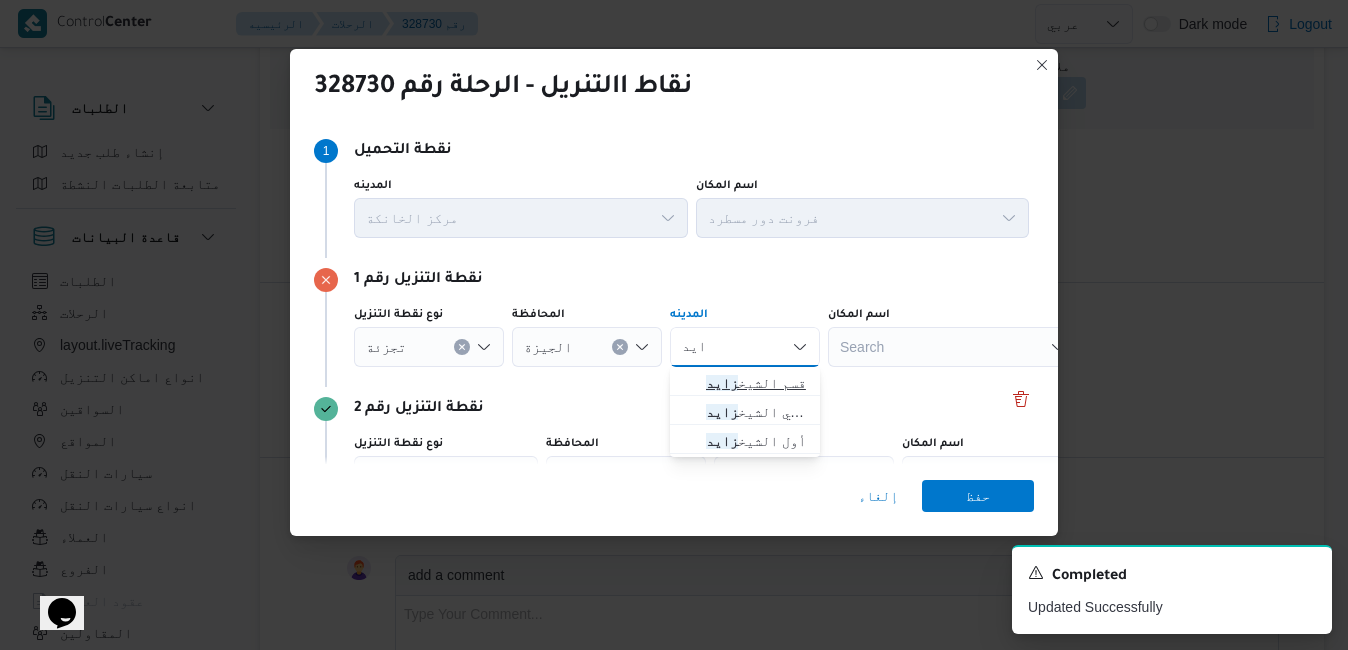 type on "زايد" 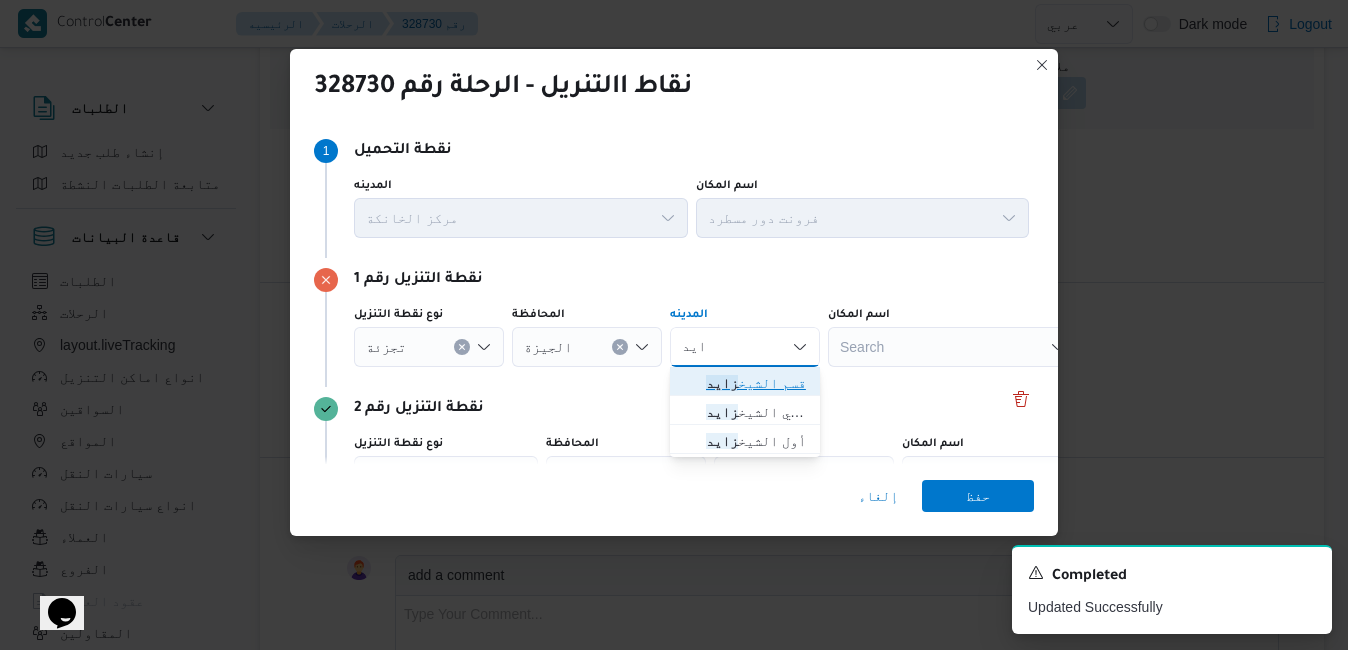 click on "قسم الشيخ  زايد" at bounding box center (757, 383) 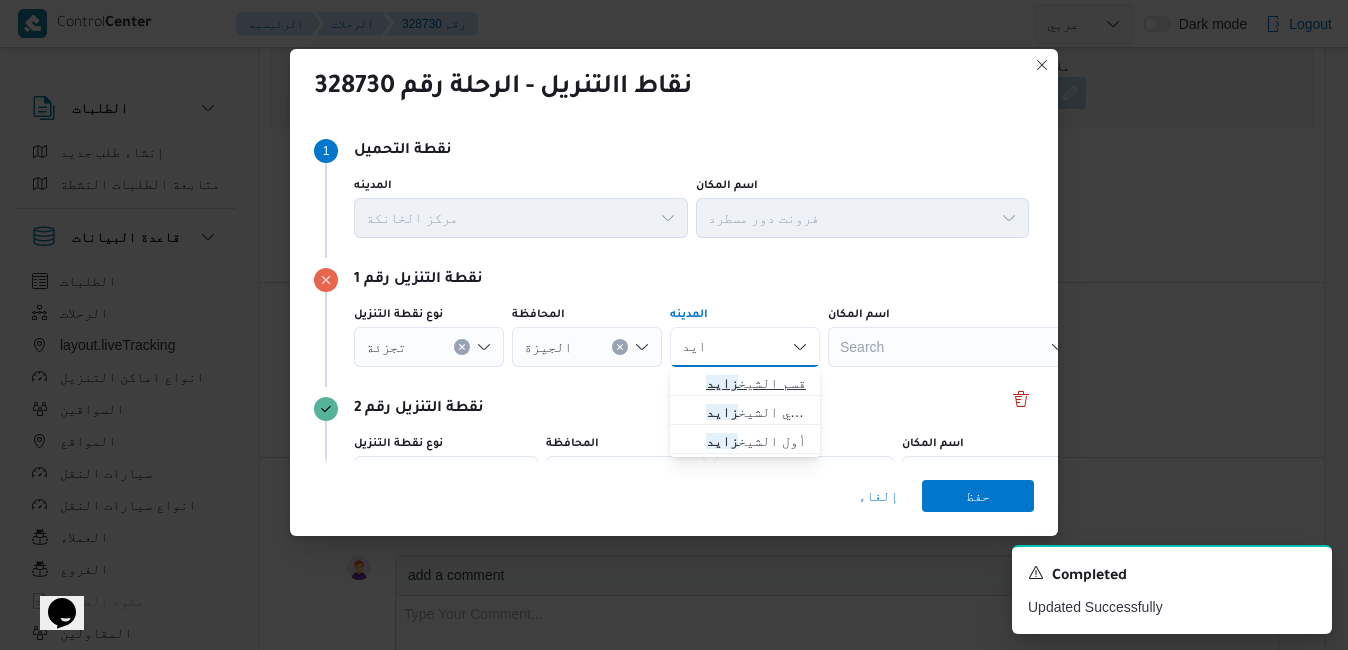 type 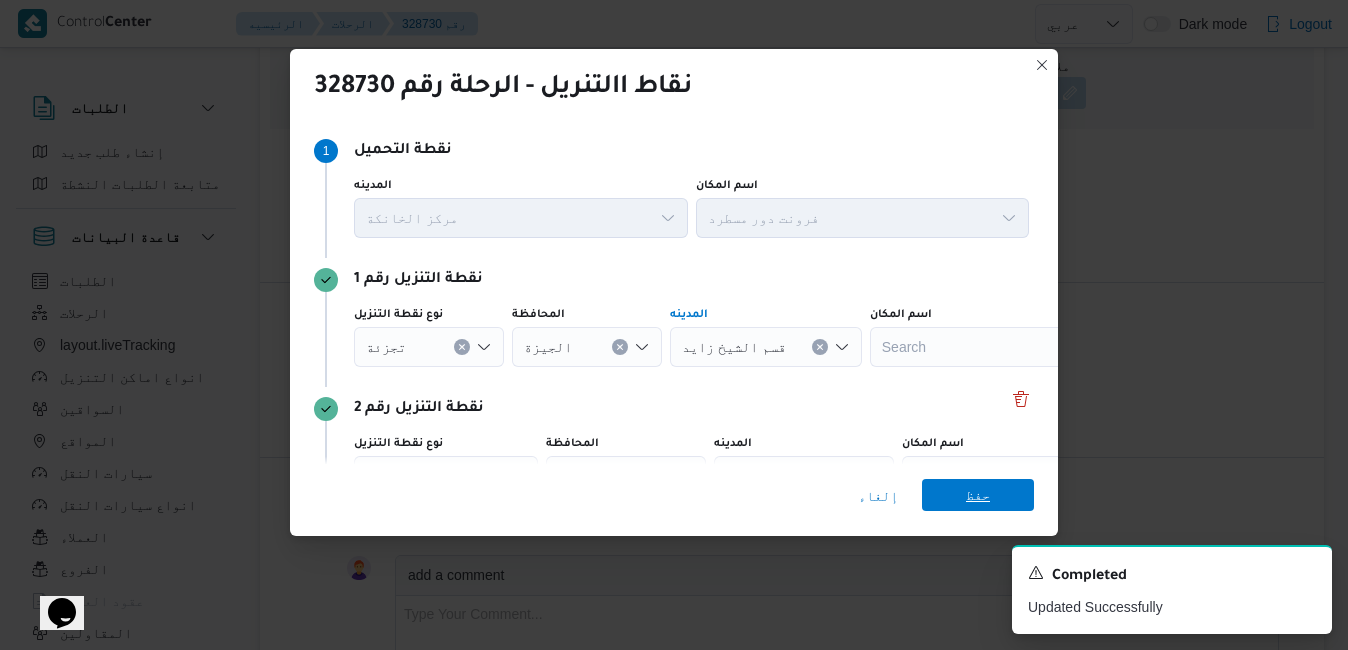 click on "حفظ" at bounding box center [978, 495] 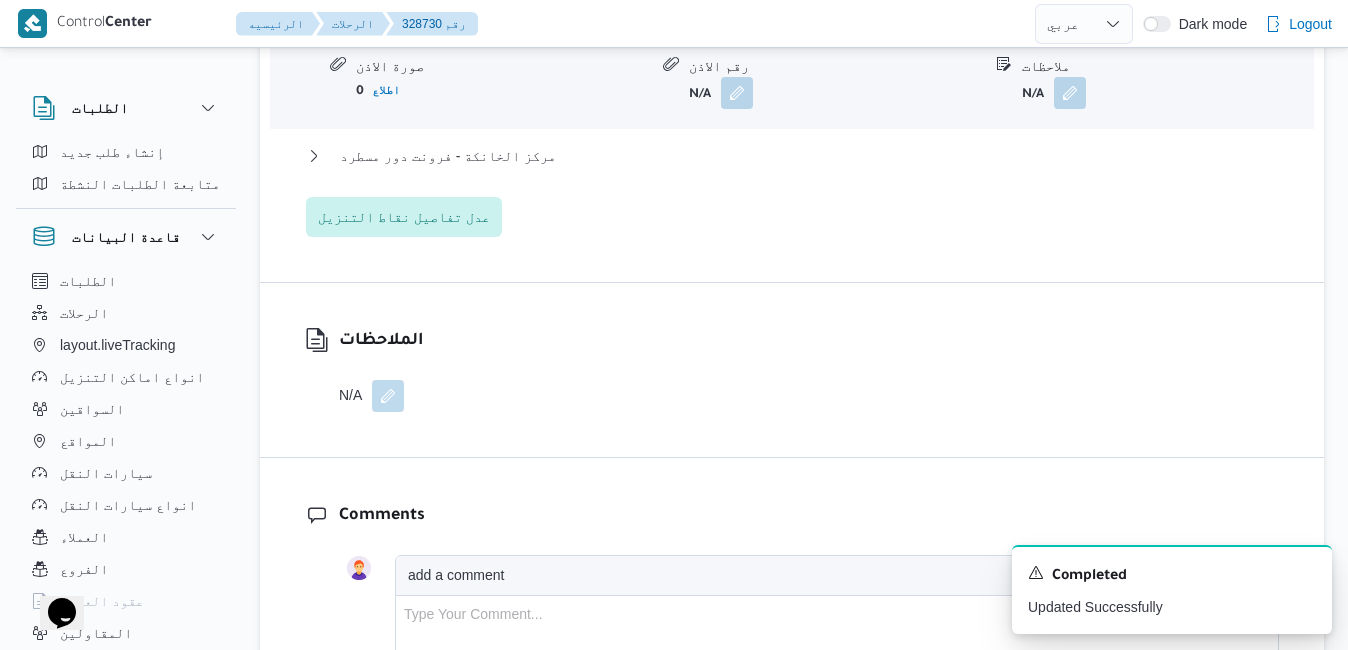 click on "الملاحظات N/A" at bounding box center (792, 370) 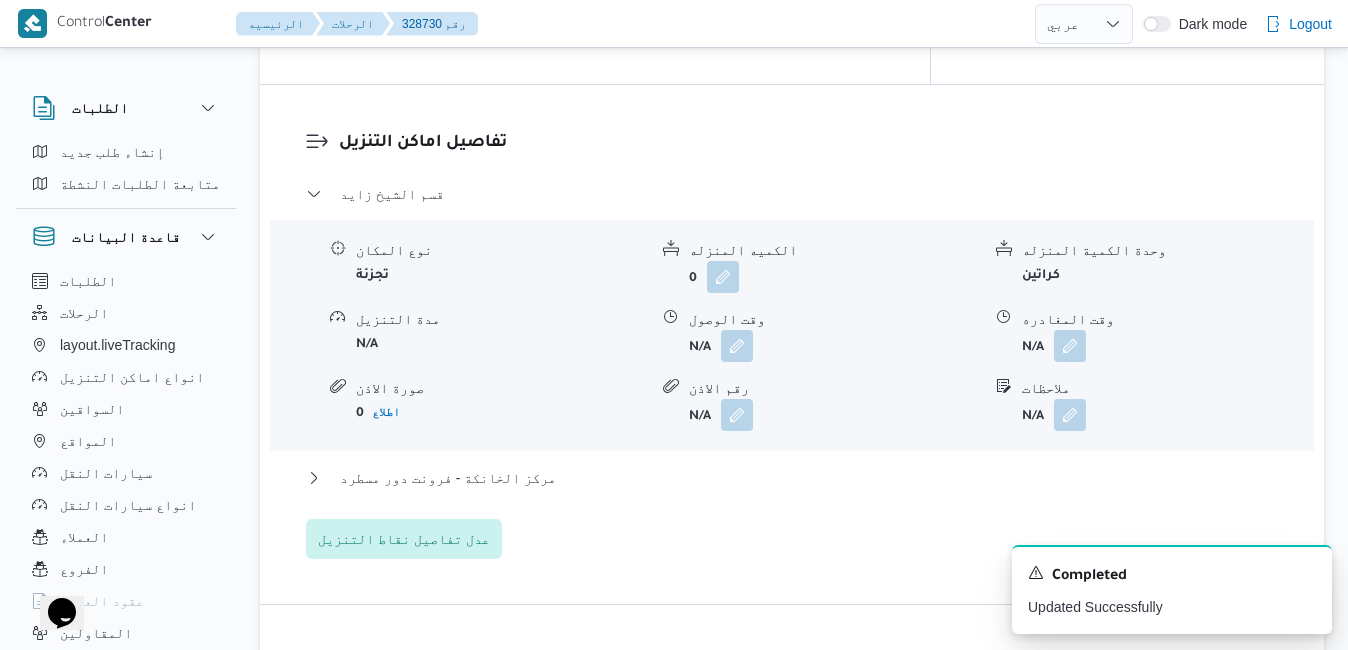 scroll, scrollTop: 1720, scrollLeft: 0, axis: vertical 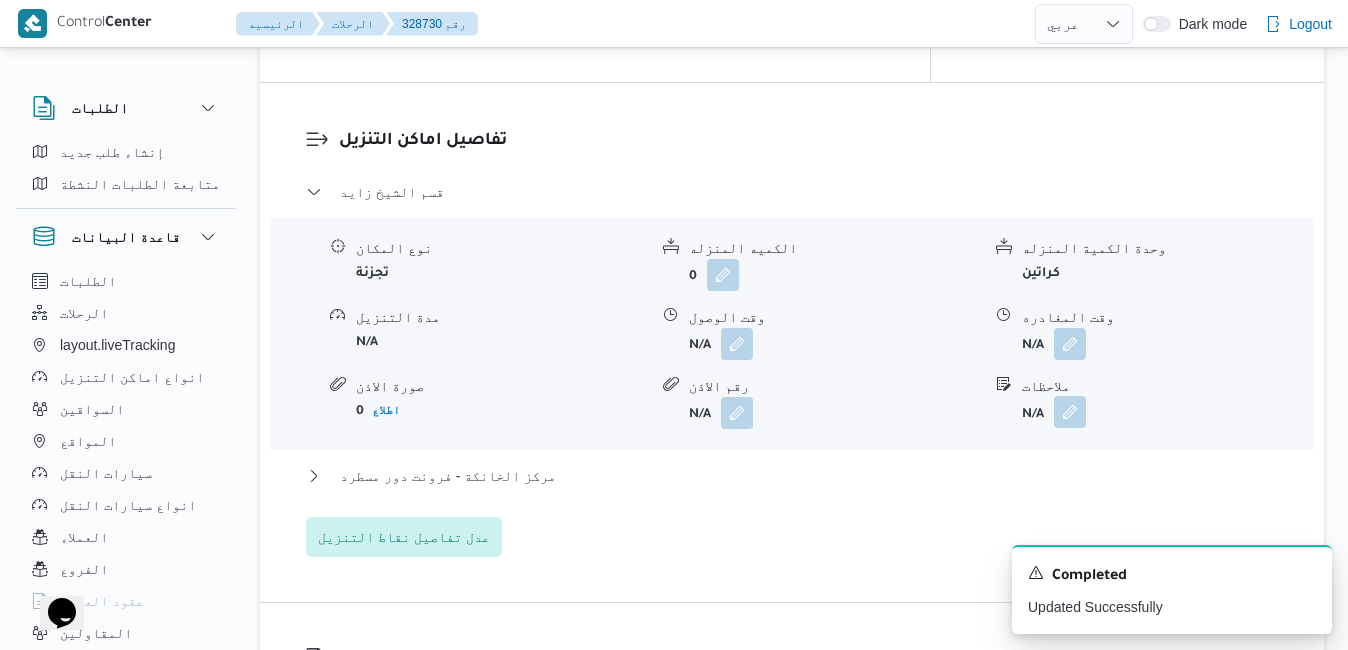 click at bounding box center (1070, 412) 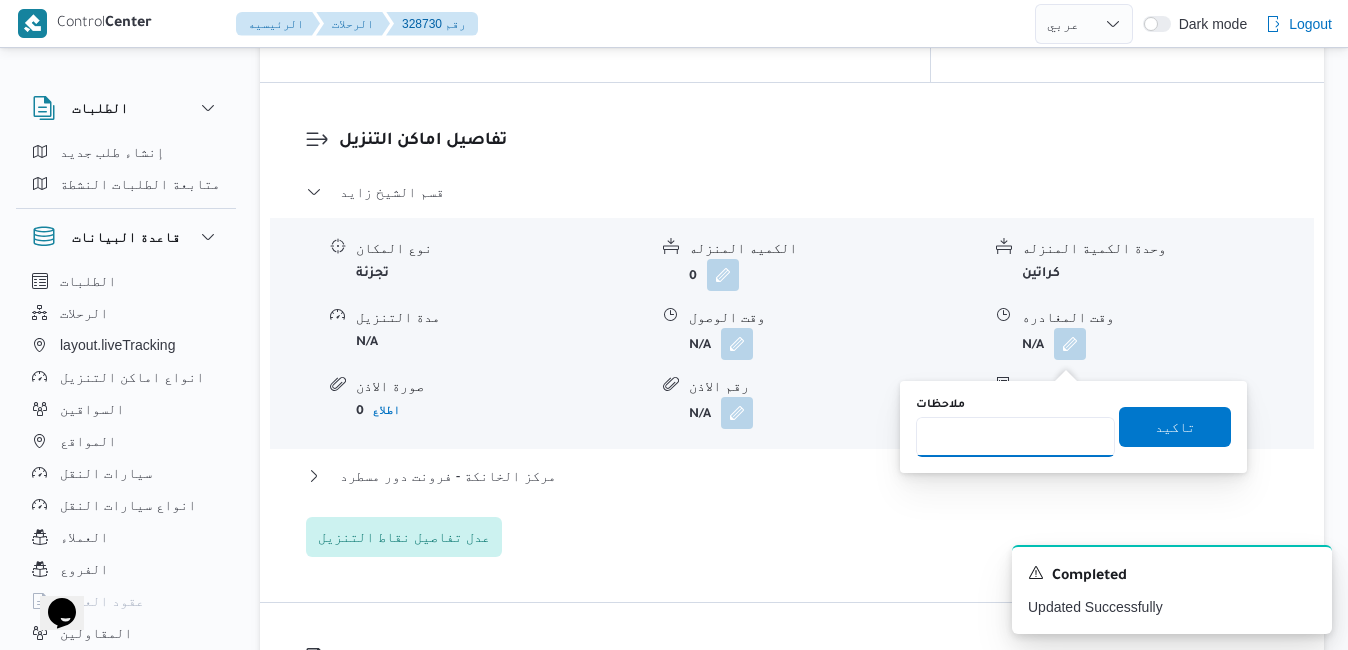 click on "ملاحظات" at bounding box center [1015, 437] 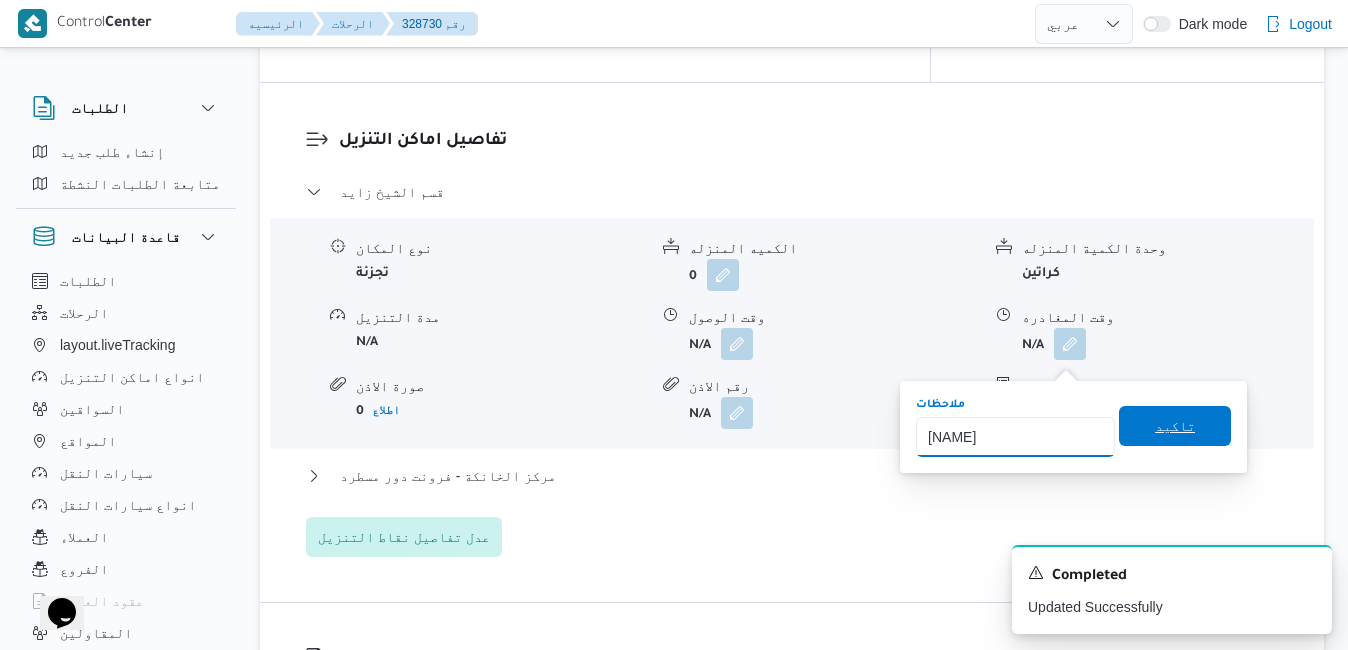 type on "اوسكا_الفار" 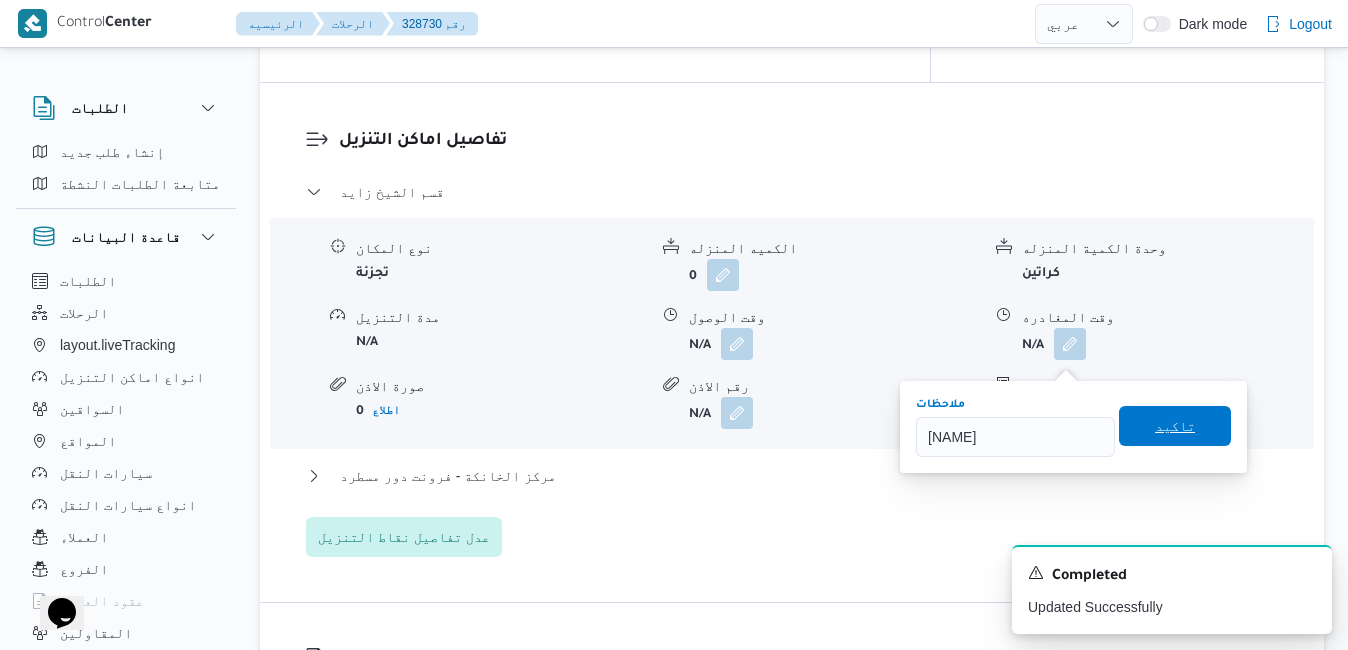 click on "تاكيد" at bounding box center [1175, 426] 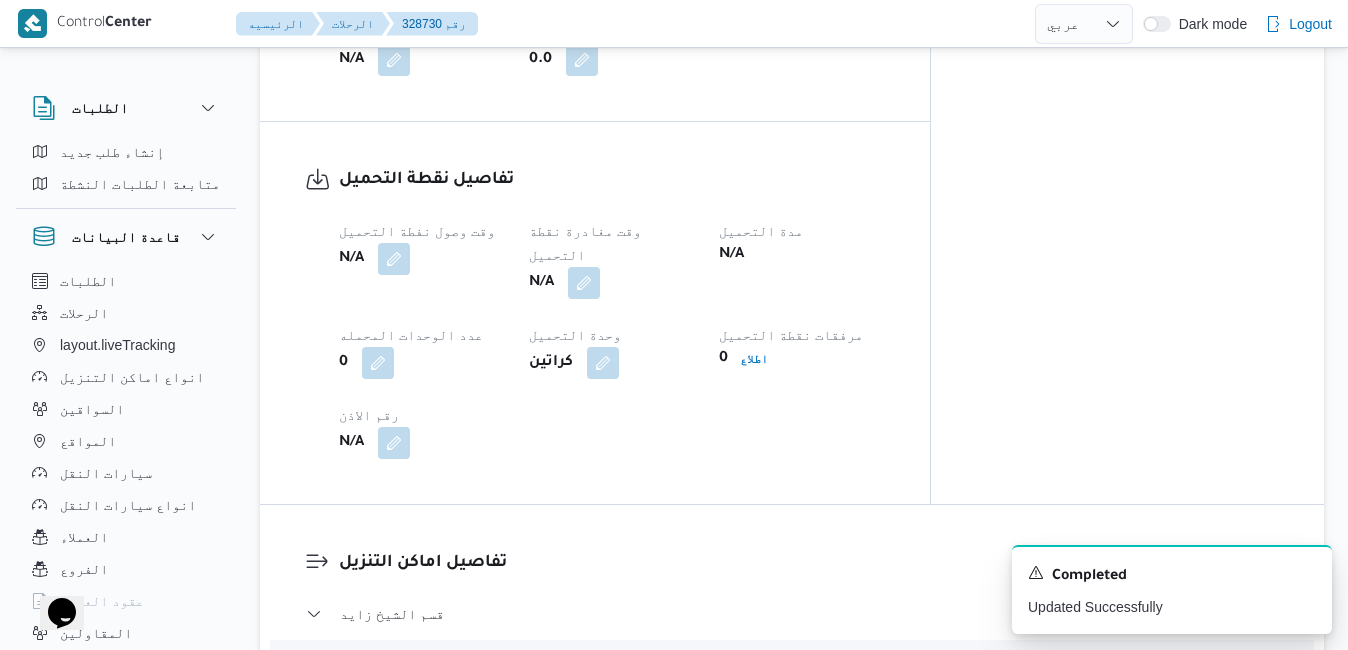 scroll, scrollTop: 1240, scrollLeft: 0, axis: vertical 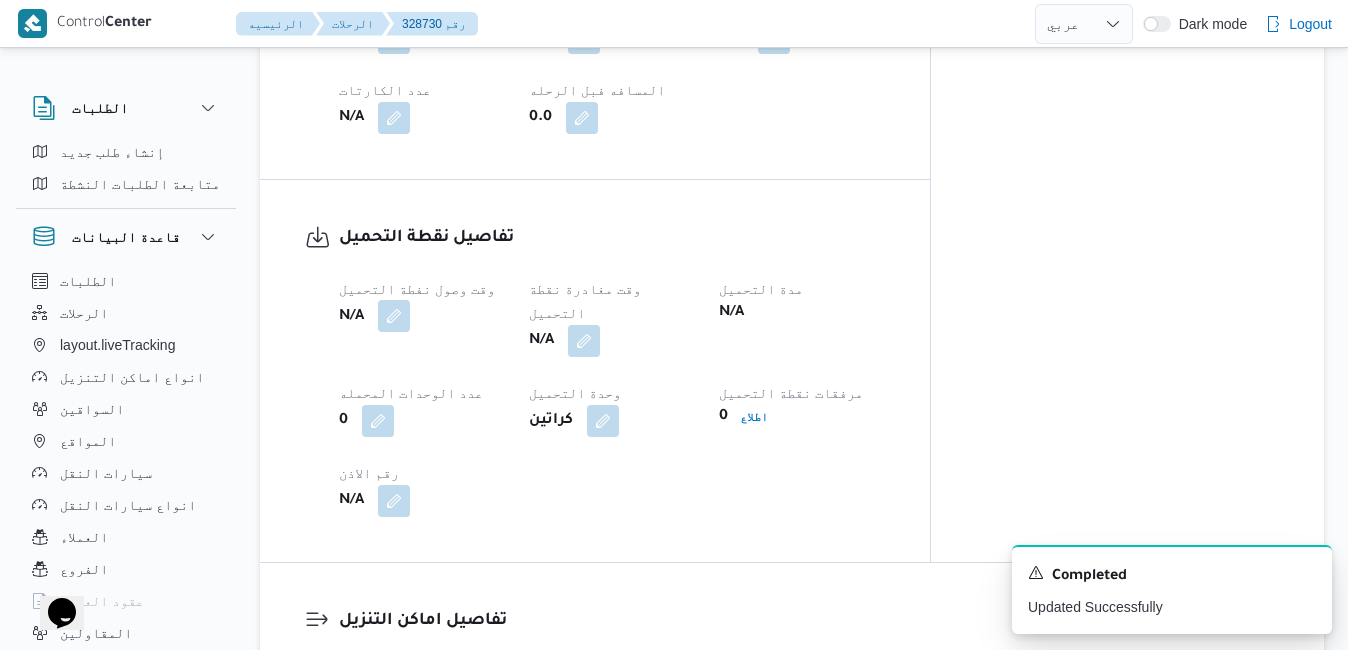 click at bounding box center (394, 316) 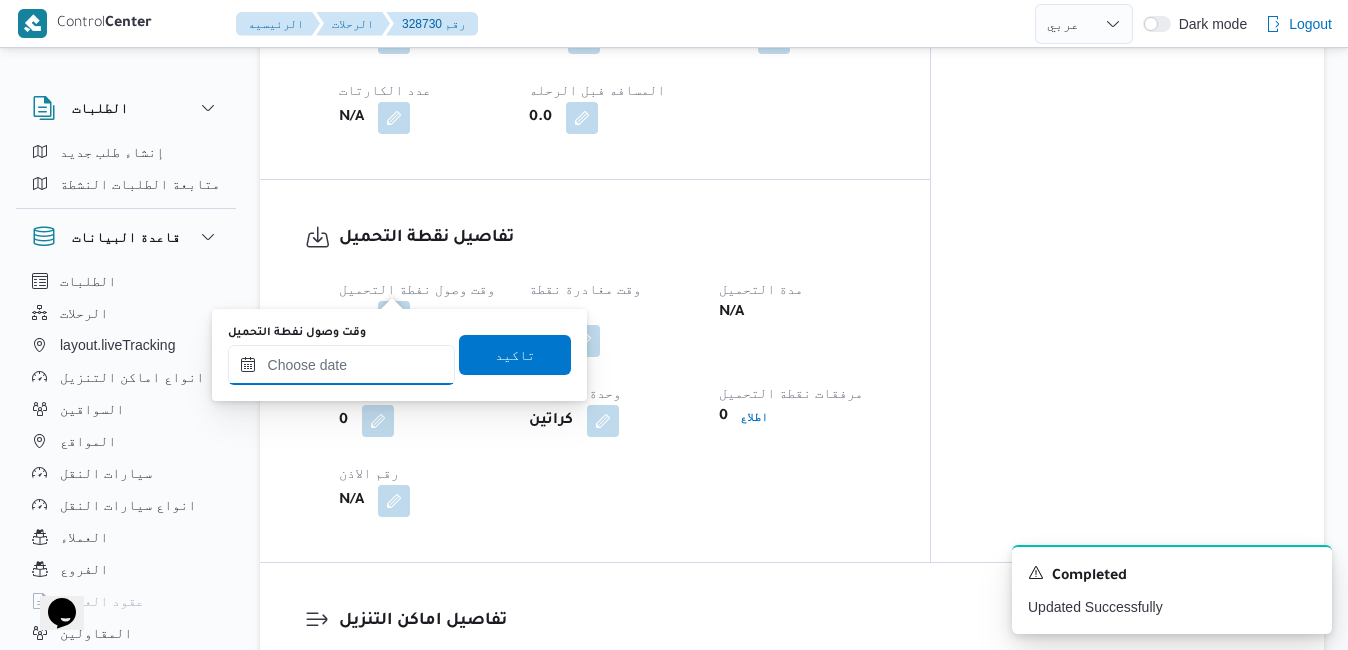 click on "وقت وصول نفطة التحميل" at bounding box center (341, 365) 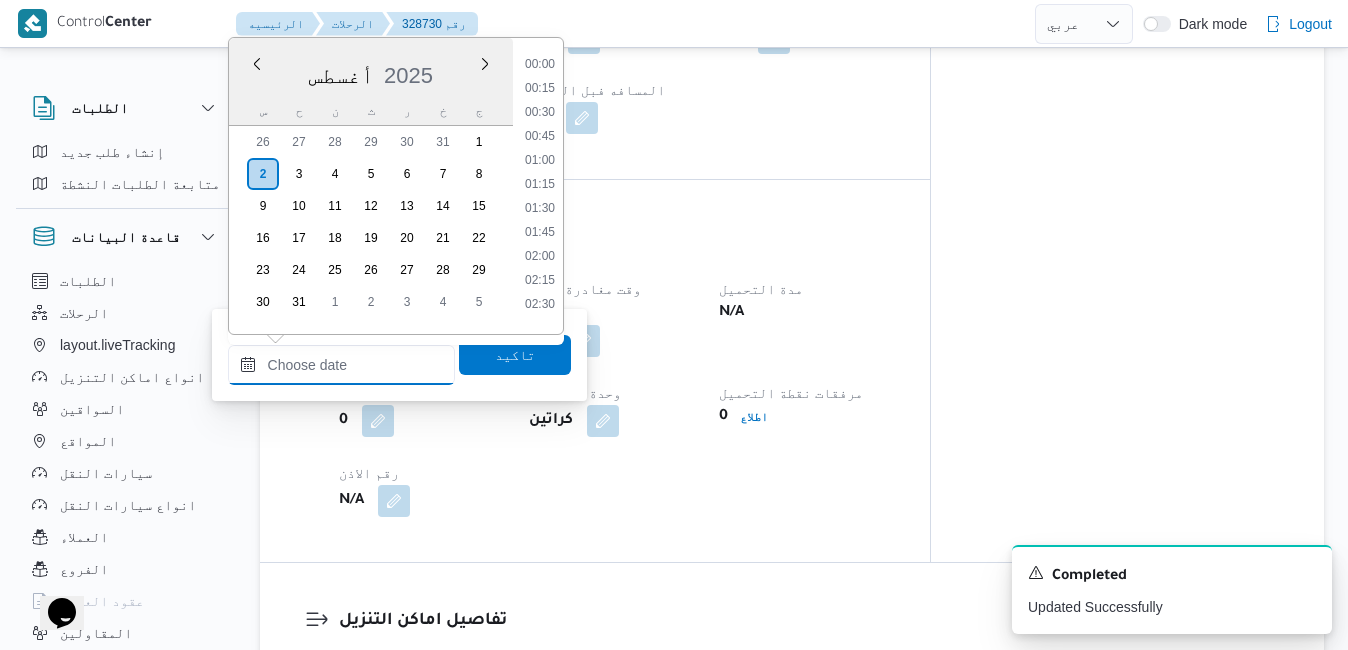 scroll, scrollTop: 846, scrollLeft: 0, axis: vertical 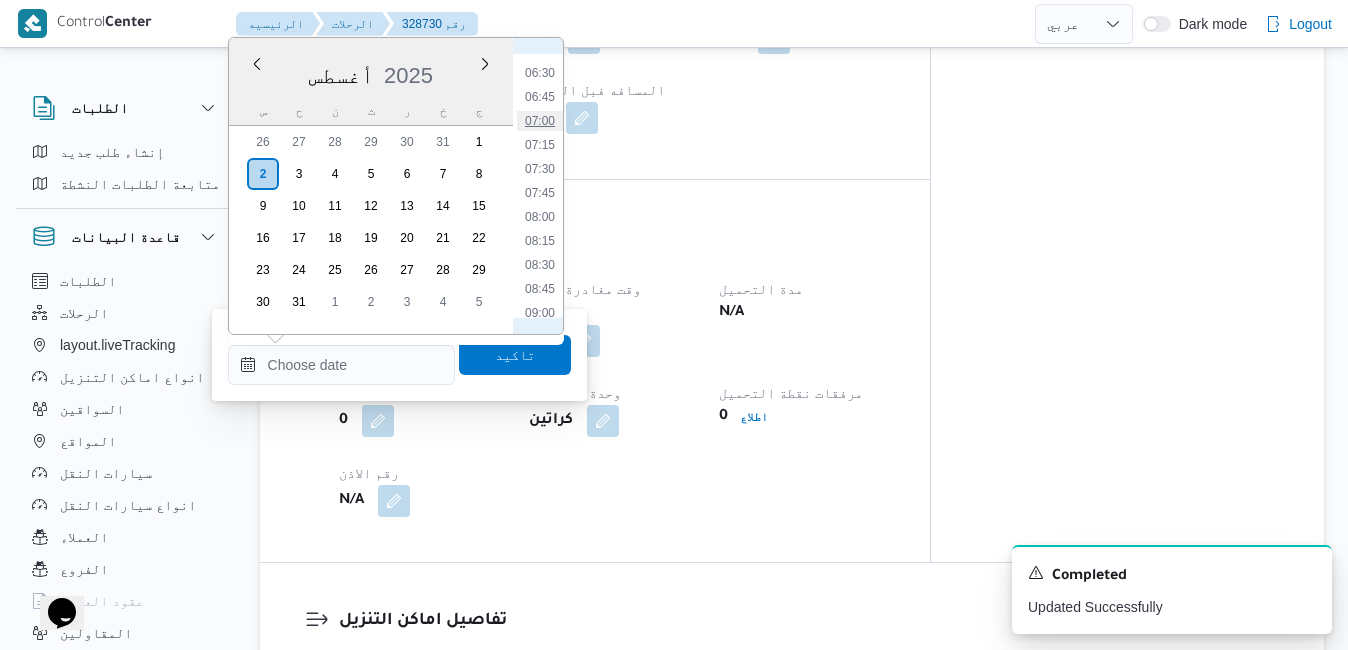 click on "07:00" at bounding box center [540, 121] 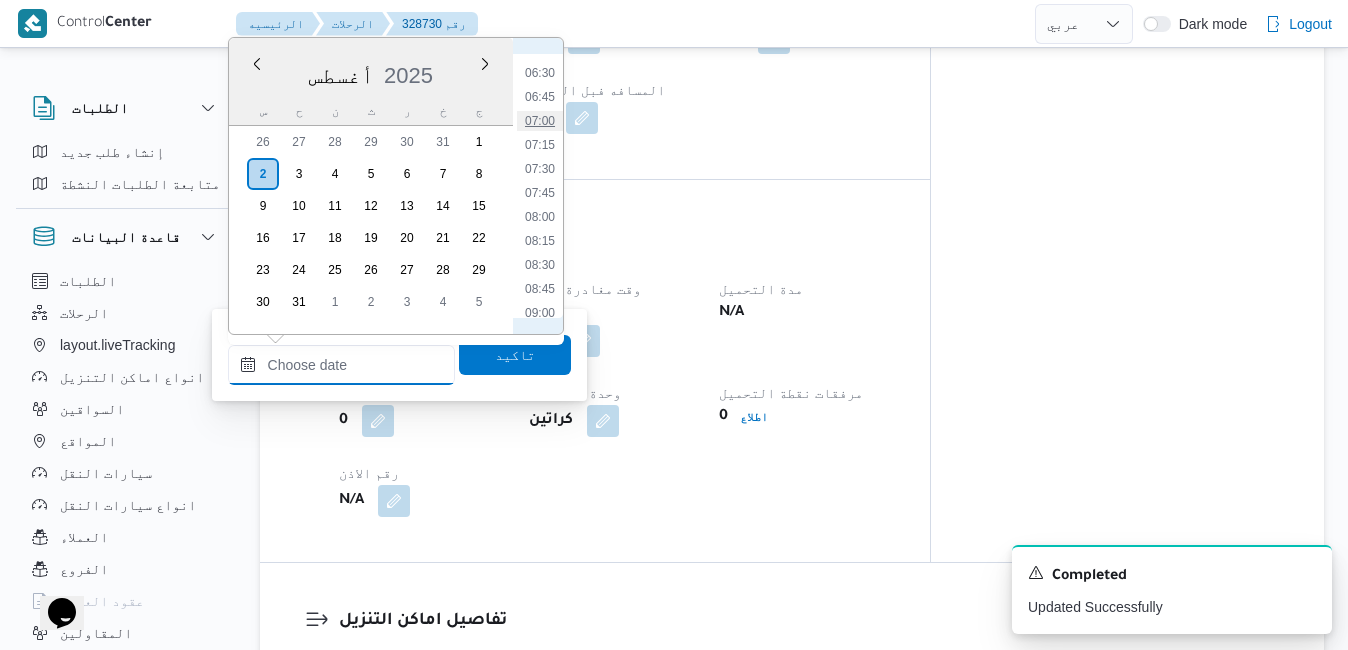 type on "٠٢/٠٨/٢٠٢٥ ٠٧:٠٠" 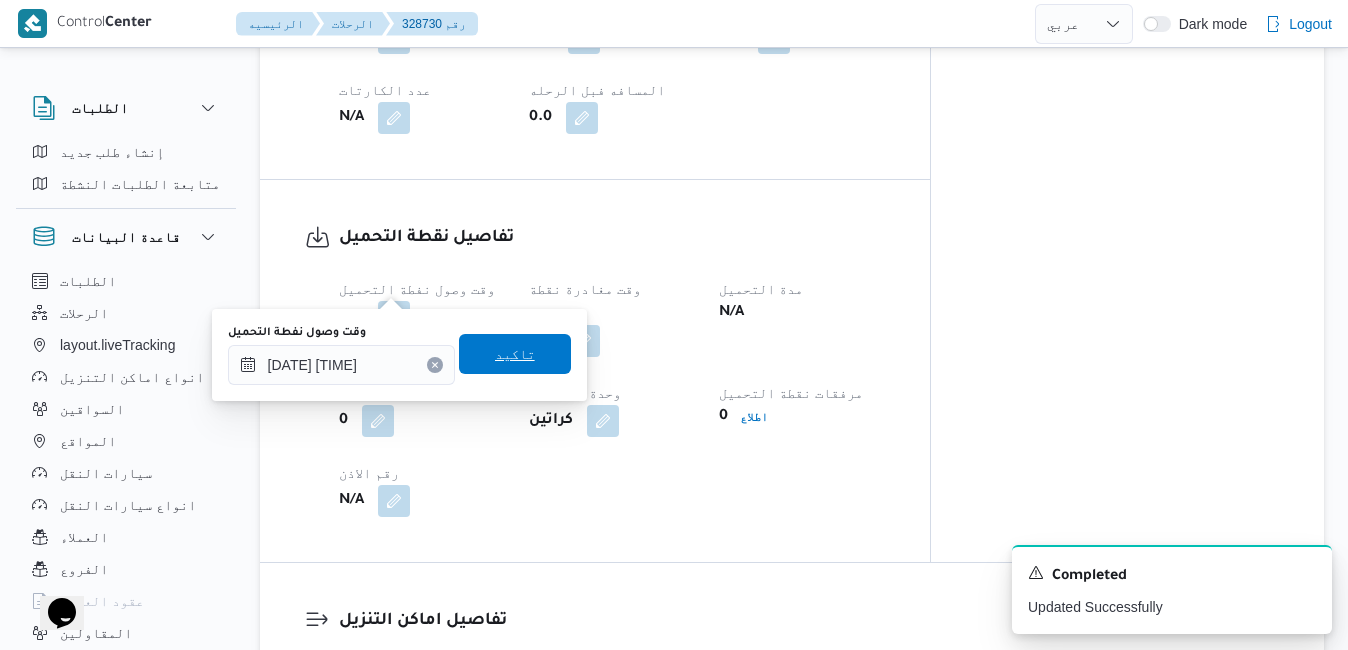 click on "تاكيد" at bounding box center (515, 354) 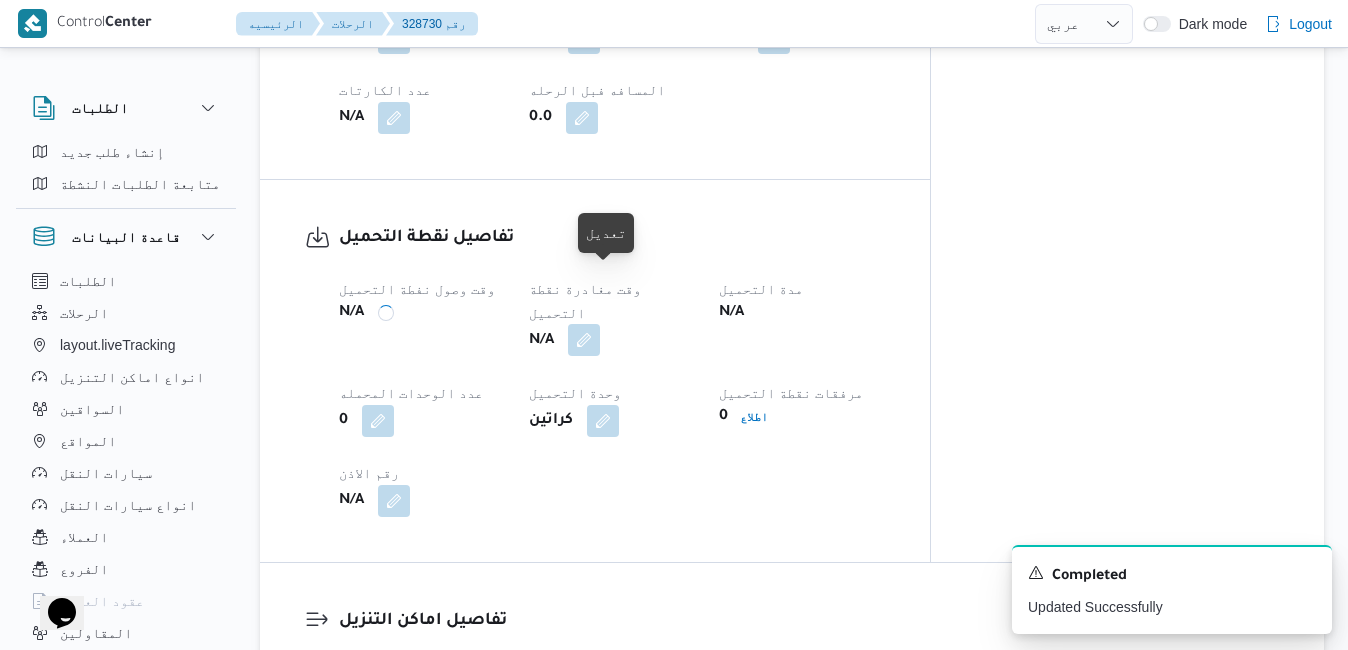 click at bounding box center (584, 340) 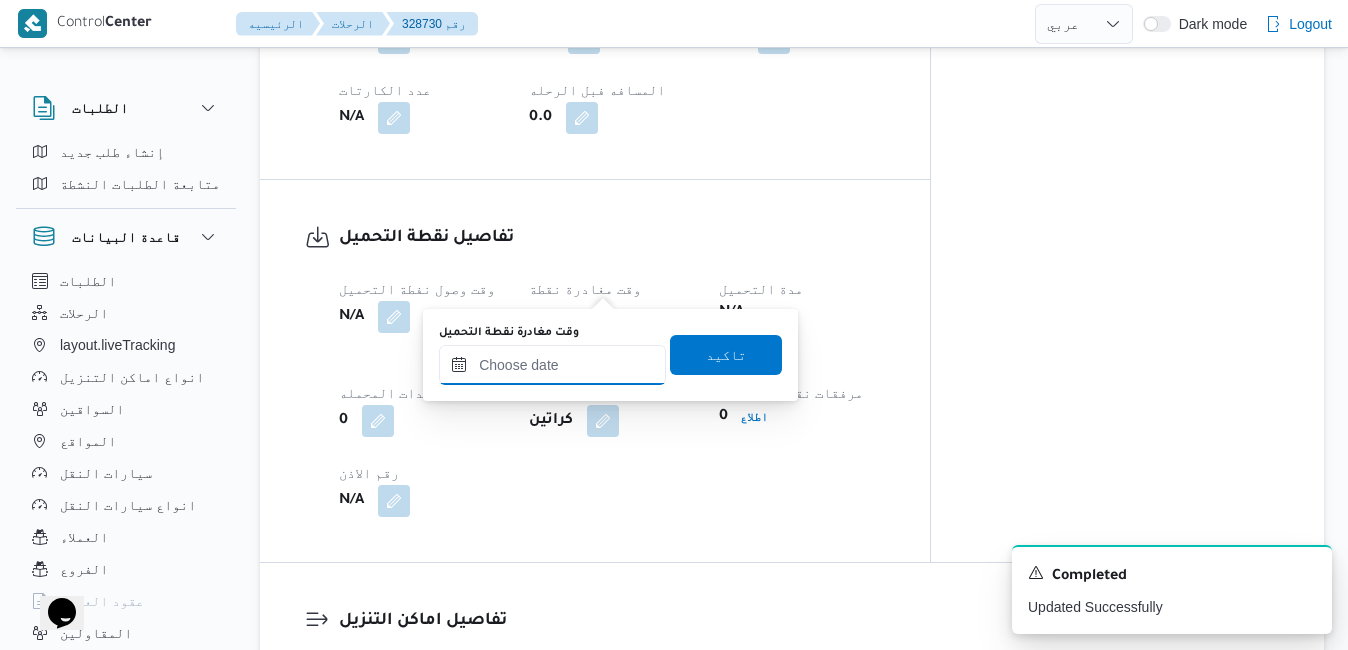 click on "وقت مغادرة نقطة التحميل" at bounding box center (552, 365) 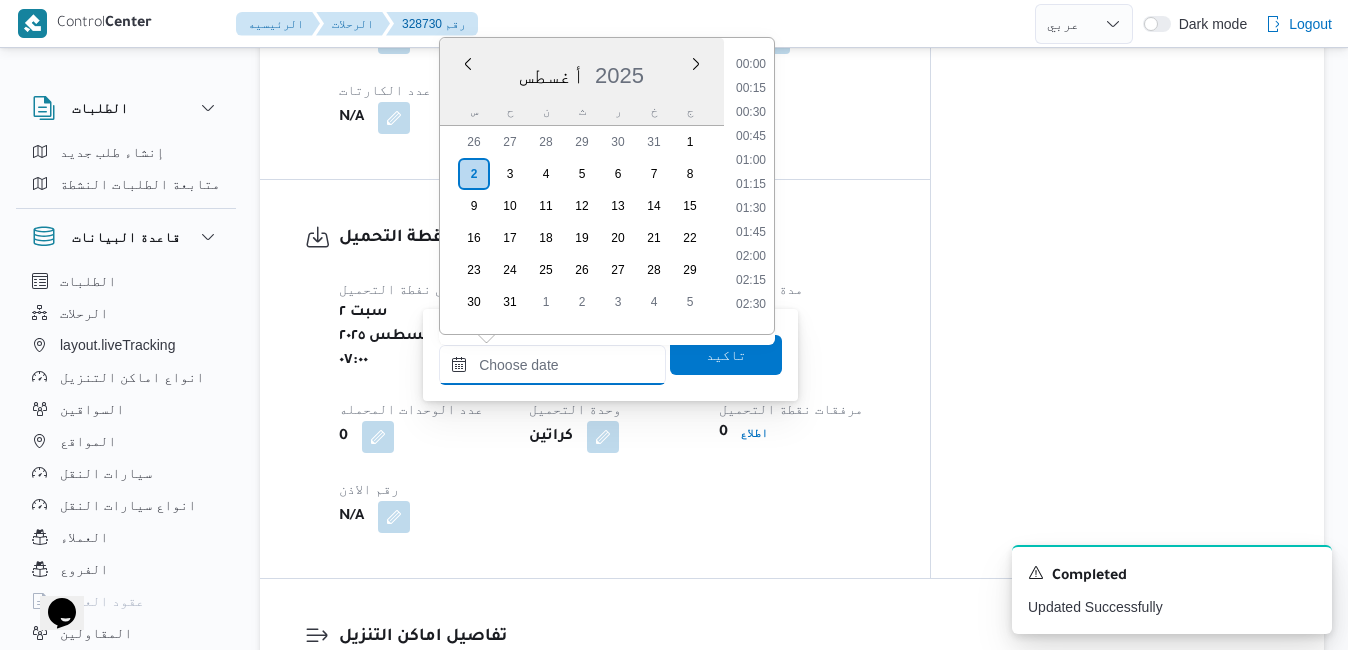 scroll, scrollTop: 846, scrollLeft: 0, axis: vertical 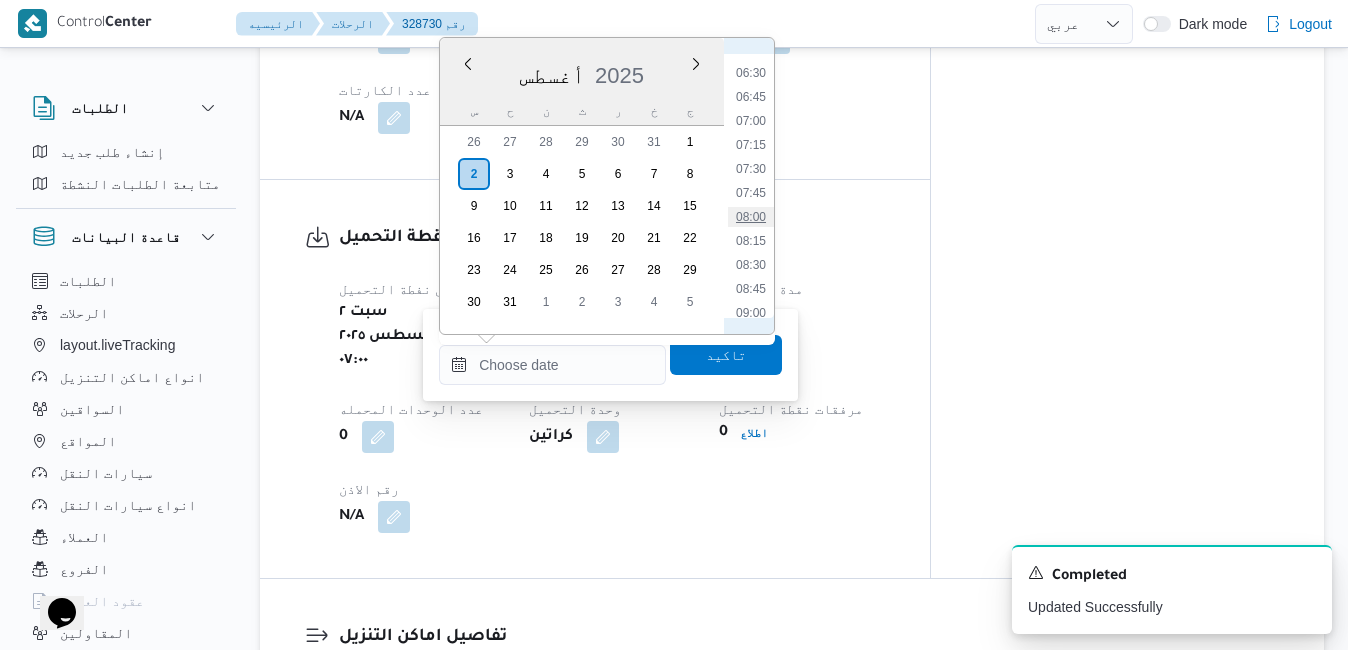 click on "08:00" at bounding box center [751, 217] 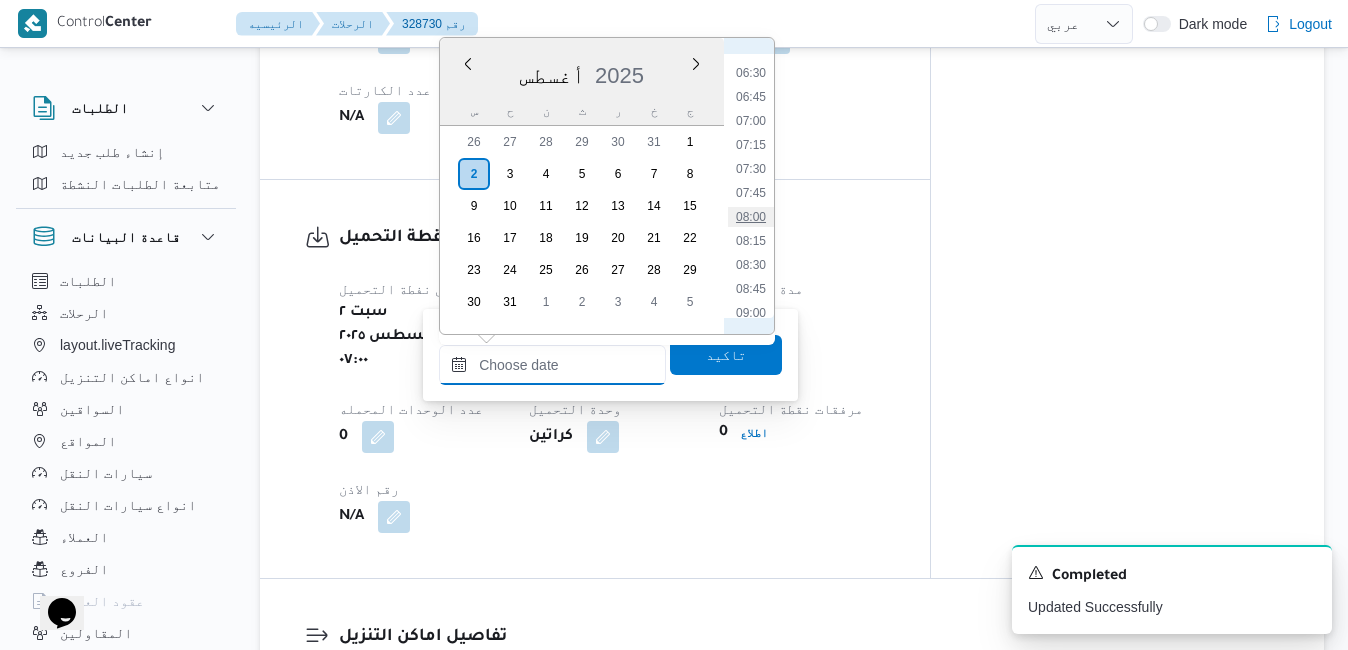 type on "٠٢/٠٨/٢٠٢٥ ٠٨:٠٠" 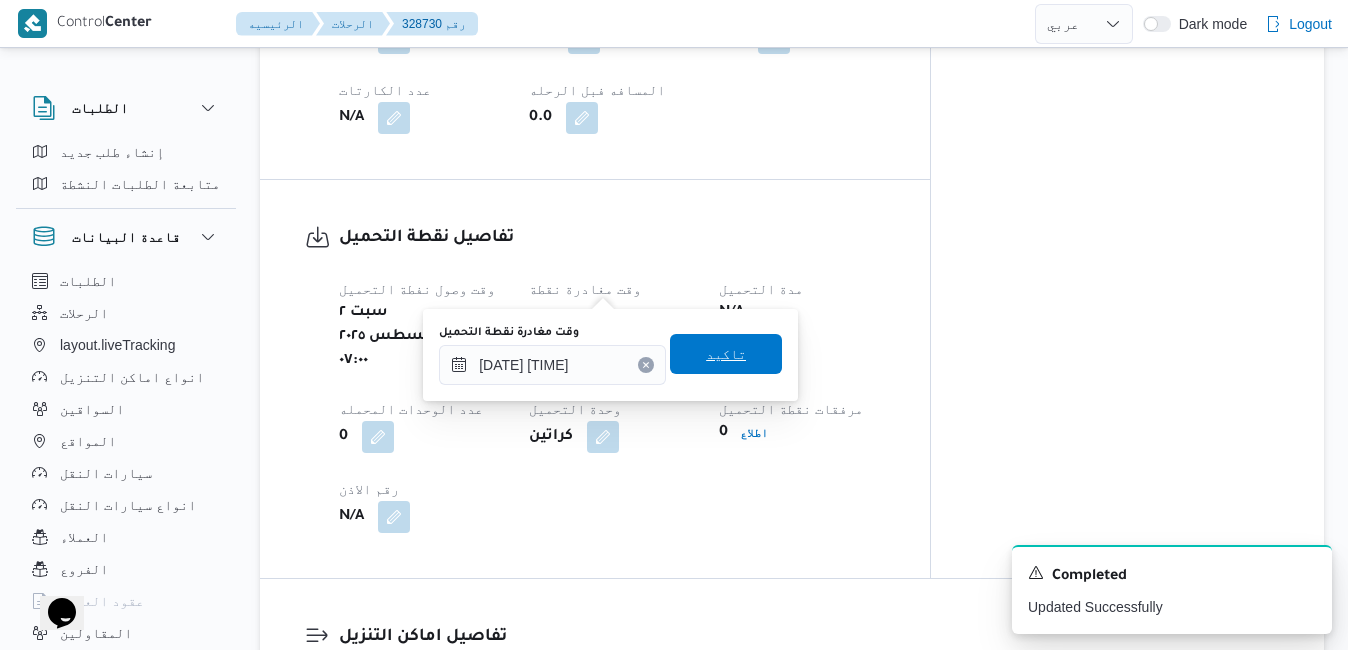 click on "تاكيد" at bounding box center (726, 354) 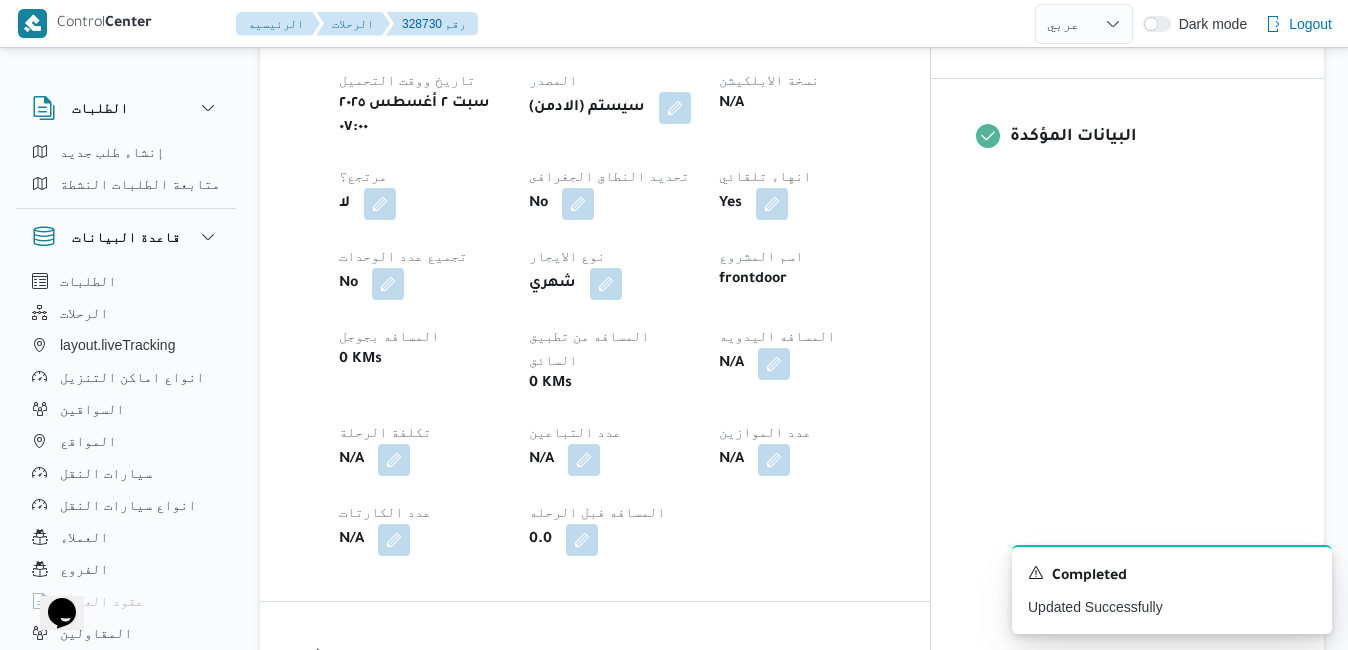scroll, scrollTop: 760, scrollLeft: 0, axis: vertical 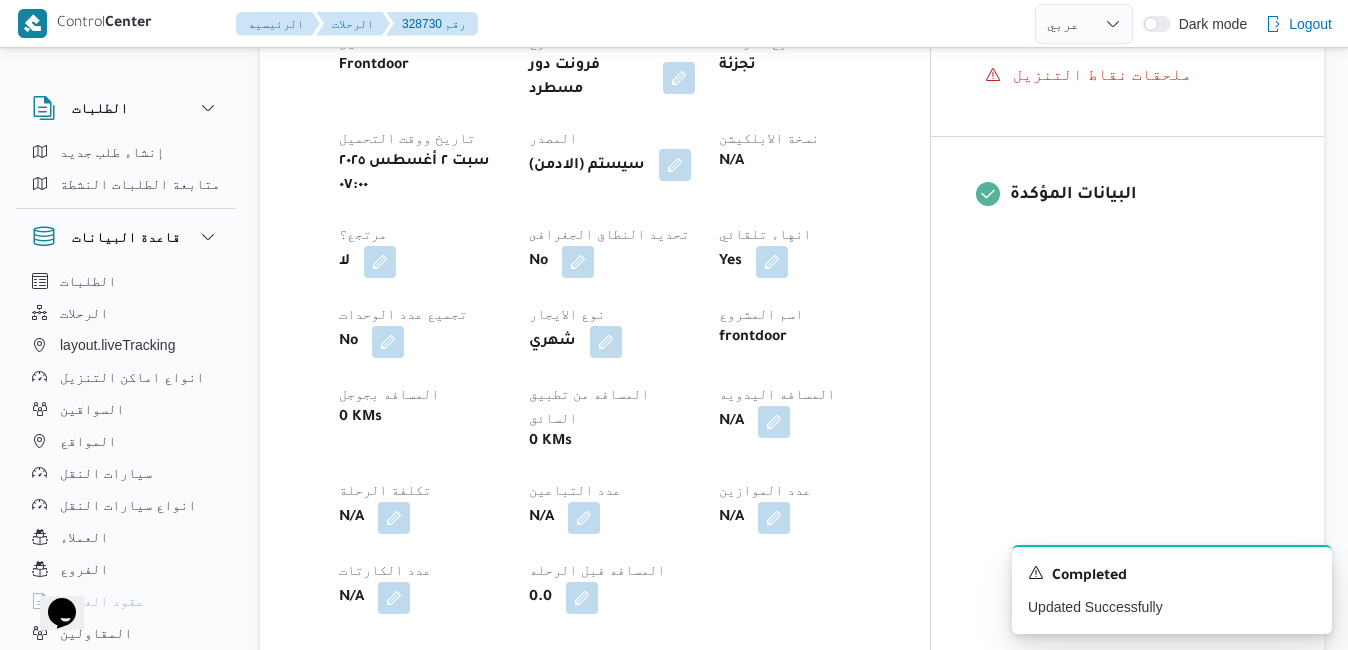 click at bounding box center [675, 165] 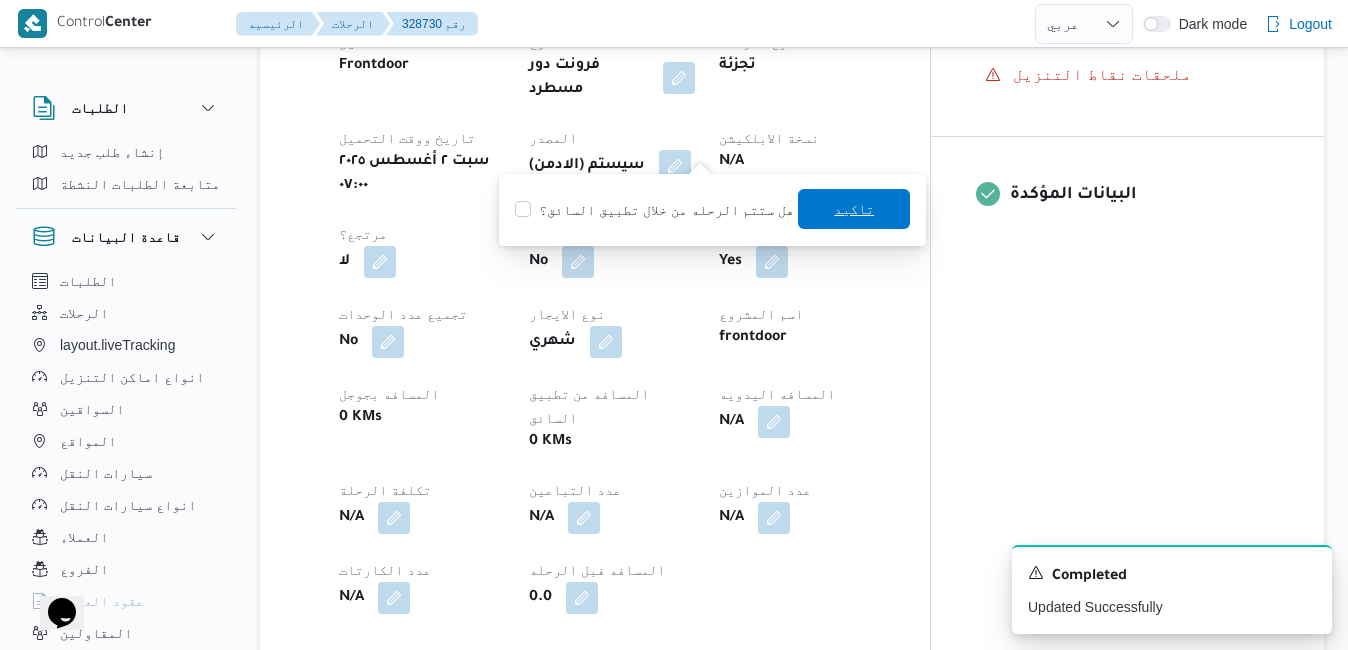 click on "تاكيد" at bounding box center [854, 209] 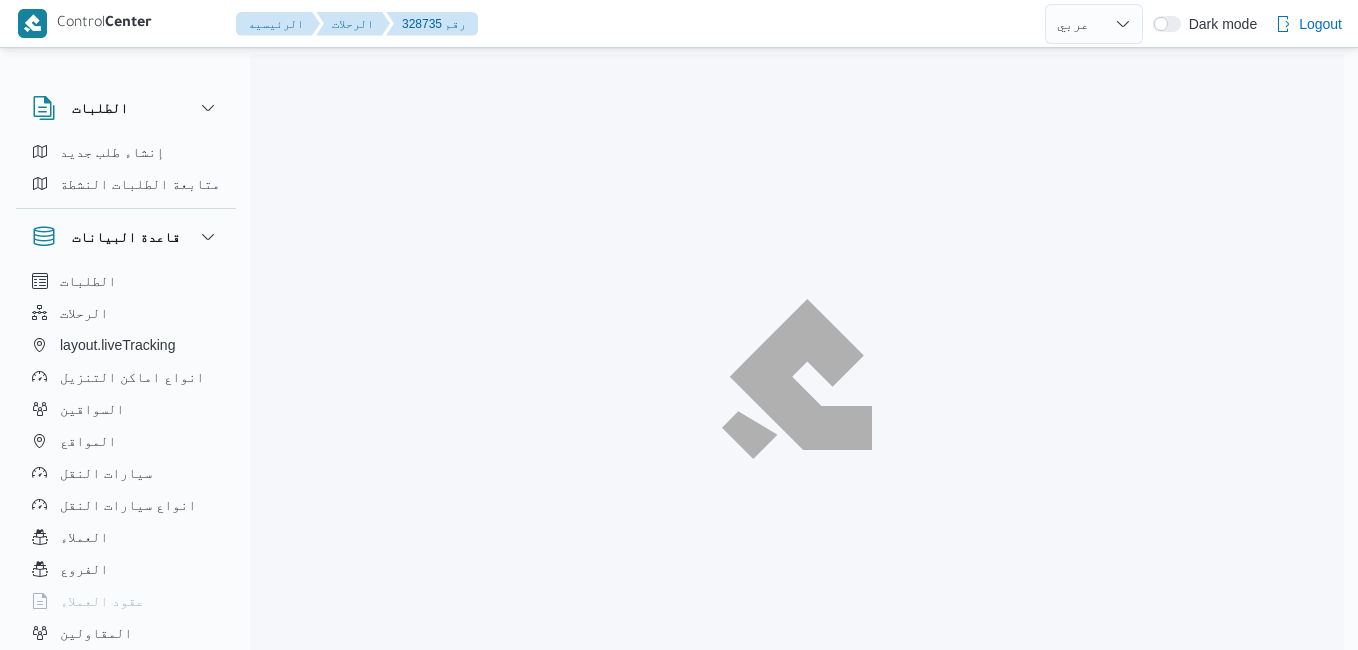 select on "ar" 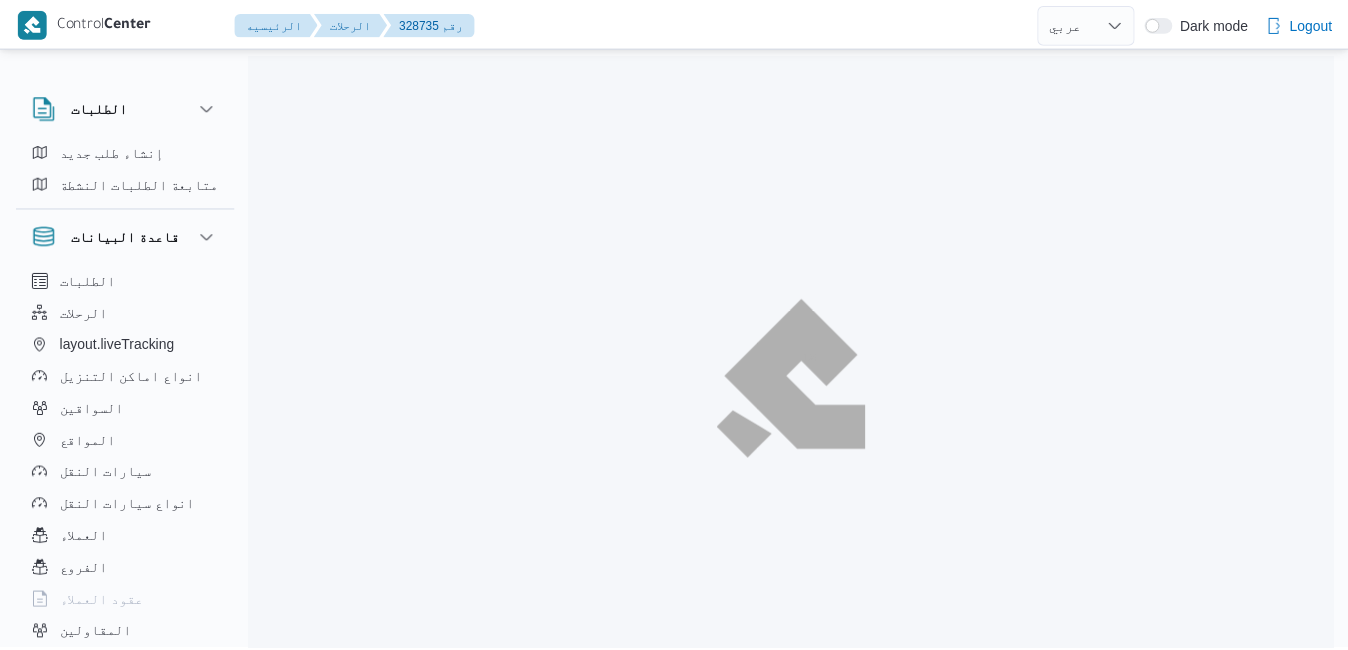 scroll, scrollTop: 0, scrollLeft: 0, axis: both 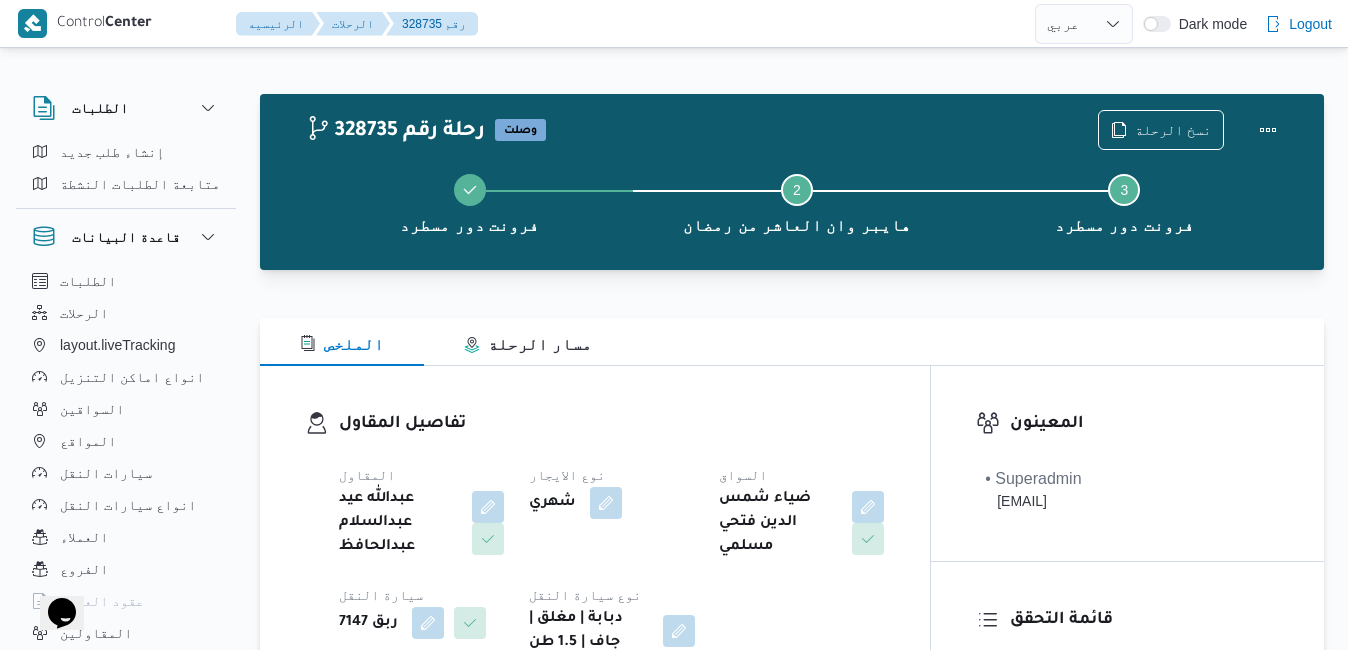 click on "تفاصيل المقاول المقاول عبدالله عيد عبدالسلام عبدالحافظ نوع الايجار شهري السواق ضياء شمس الدين فتحي مسلمي سيارة النقل ربق 7147 نوع سيارة النقل دبابة | مغلق | جاف | 1.5 طن" at bounding box center [595, 533] 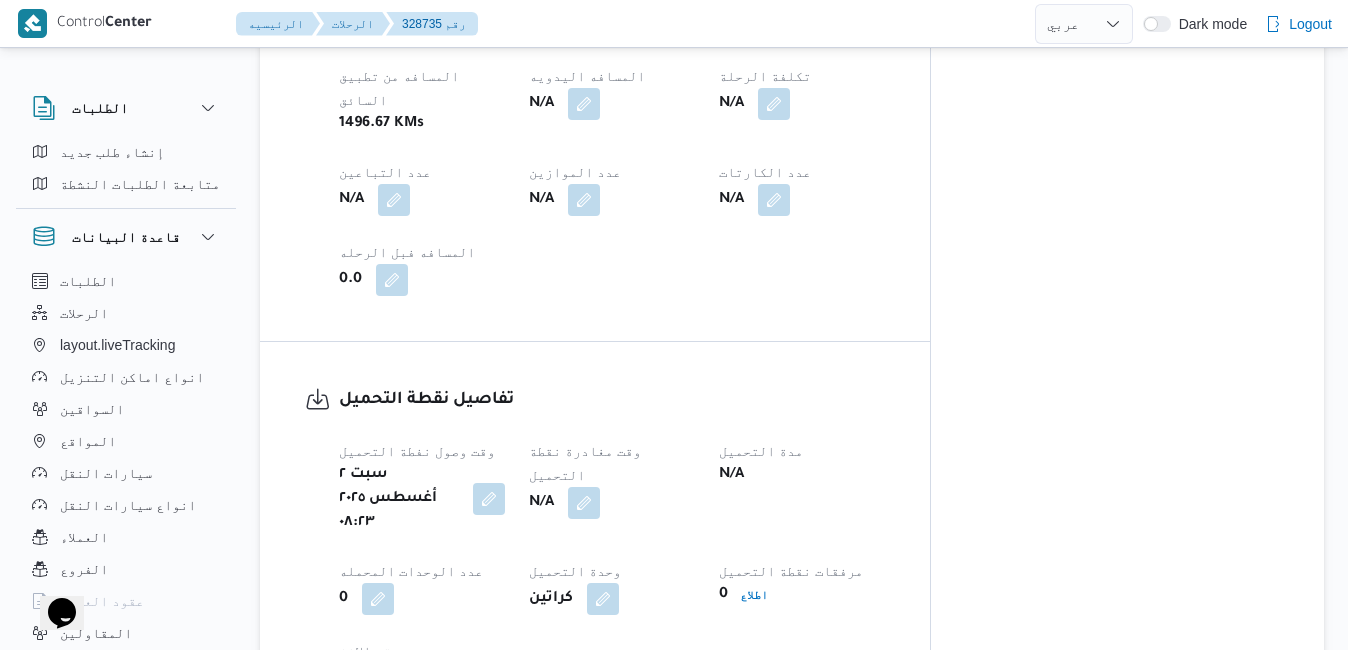 scroll, scrollTop: 1200, scrollLeft: 0, axis: vertical 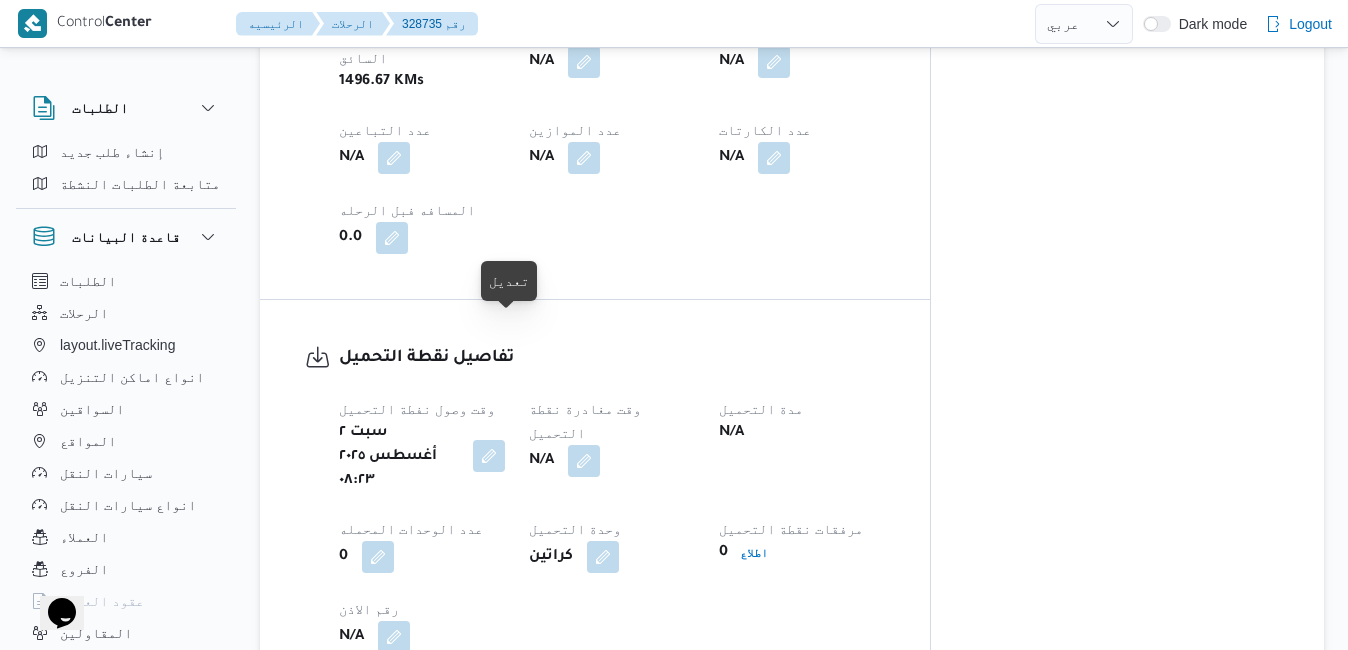 click at bounding box center [489, 456] 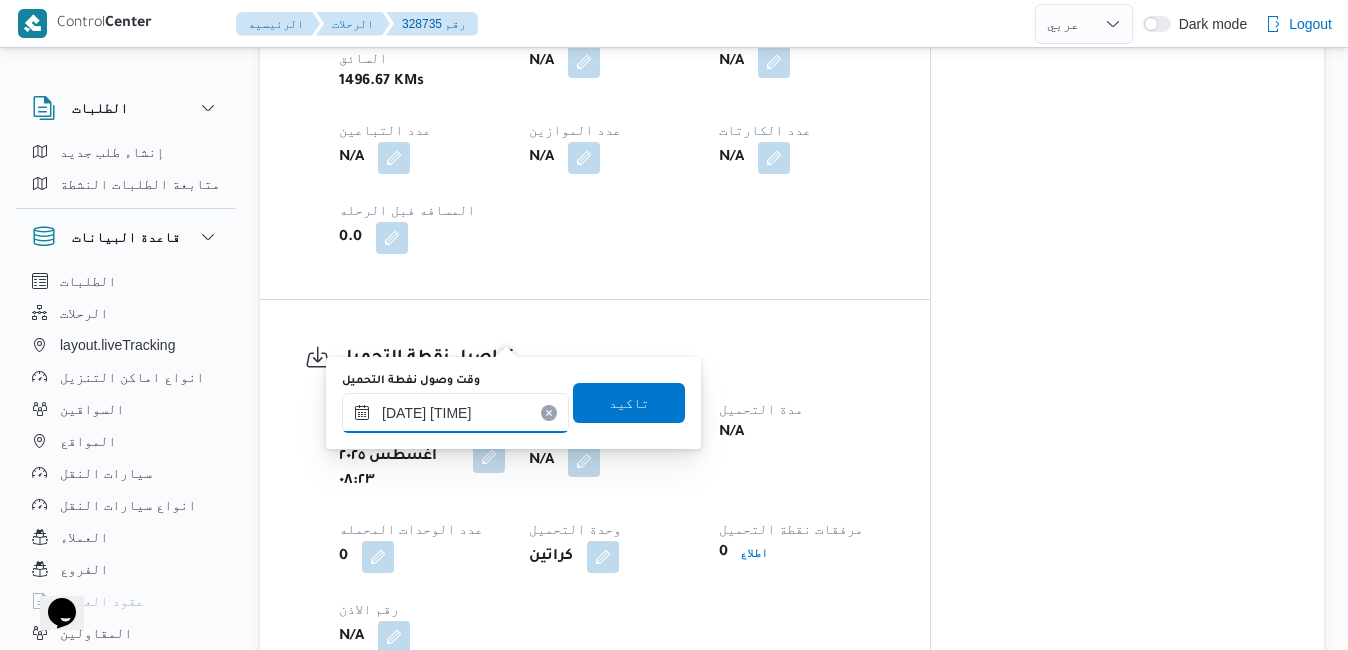 click on "٠٢/٠٨/٢٠٢٥ ٠٨:٢٣" at bounding box center [455, 413] 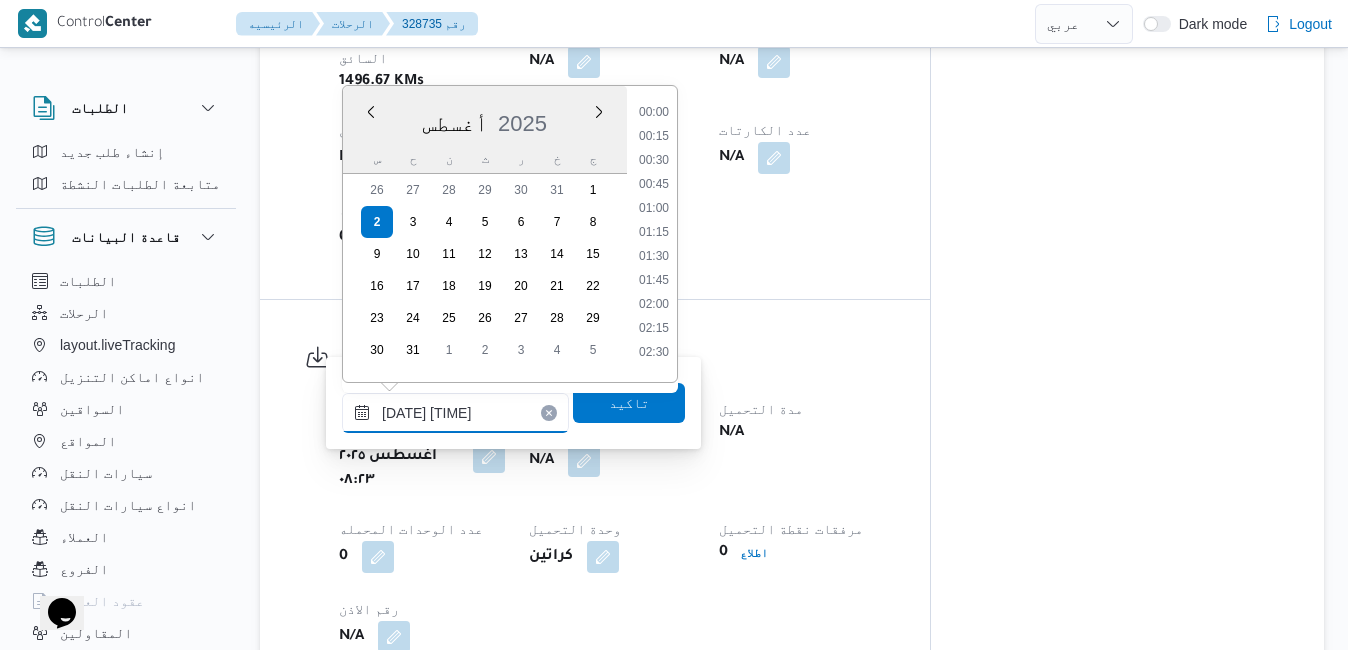 scroll, scrollTop: 654, scrollLeft: 0, axis: vertical 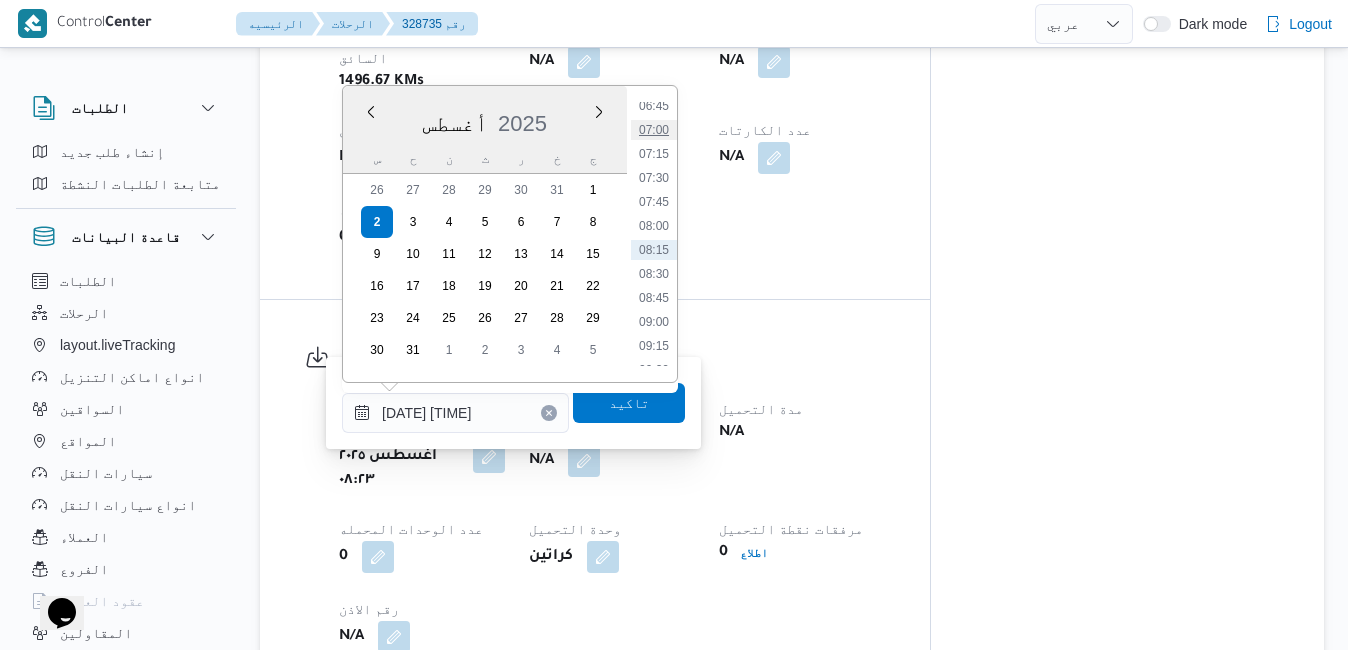click on "07:00" at bounding box center (654, 130) 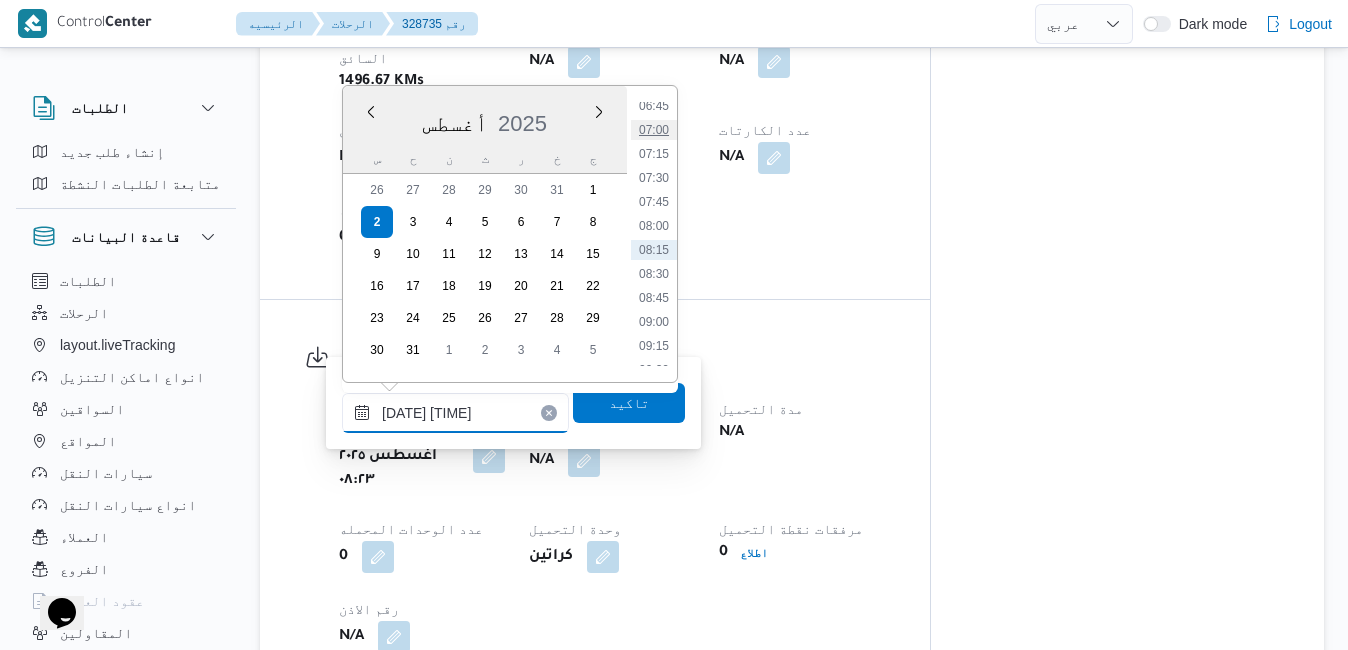 type on "[DATE] [TIME]" 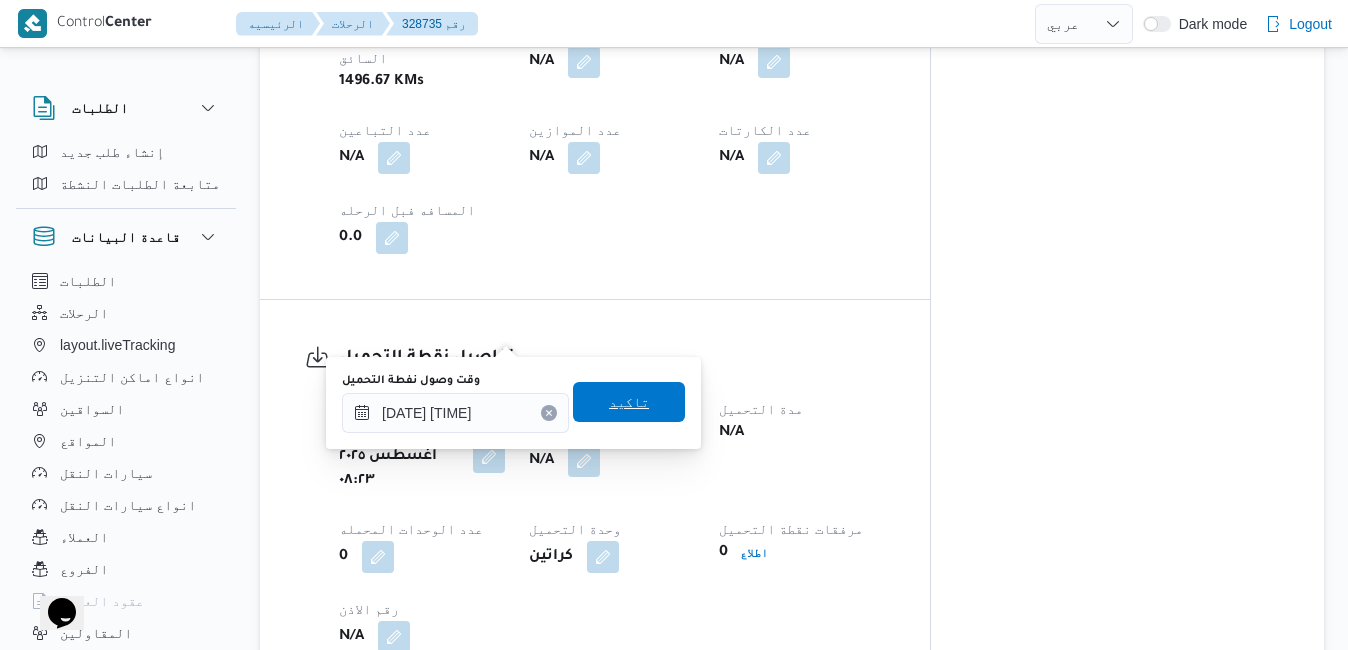 click on "تاكيد" at bounding box center (629, 402) 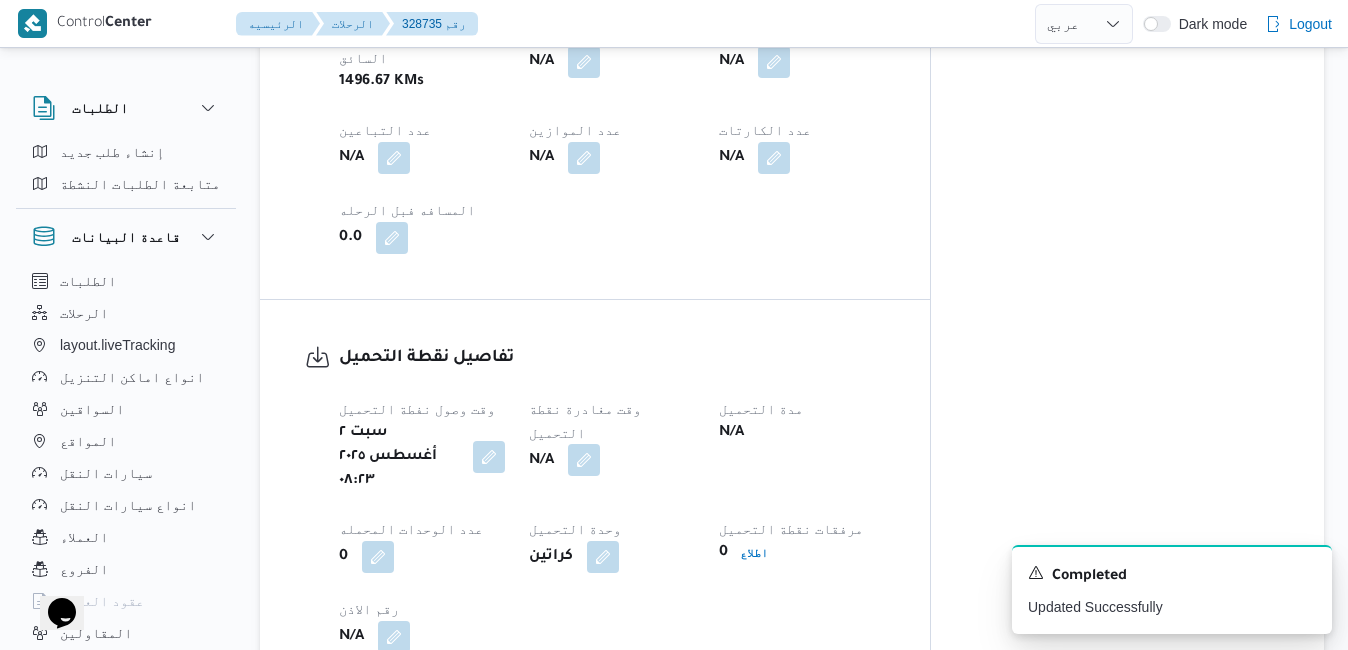 click at bounding box center [584, 460] 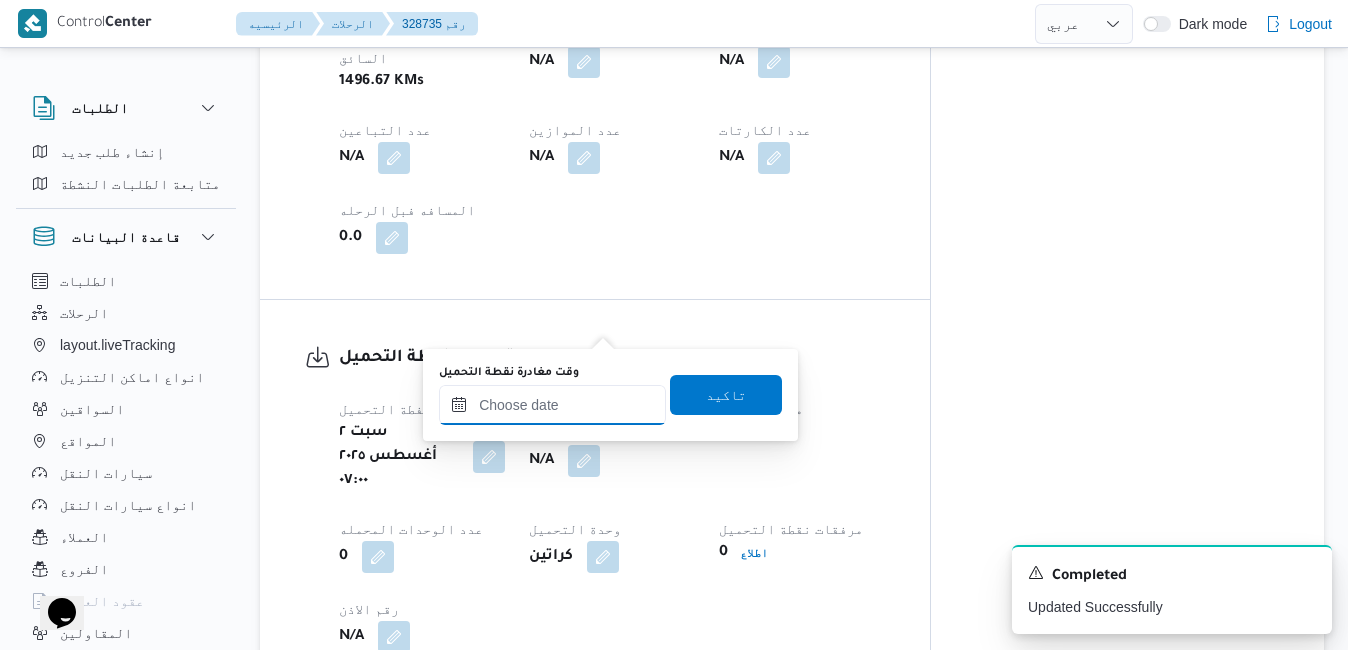 click on "وقت مغادرة نقطة التحميل" at bounding box center (552, 405) 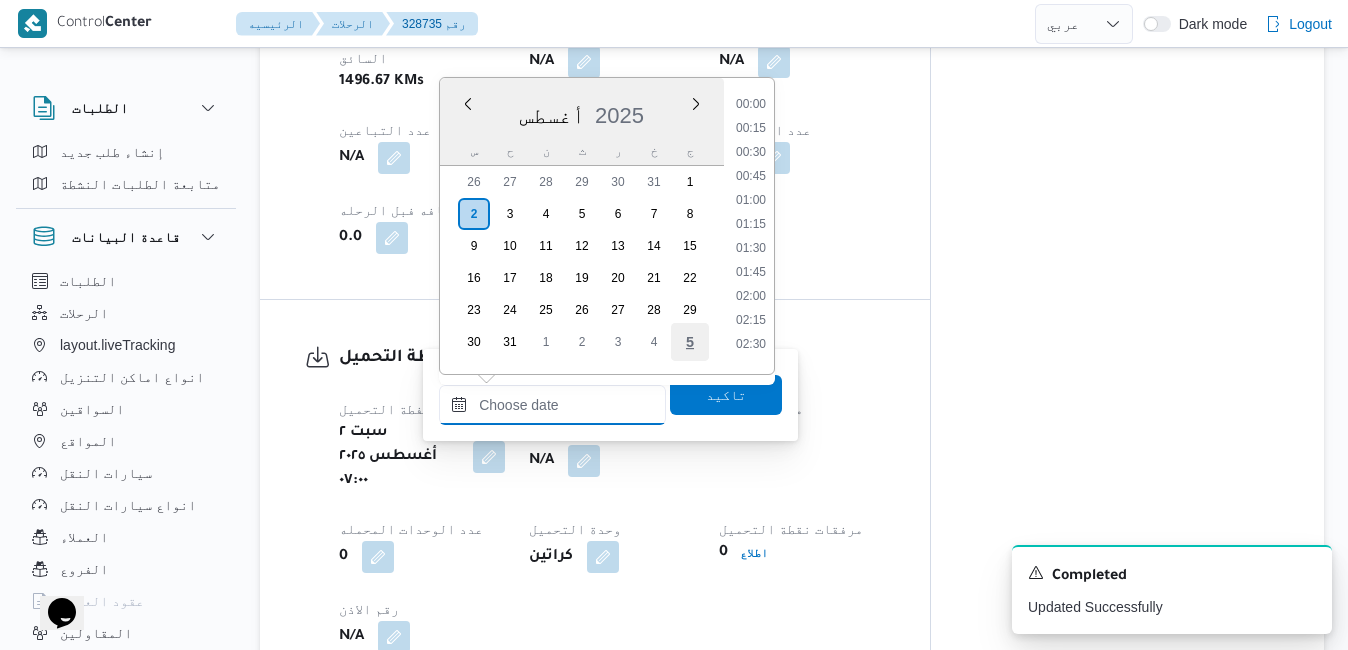 scroll, scrollTop: 870, scrollLeft: 0, axis: vertical 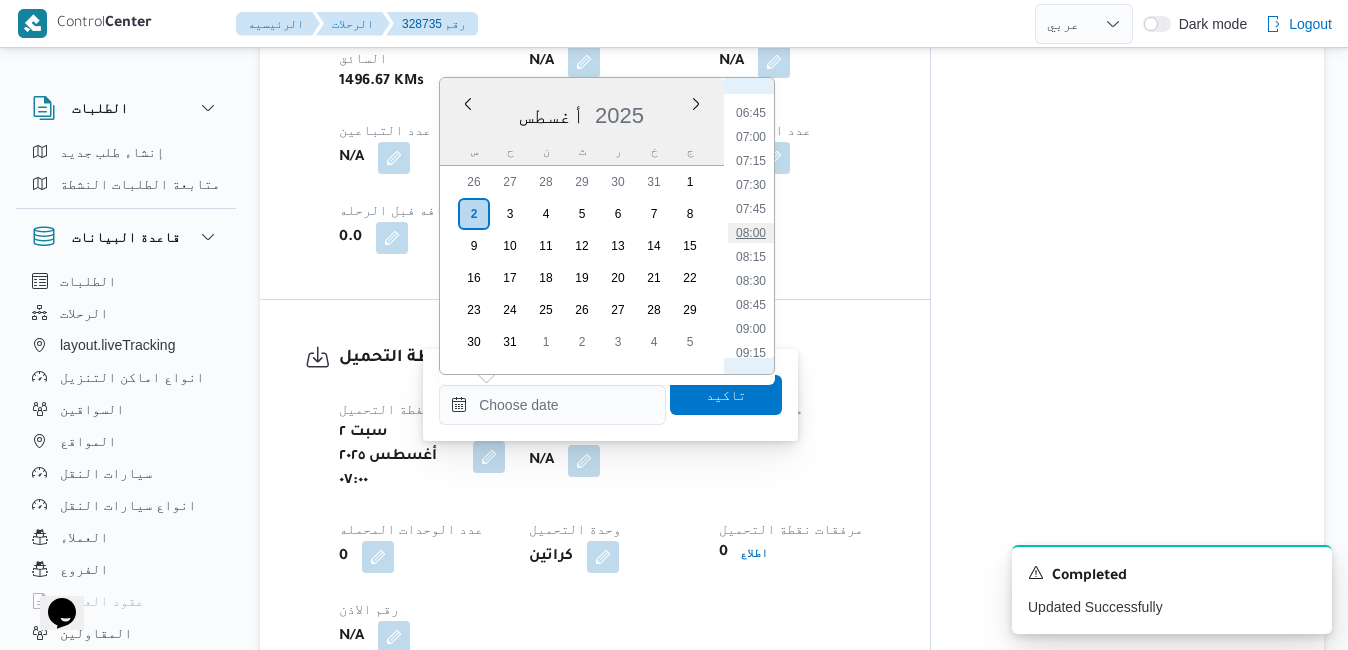 click on "08:00" at bounding box center [751, 233] 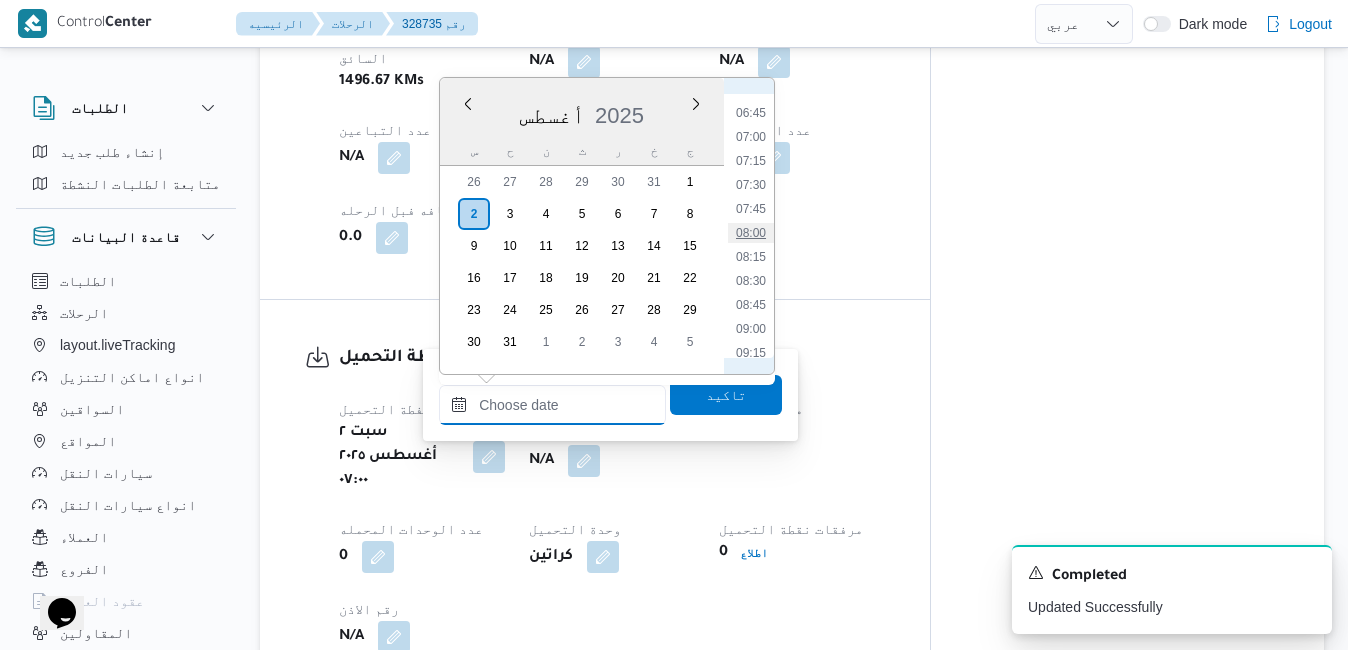type on "[DATE] [TIME]" 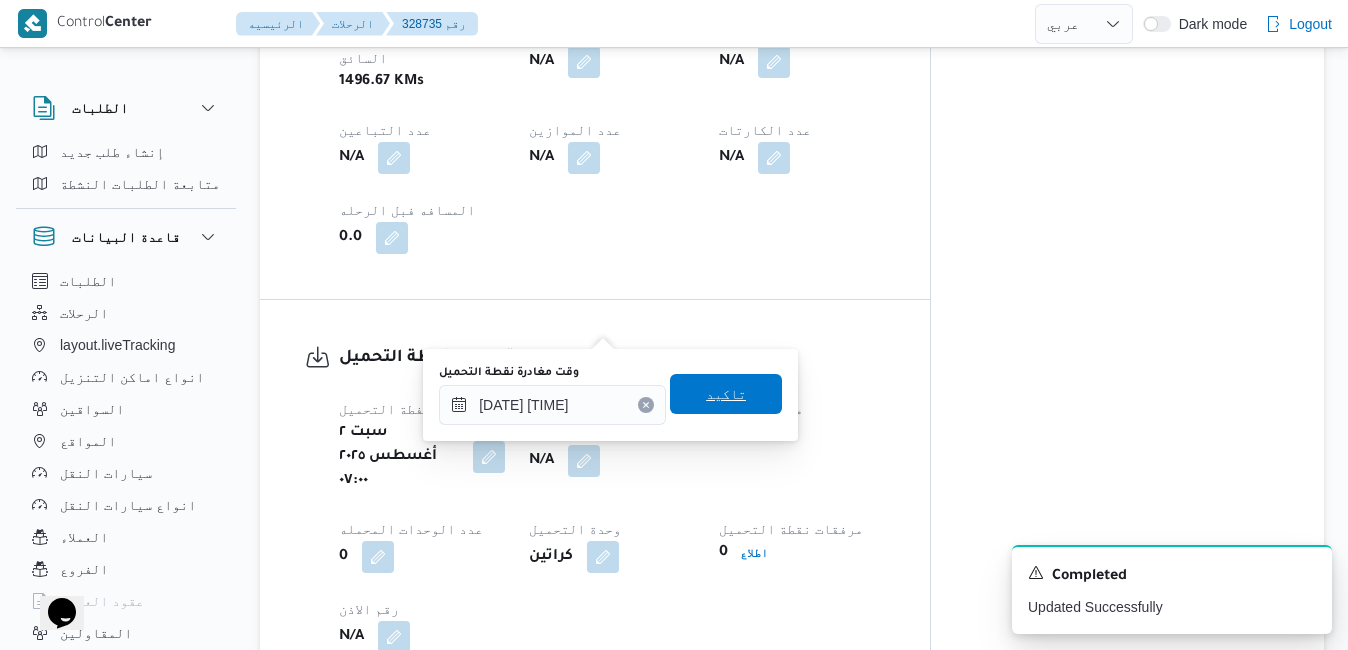 click on "تاكيد" at bounding box center [726, 394] 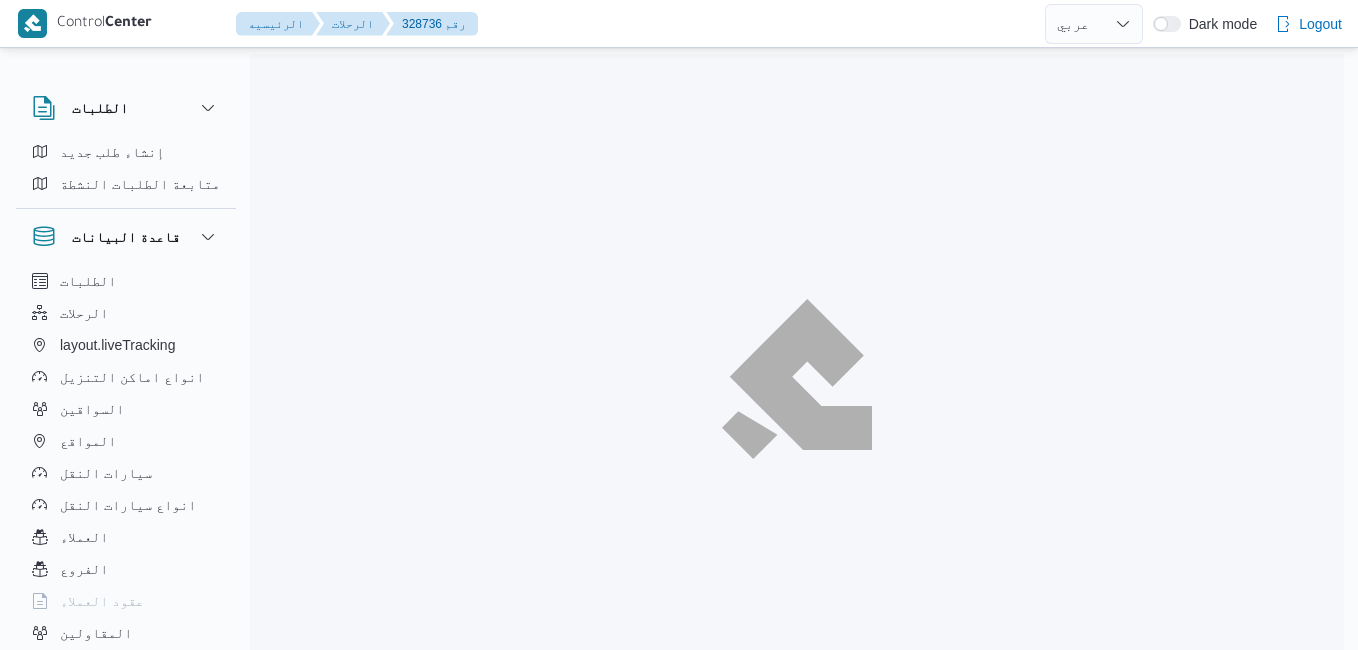 select on "ar" 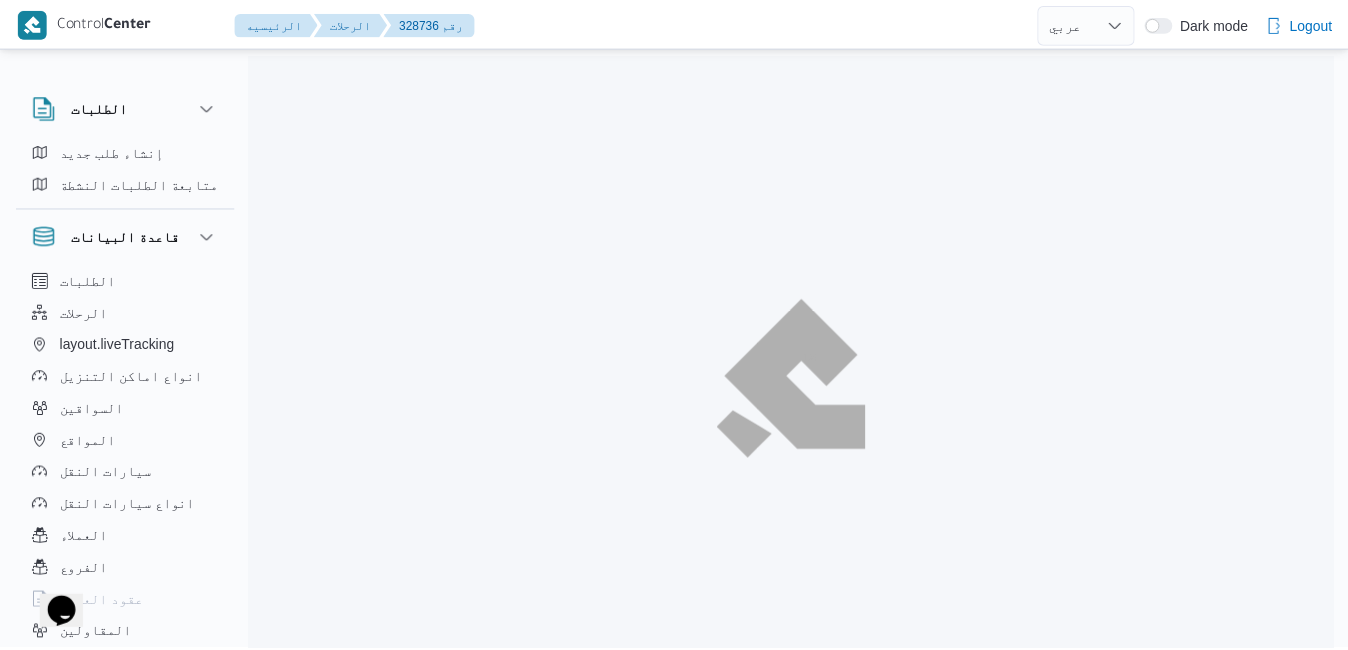 scroll, scrollTop: 0, scrollLeft: 0, axis: both 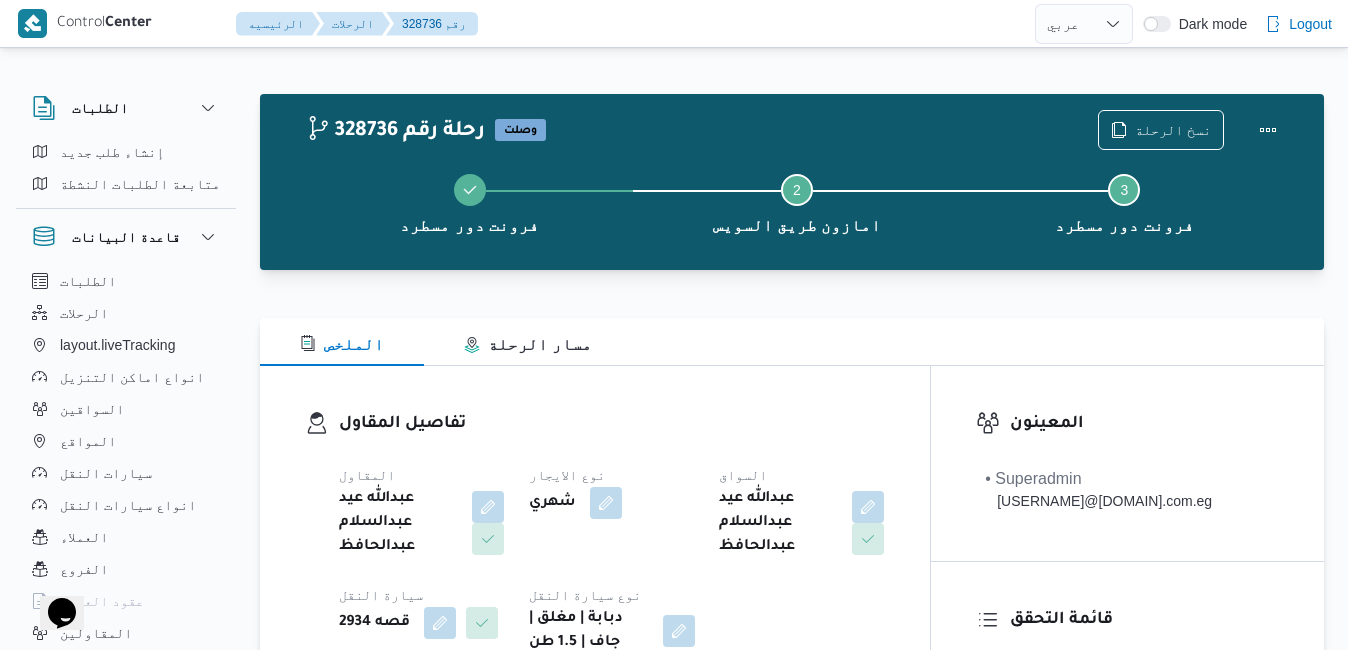 click on "تفاصيل المقاول" at bounding box center (612, 424) 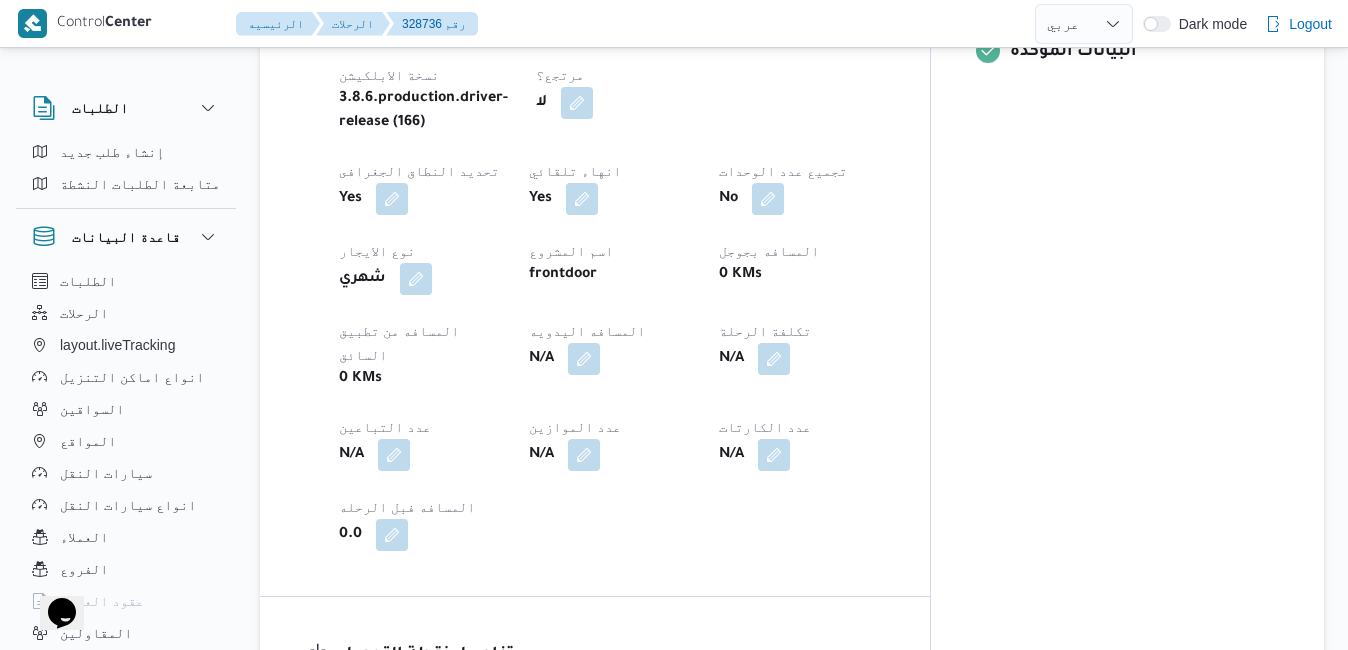 scroll, scrollTop: 1040, scrollLeft: 0, axis: vertical 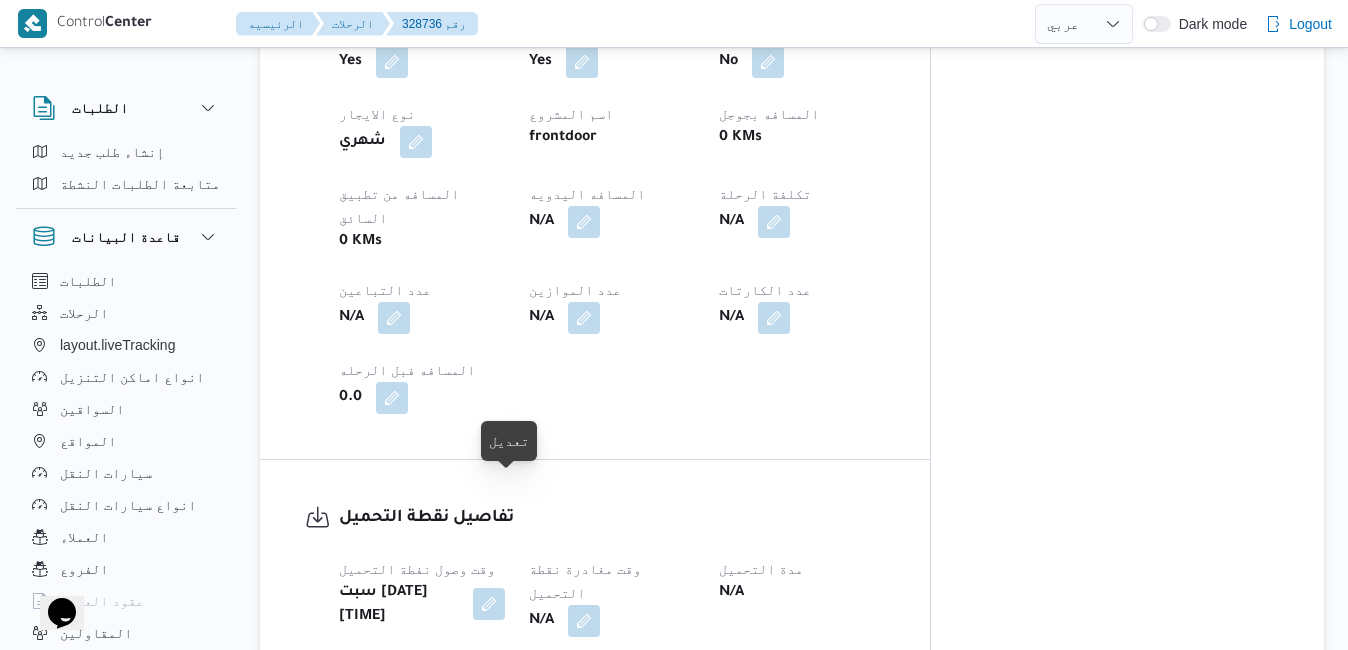 click at bounding box center (489, 604) 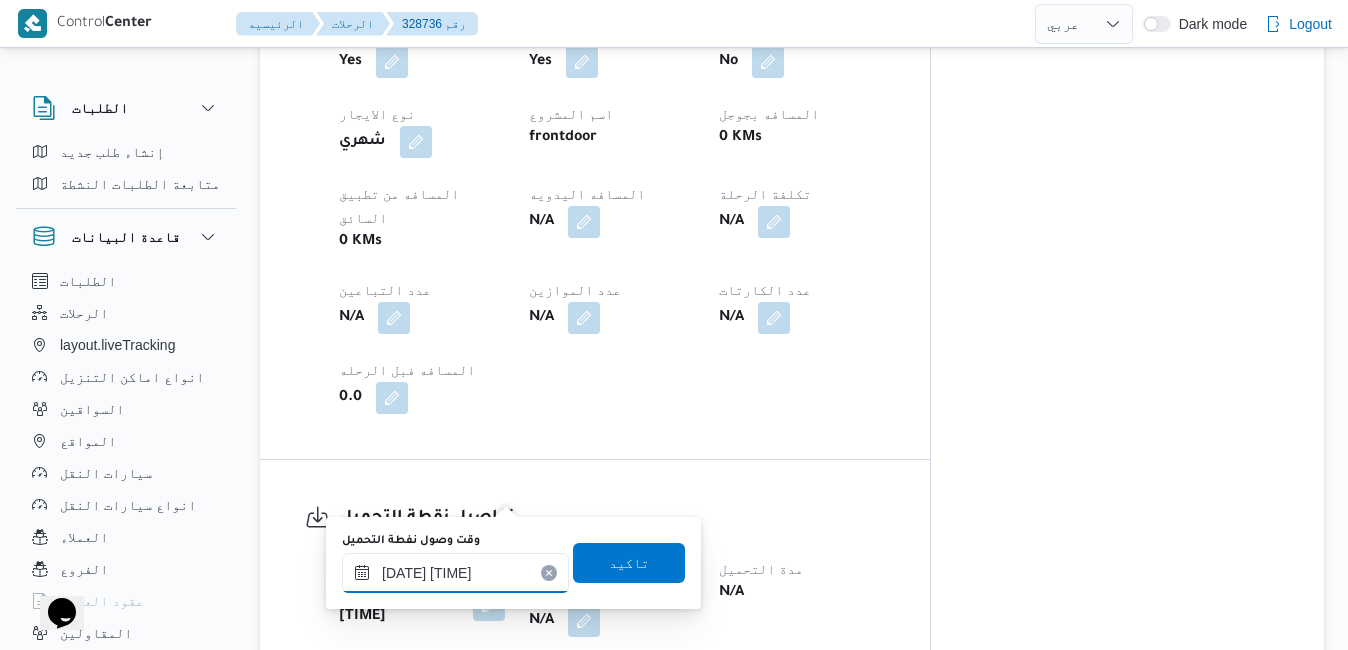 click on "٠٢/٠٨/٢٠٢٥ ٠٨:١٣" at bounding box center [455, 573] 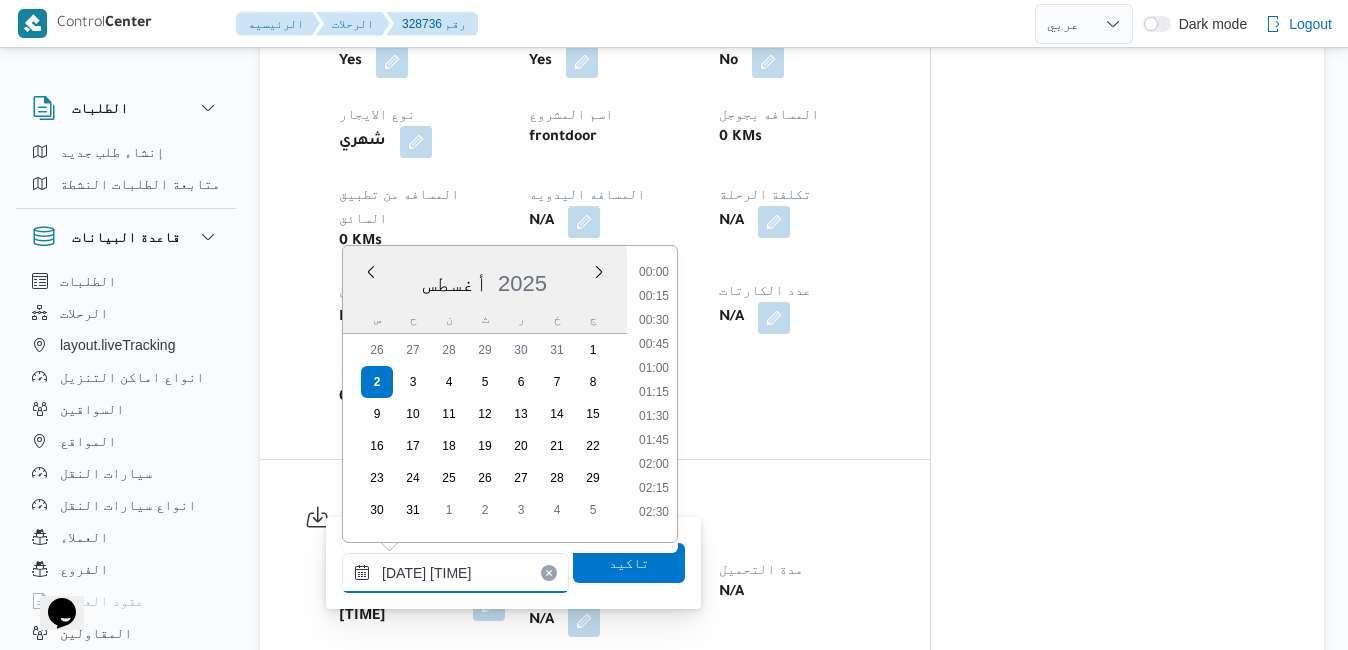 scroll, scrollTop: 630, scrollLeft: 0, axis: vertical 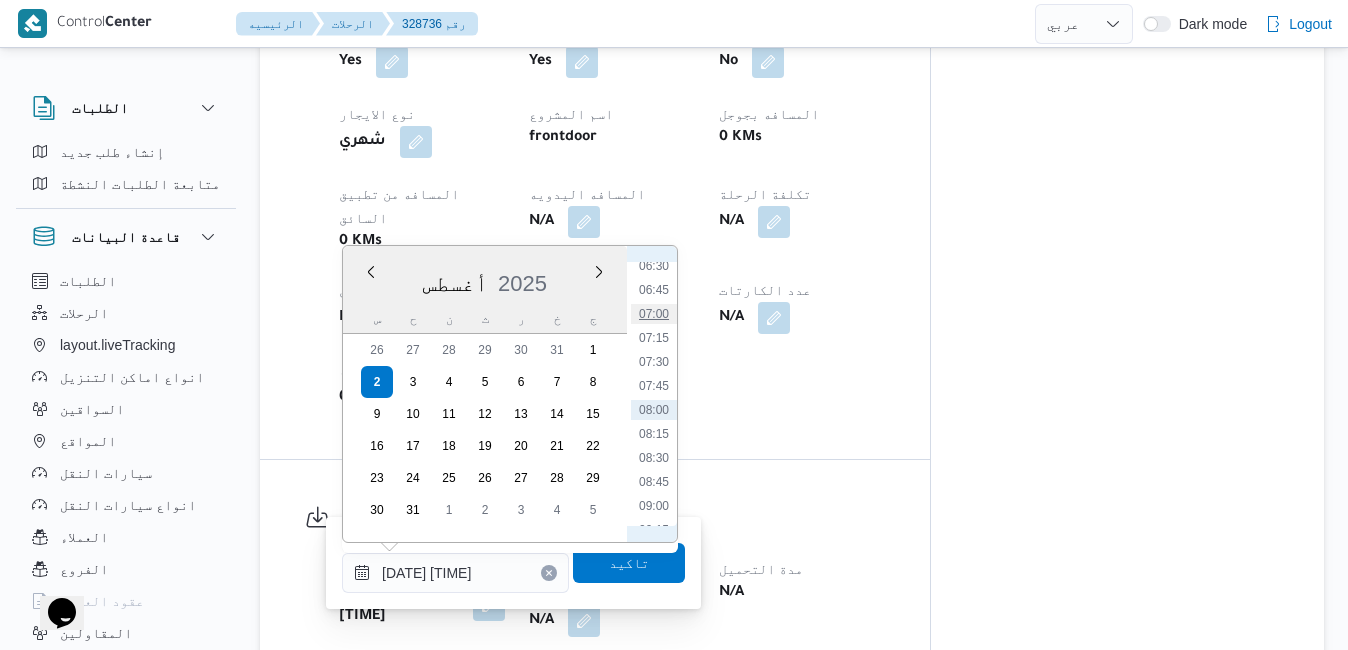 click on "07:00" at bounding box center [654, 314] 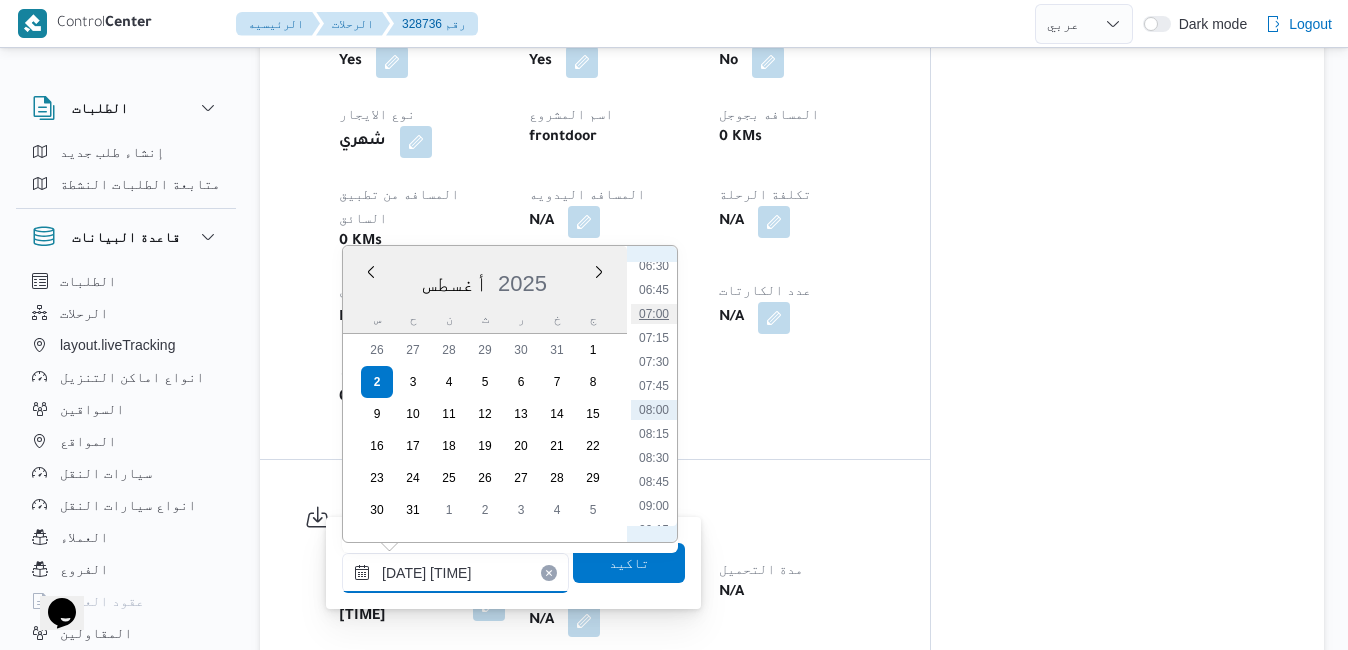 type on "[DATE] [TIME]" 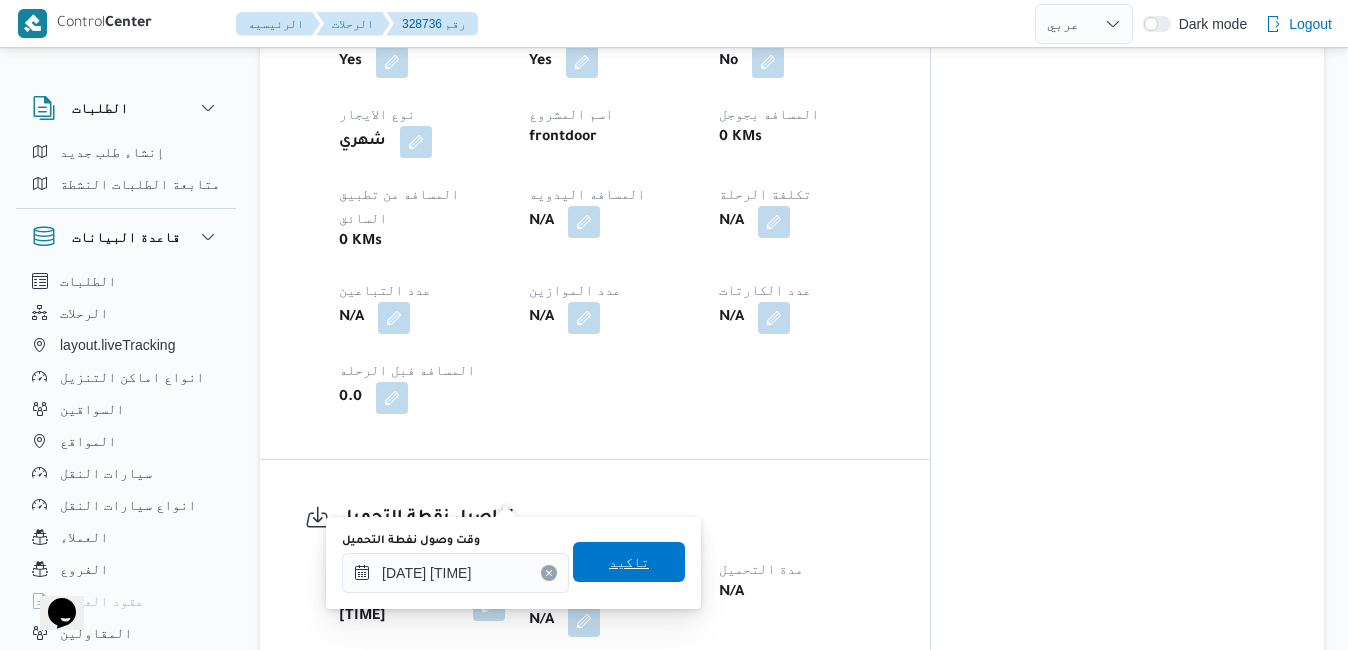 click on "تاكيد" at bounding box center (629, 562) 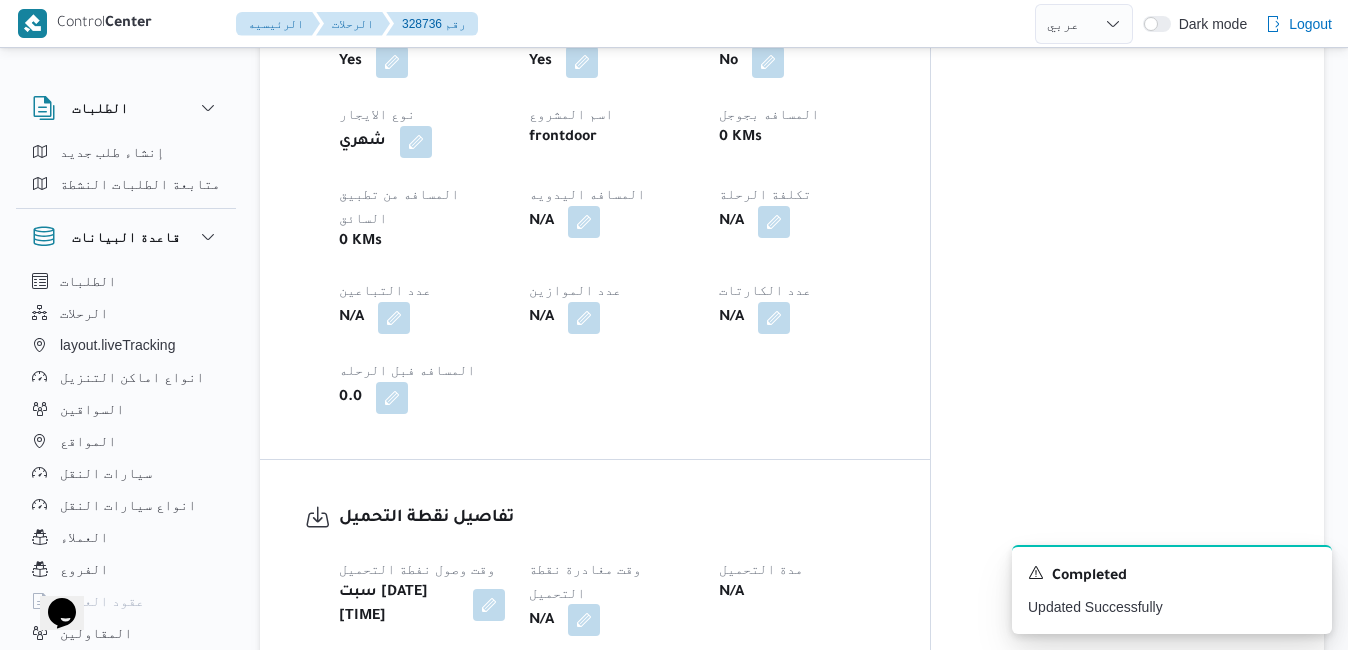click at bounding box center [584, 620] 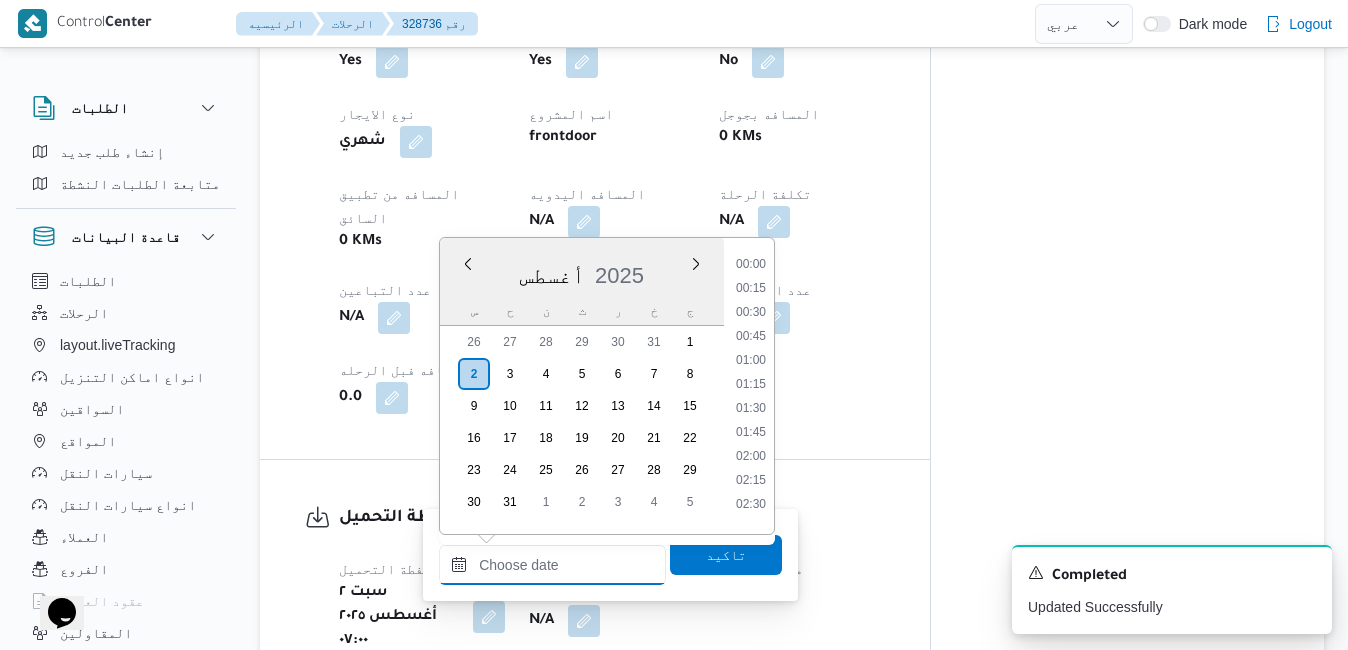 click on "وقت مغادرة نقطة التحميل" at bounding box center (552, 565) 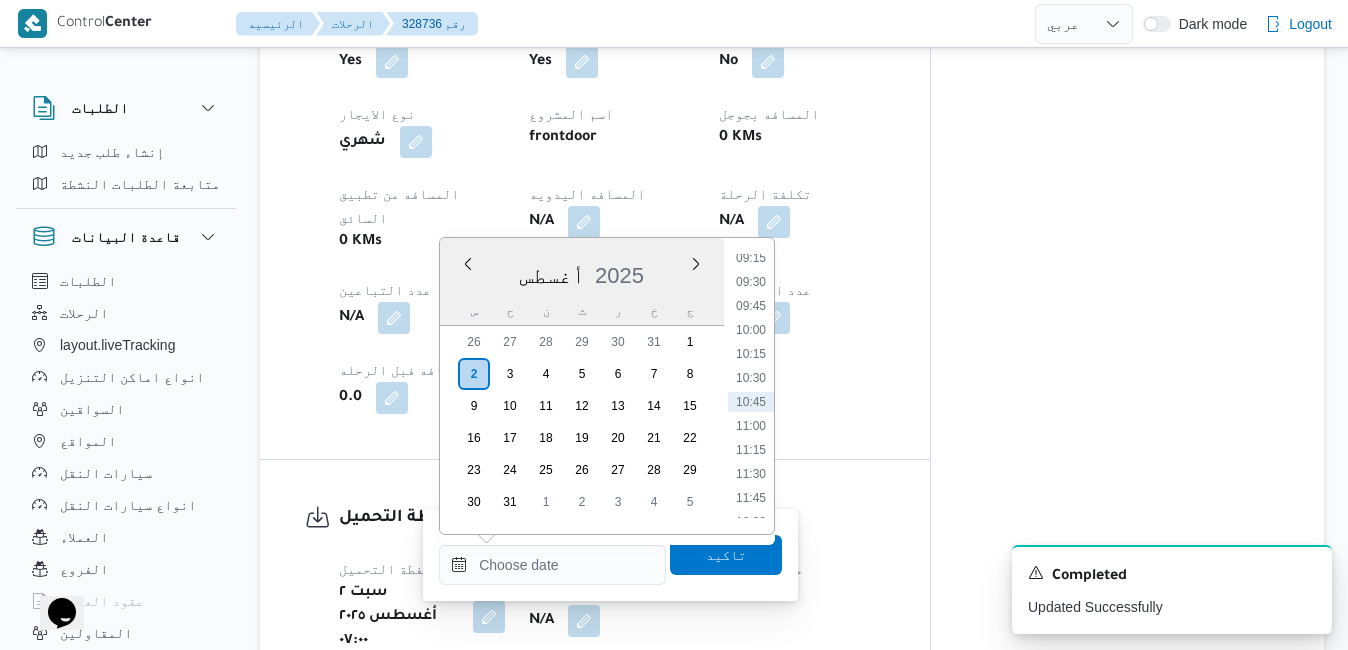 click on "00:00 00:15 00:30 00:45 01:00 01:15 01:30 01:45 02:00 02:15 02:30 02:45 03:00 03:15 03:30 03:45 04:00 04:15 04:30 04:45 05:00 05:15 05:30 05:45 06:00 06:15 06:30 06:45 07:00 07:15 07:30 07:45 08:00 08:15 08:30 08:45 09:00 09:15 09:30 09:45 10:00 10:15 10:30 10:45 11:00 11:15 11:30 11:45 12:00 12:15 12:30 12:45 13:00 13:15 13:30 13:45 14:00 14:15 14:30 14:45 15:00 15:15 15:30 15:45 16:00 16:15 16:30 16:45 17:00 17:15 17:30 17:45 18:00 18:15 18:30 18:45 19:00 19:15 19:30 19:45 20:00 20:15 20:30 20:45 21:00 21:15 21:30 21:45 22:00 22:15 22:30 22:45 23:00 23:15 23:30 23:45" at bounding box center [751, 386] 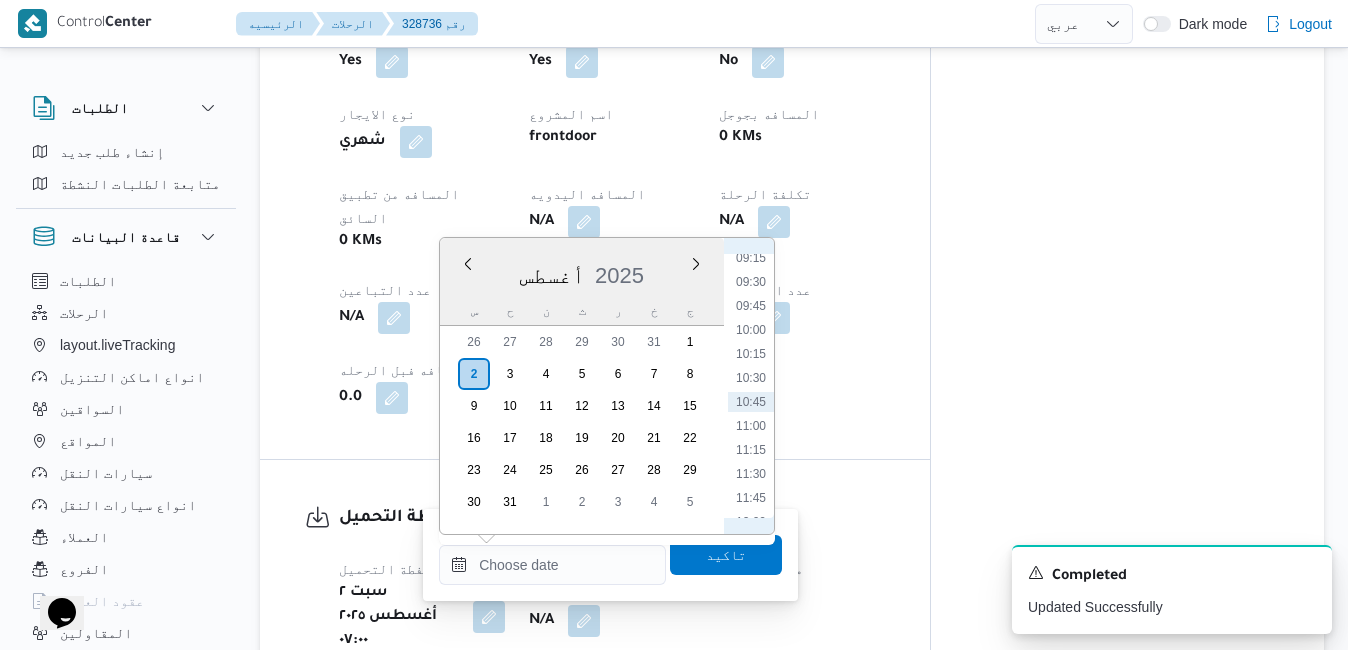 scroll, scrollTop: 663, scrollLeft: 0, axis: vertical 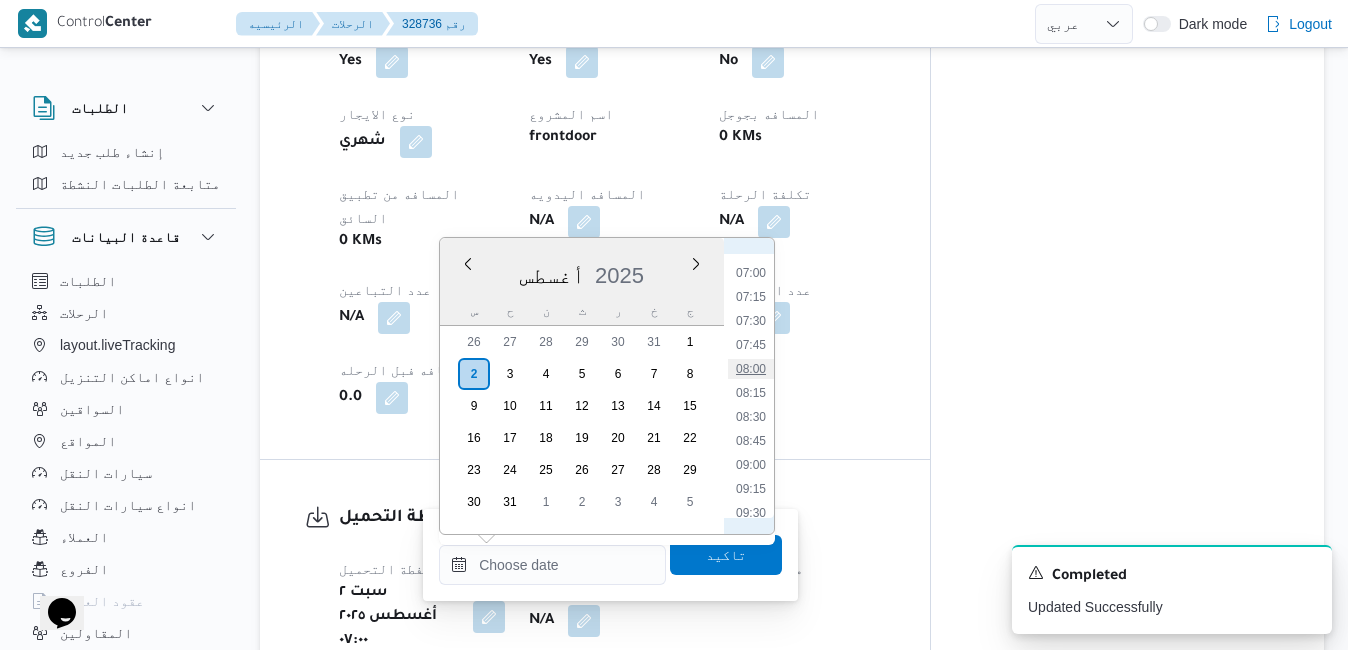 click on "08:00" at bounding box center [751, 369] 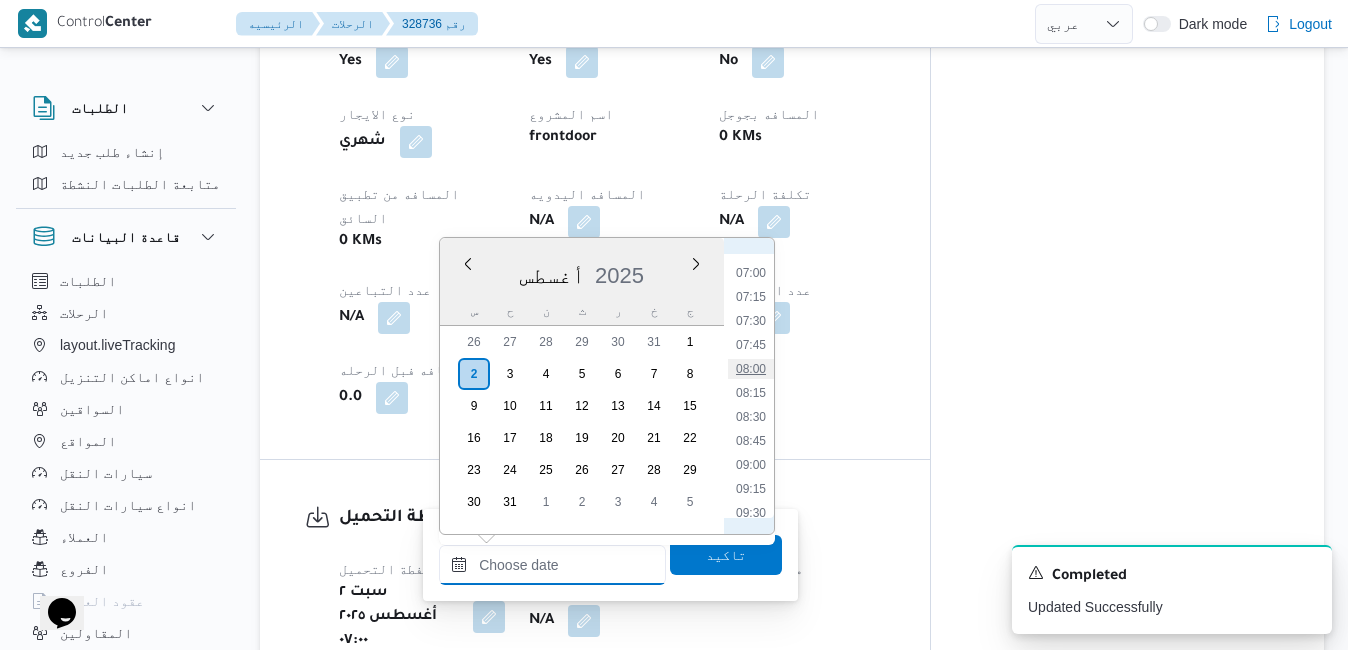 type on "[DATE] [TIME]" 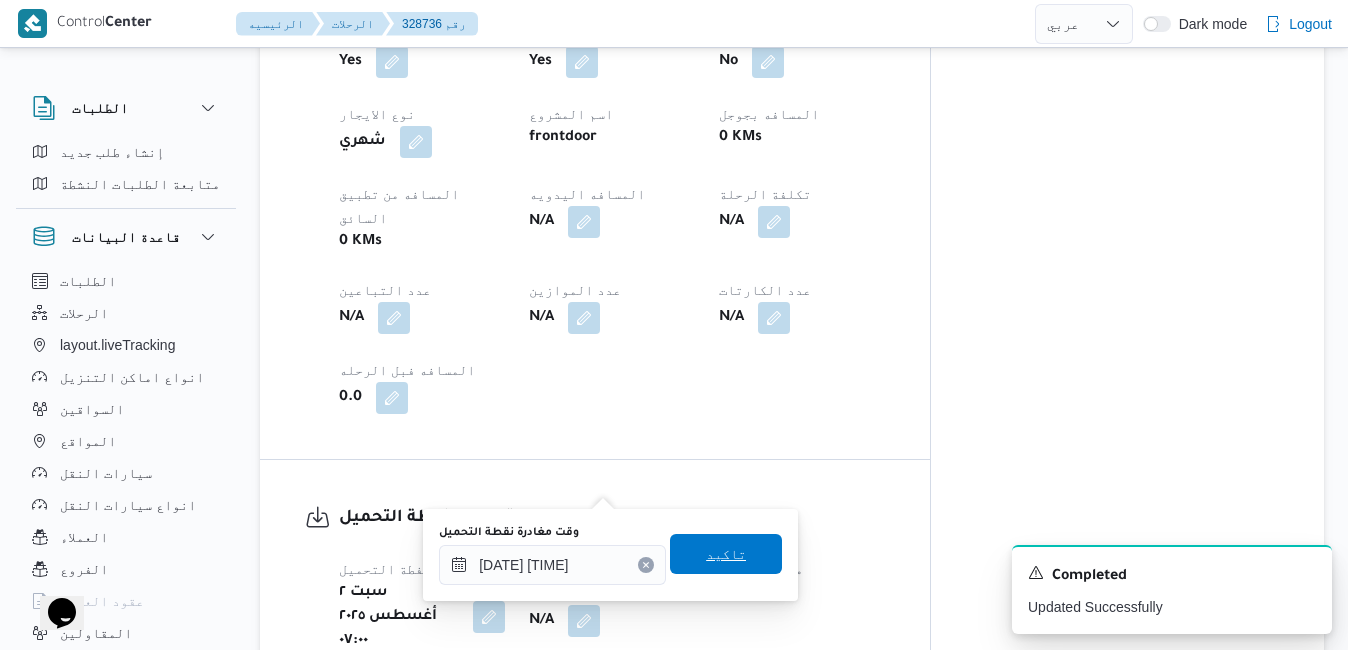 click on "تاكيد" at bounding box center (726, 554) 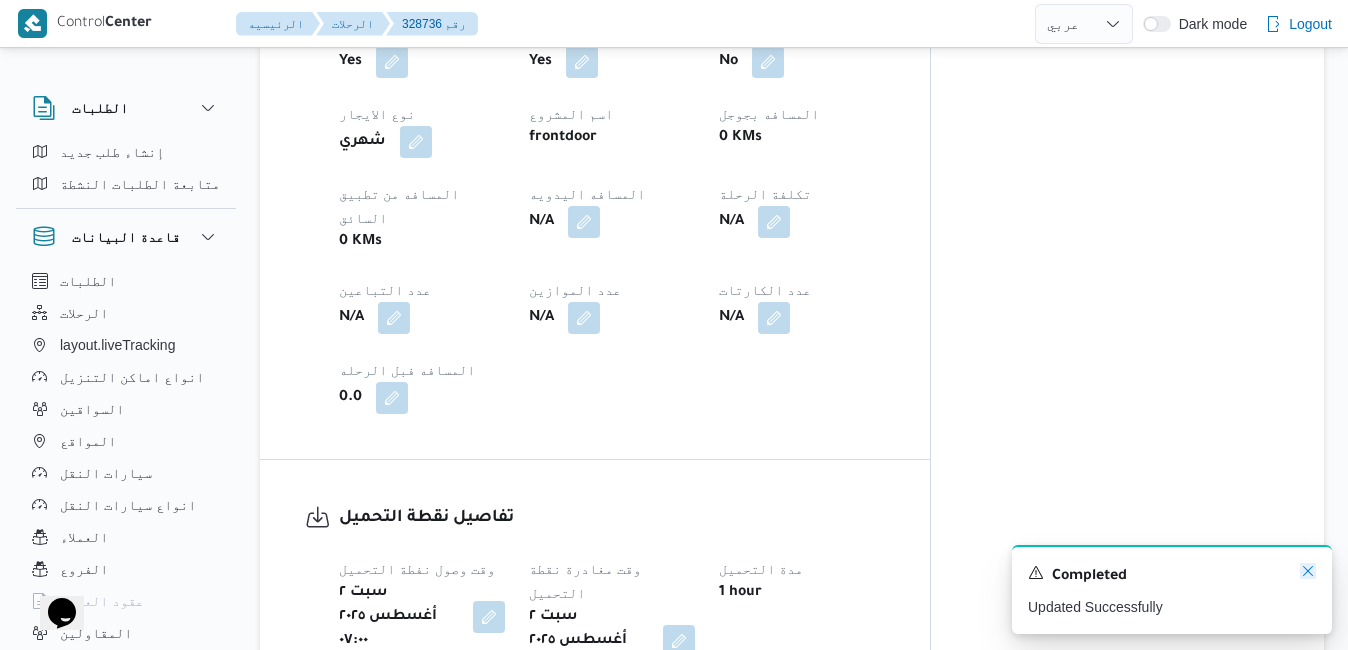 click 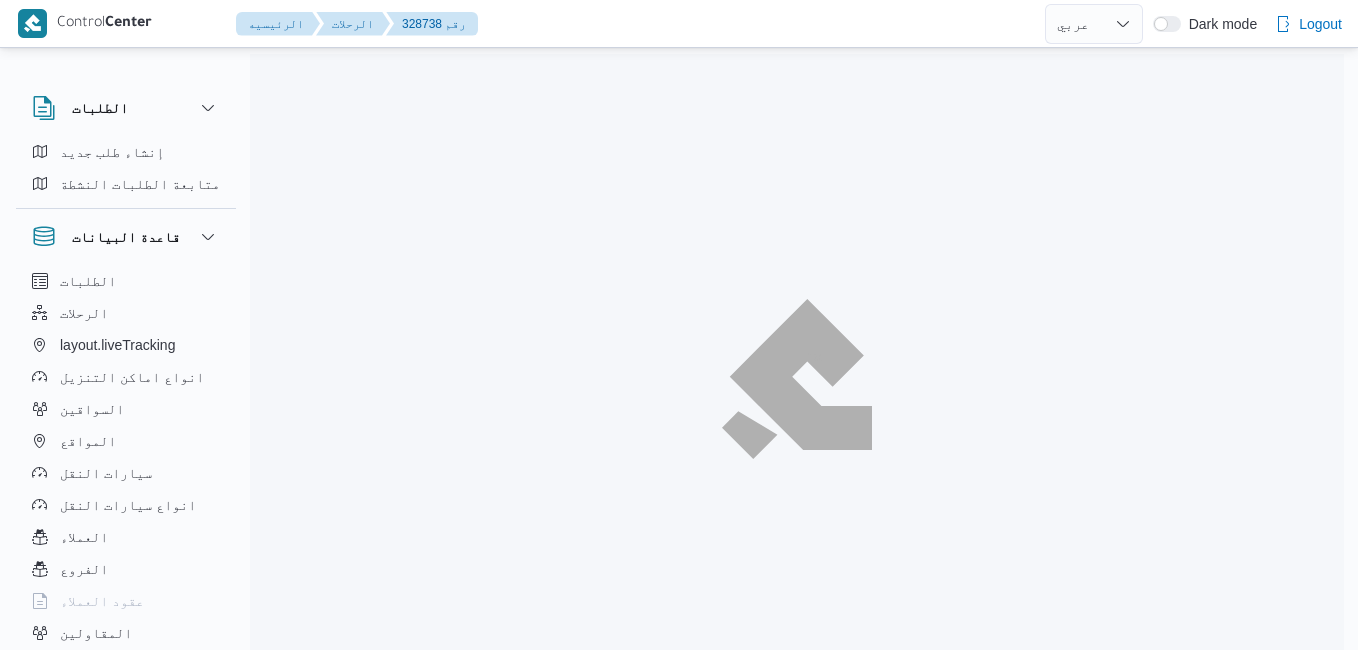 select on "ar" 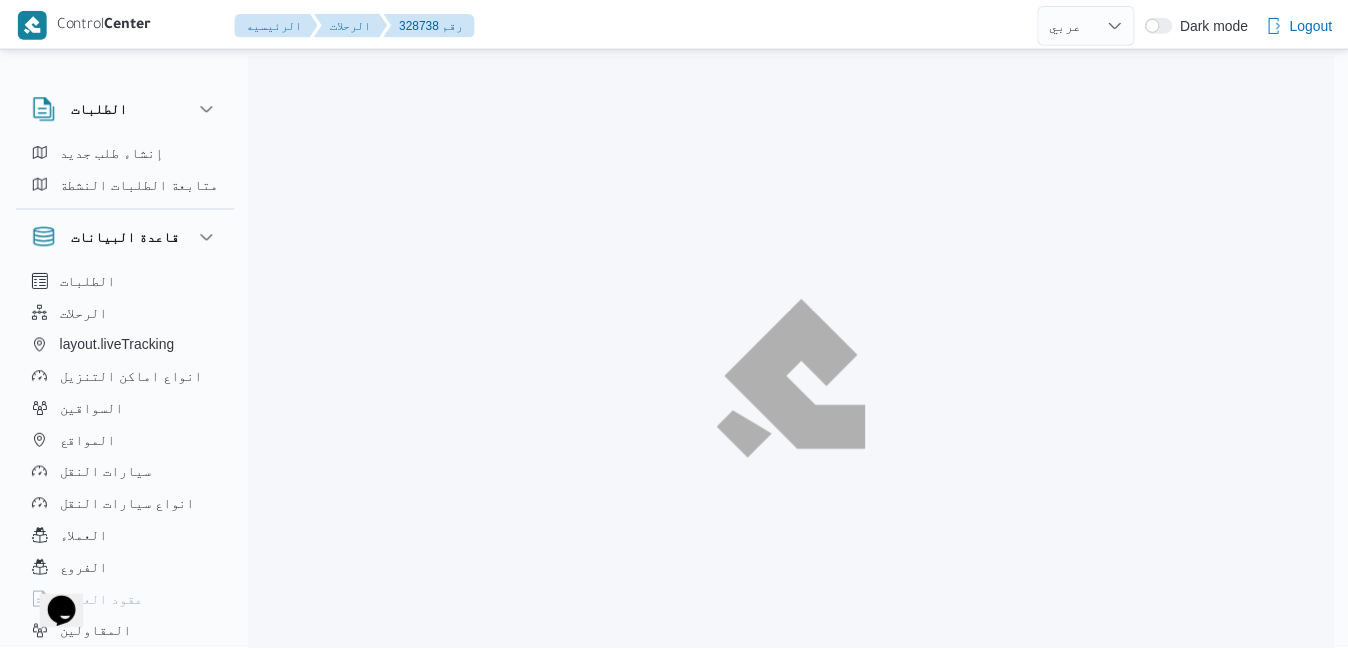 scroll, scrollTop: 0, scrollLeft: 0, axis: both 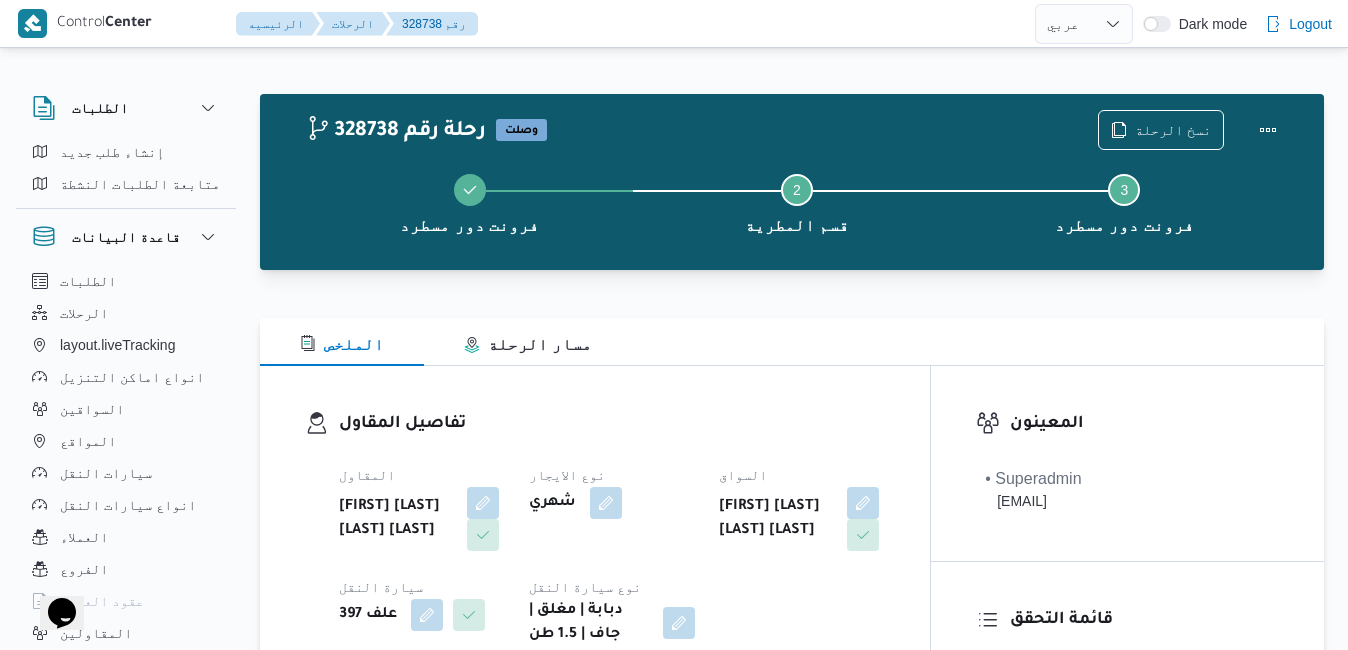 click on "تفاصيل المقاول المقاول [FIRST] [LAST] [LAST] [LAST] نوع الايجار شهري السواق [FIRST] [LAST] [LAST] [LAST] سيارة النقل علف 397 نوع سيارة النقل دبابة | مغلق | جاف | 1.5 طن" at bounding box center [595, 529] 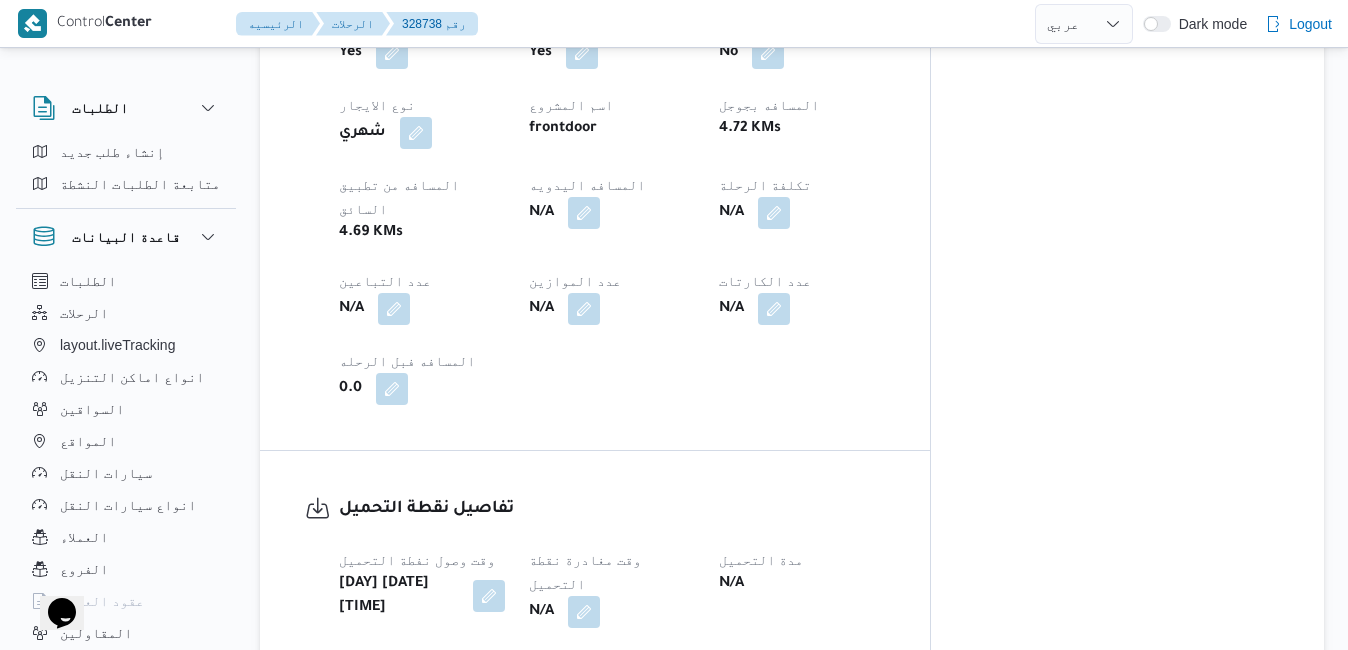 scroll, scrollTop: 1080, scrollLeft: 0, axis: vertical 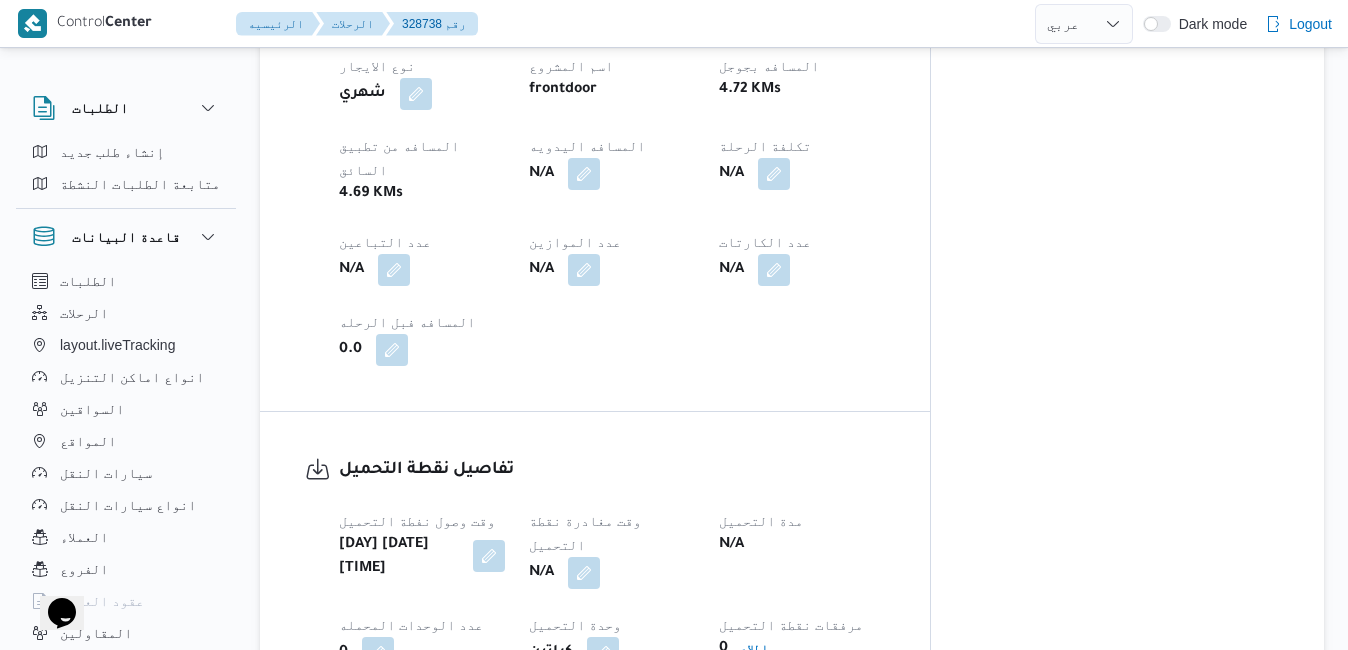 click at bounding box center [489, 556] 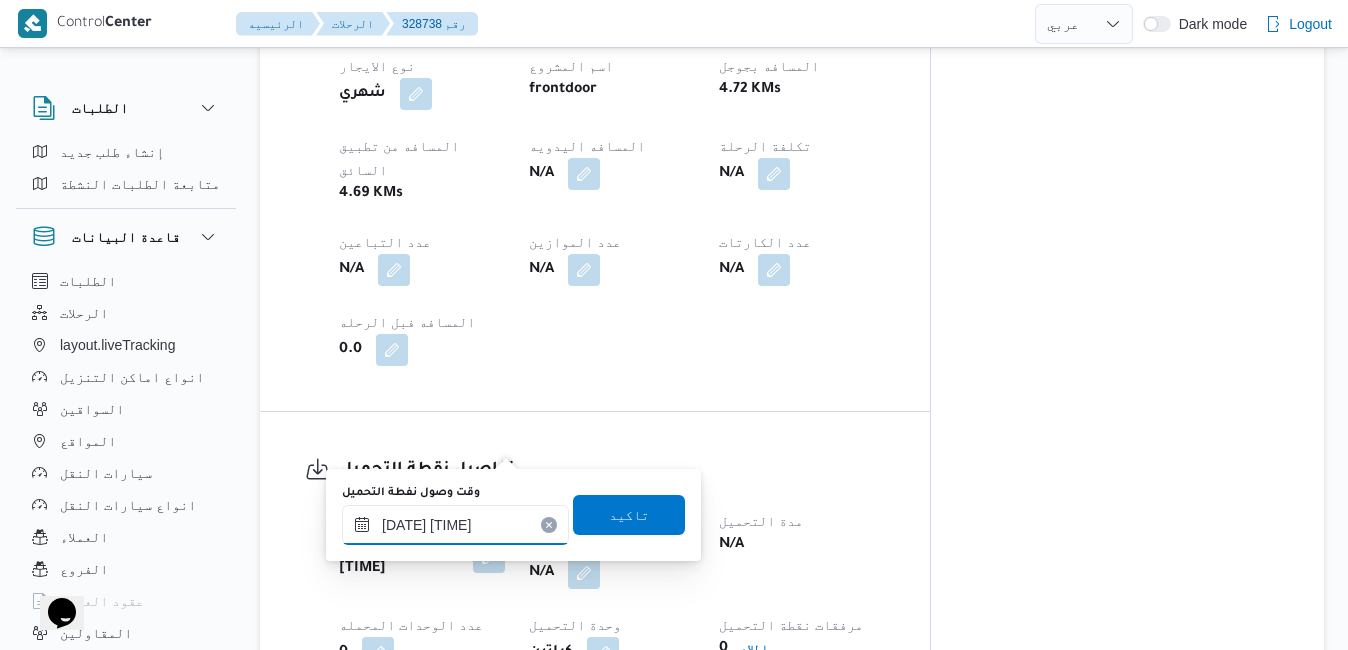 click on "[DATE] [TIME]" at bounding box center [455, 525] 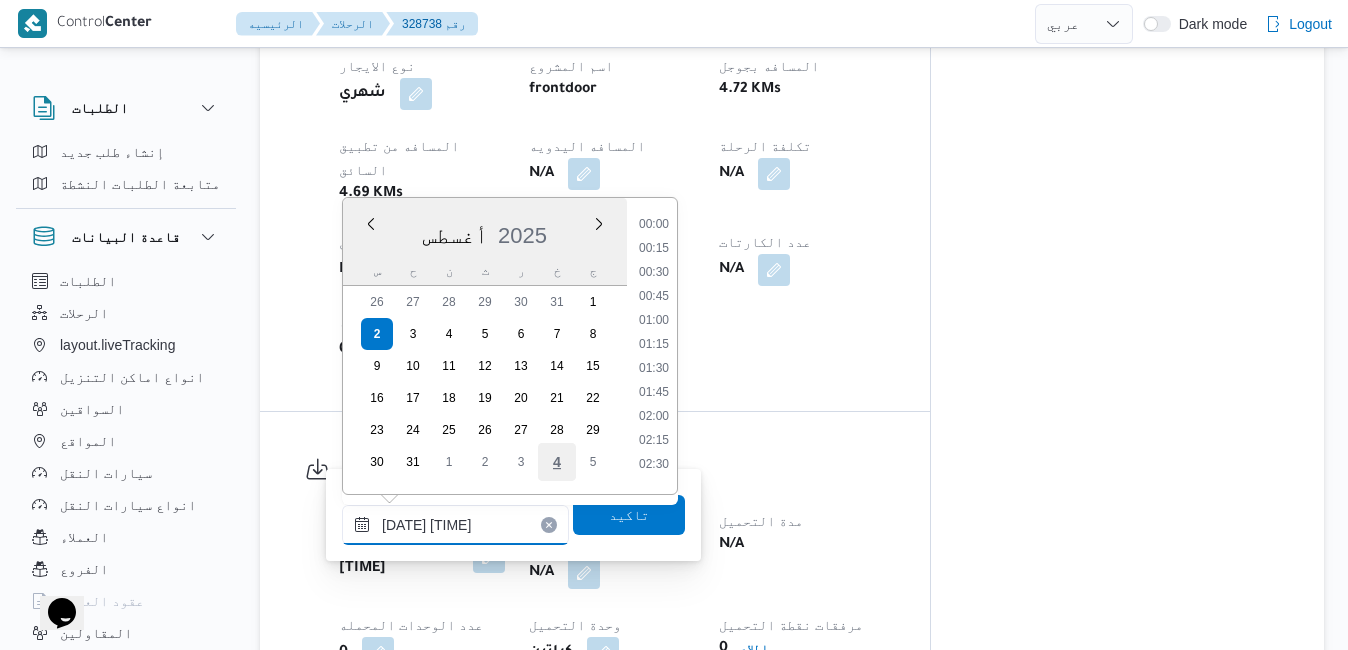 scroll, scrollTop: 558, scrollLeft: 0, axis: vertical 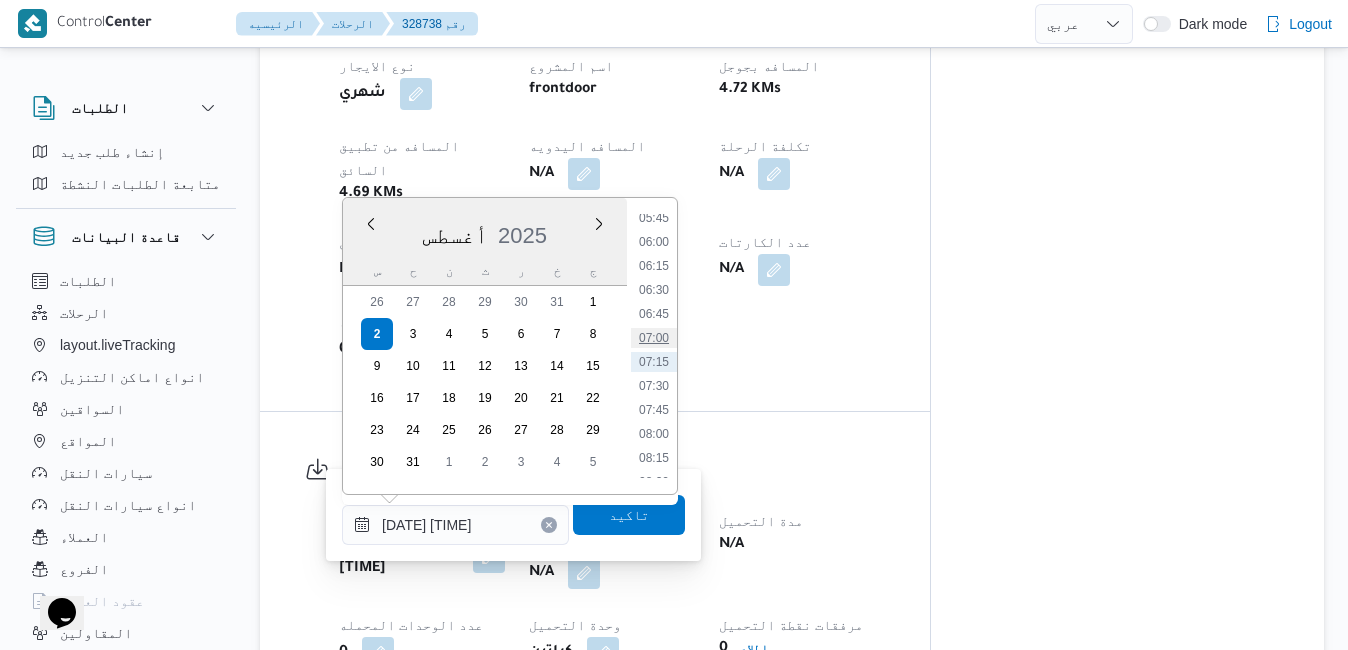 click on "07:00" at bounding box center (654, 338) 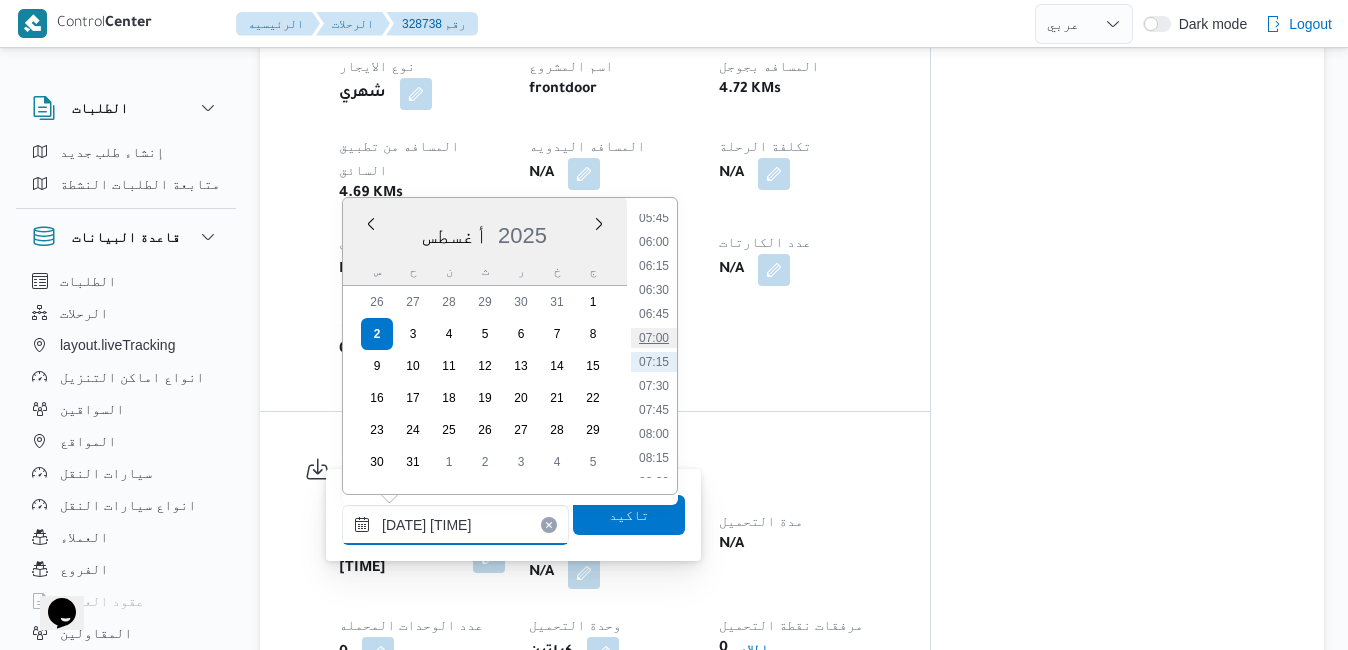 type on "[DATE] [TIME]" 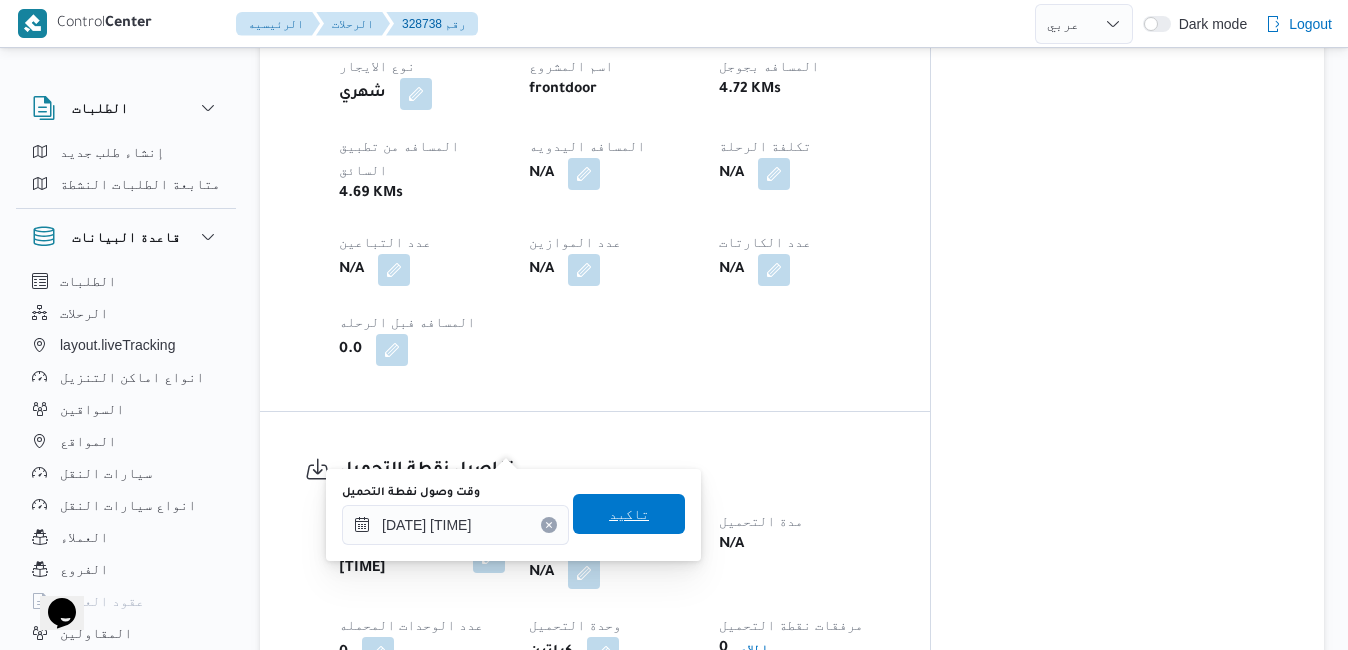 click on "تاكيد" at bounding box center (629, 514) 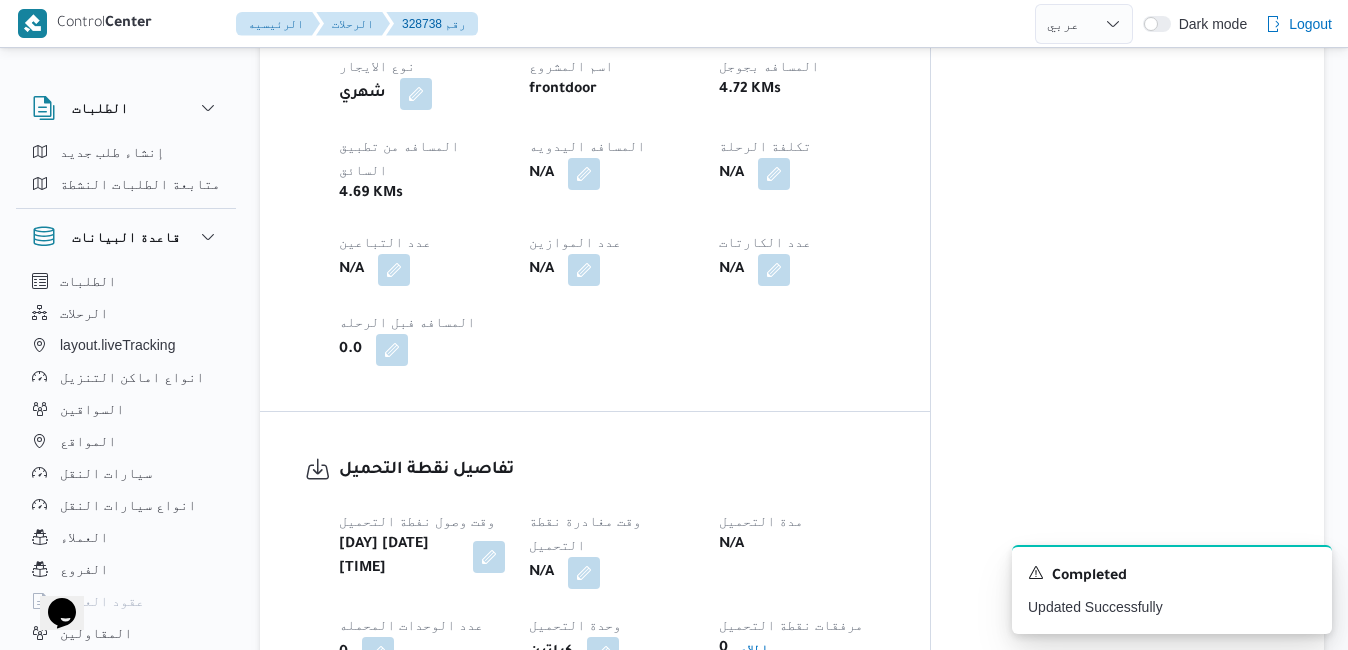 click at bounding box center (584, 573) 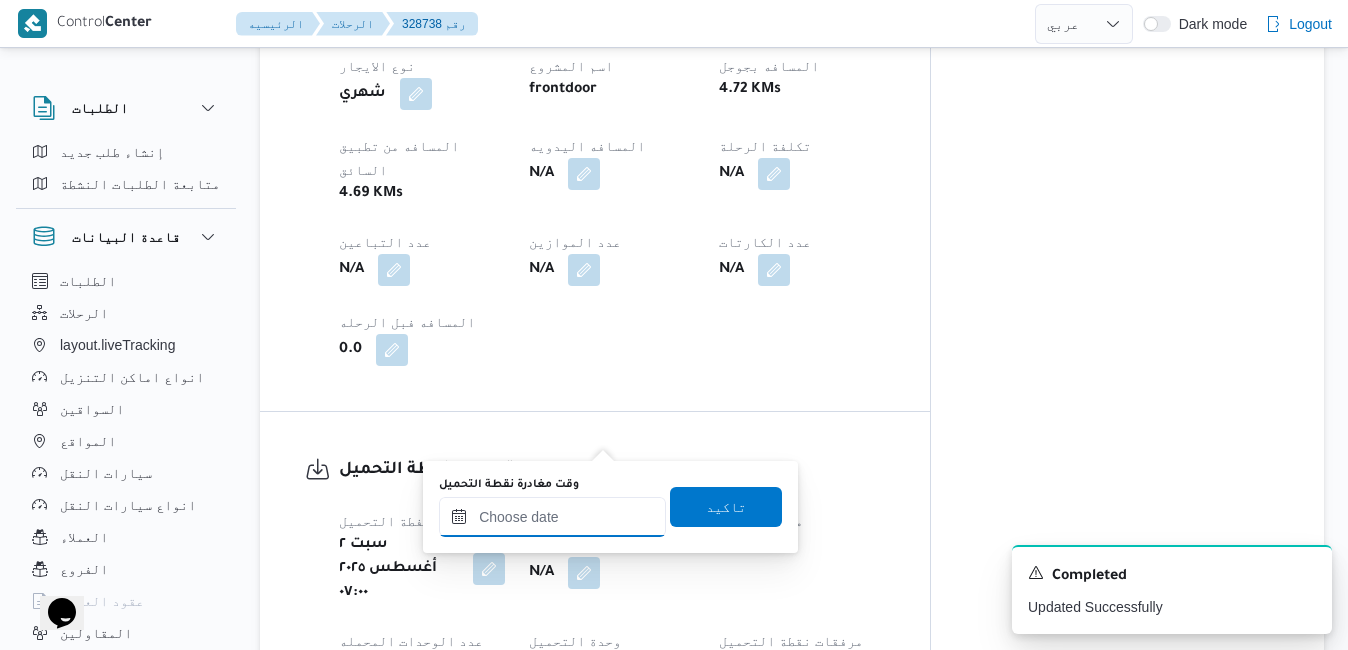 click on "وقت مغادرة نقطة التحميل" at bounding box center [552, 517] 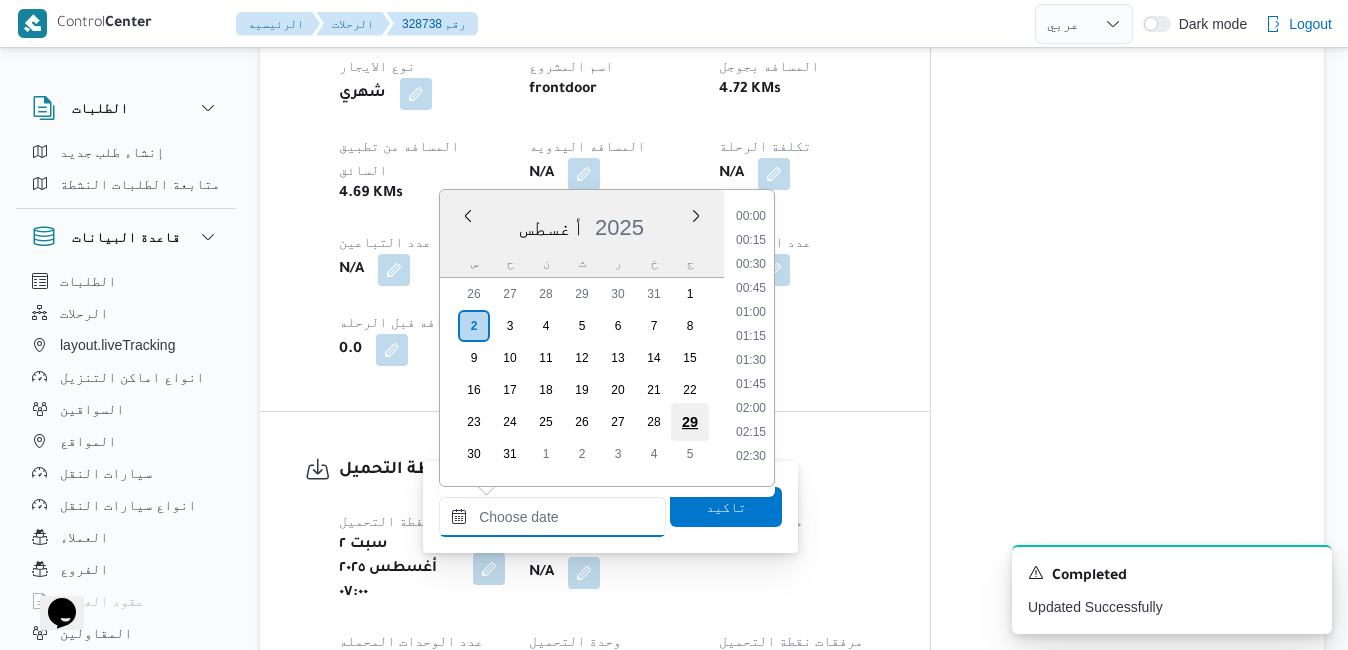 scroll, scrollTop: 894, scrollLeft: 0, axis: vertical 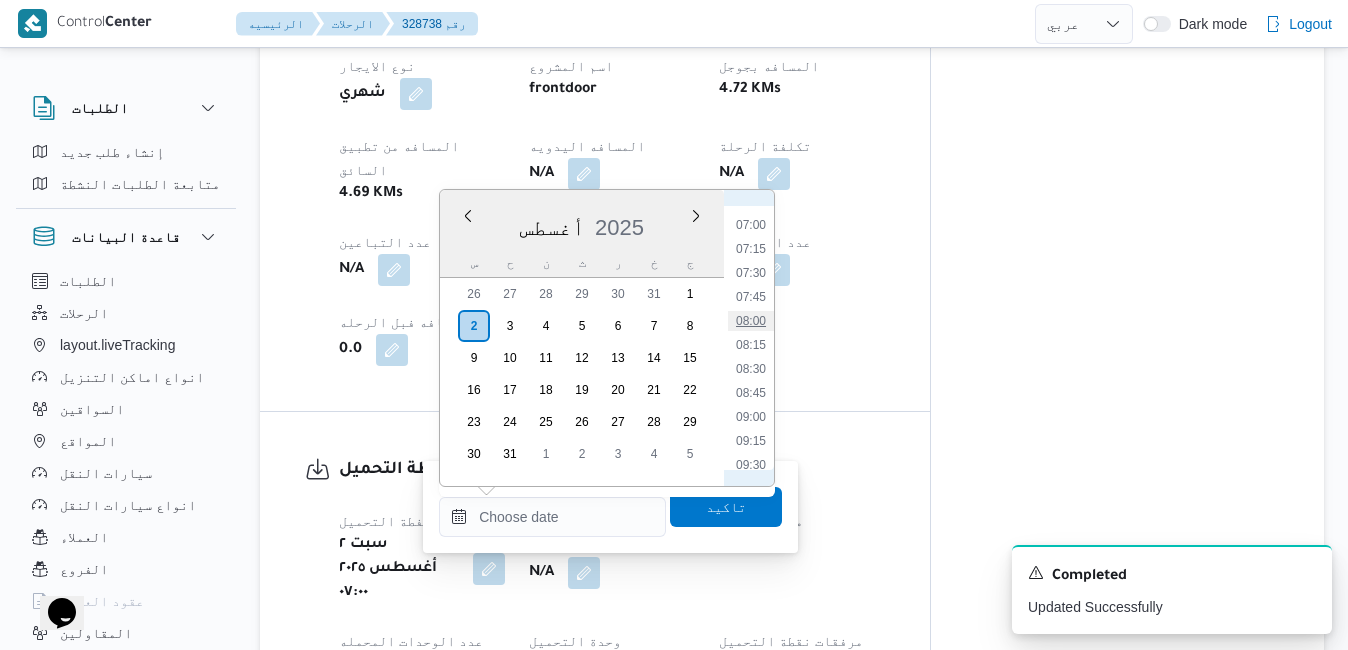 click on "08:00" at bounding box center [751, 321] 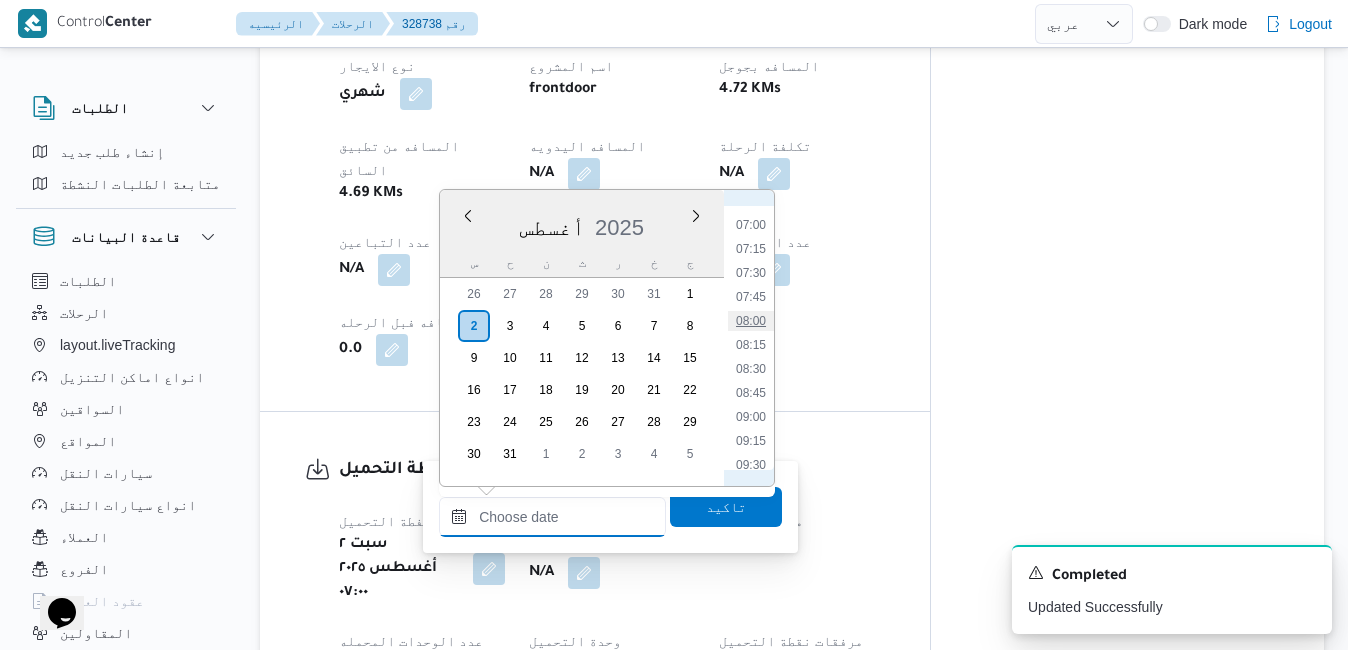 type on "٠٢/٠٨/٢٠٢٥ ٠٨:٠٠" 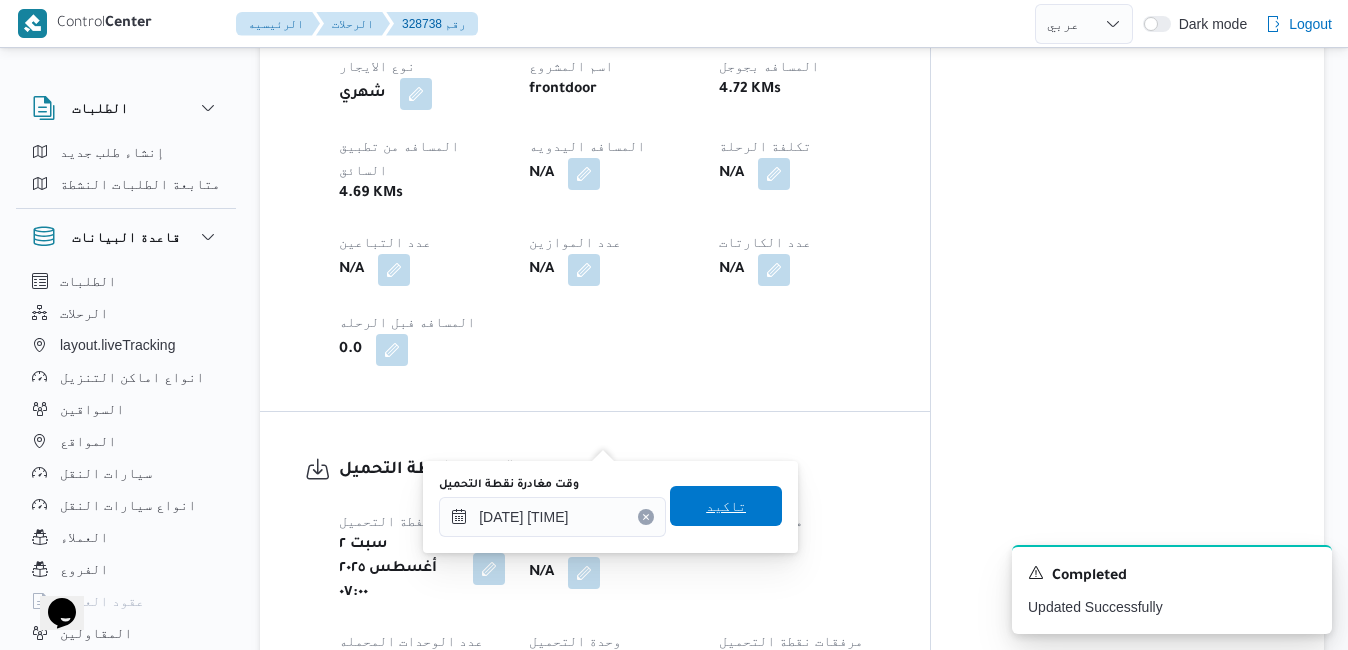 click on "تاكيد" at bounding box center (726, 506) 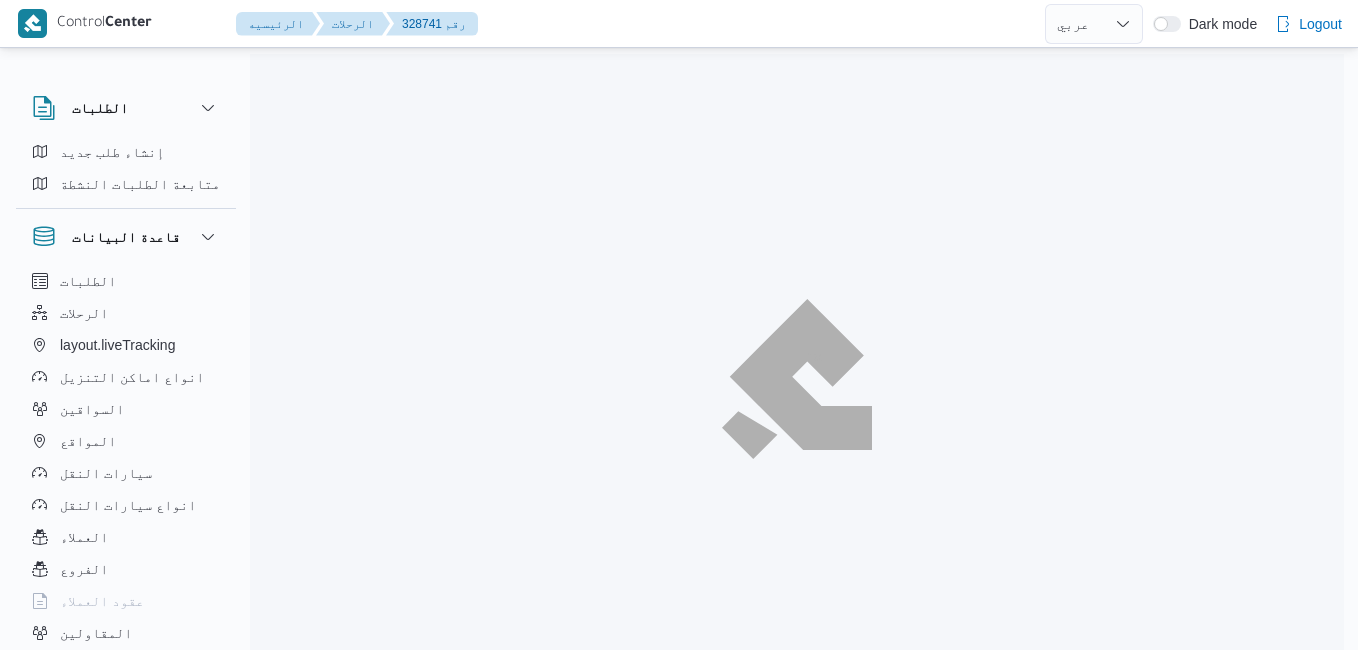 select on "ar" 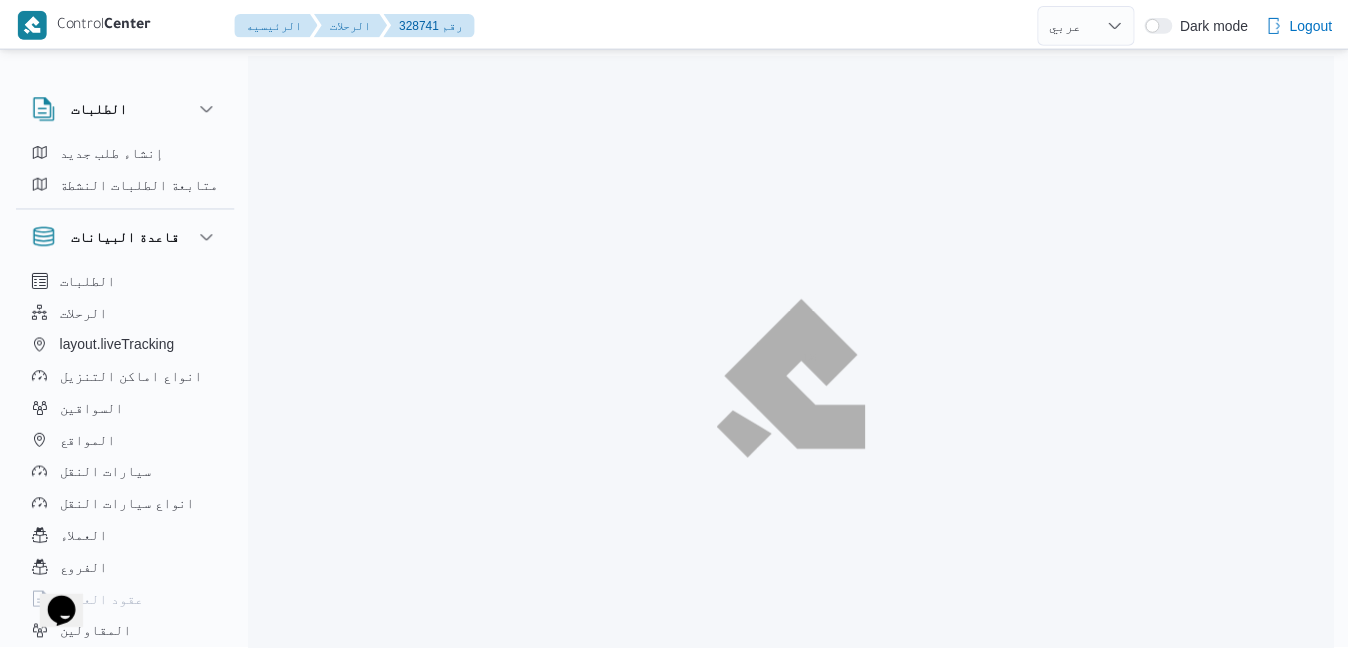 scroll, scrollTop: 0, scrollLeft: 0, axis: both 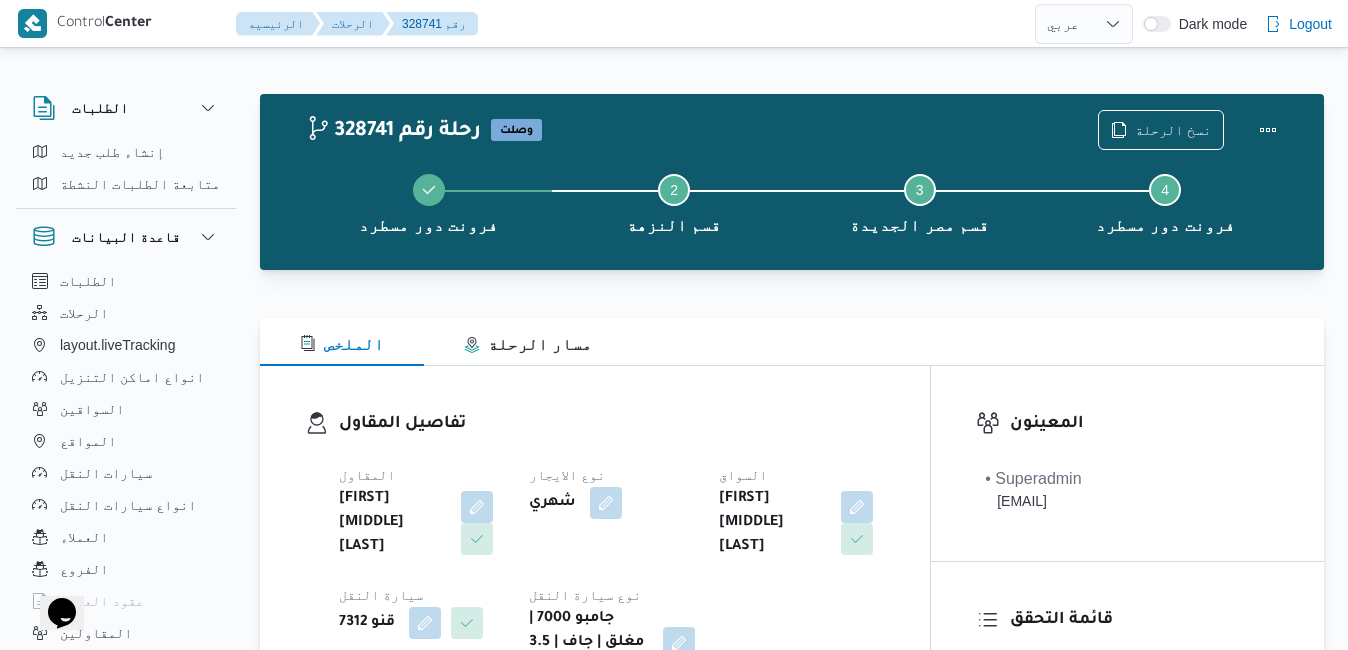 click on "تفاصيل المقاول المقاول [FIRST] [MIDDLE] [LAST] نوع الايجار شهري السواق [FIRST] [MIDDLE] [LAST]  سيارة النقل قنو 7312 نوع سيارة النقل جامبو 7000 | مغلق | جاف | 3.5 طن" at bounding box center [595, 545] 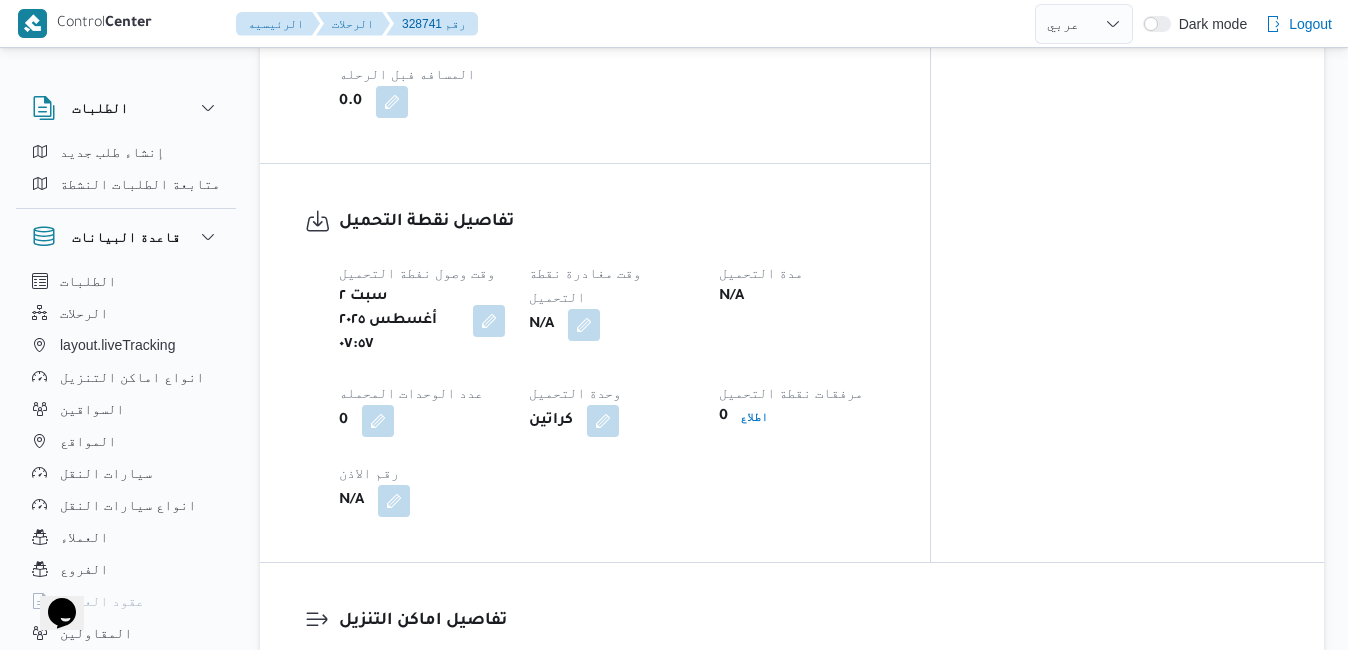 scroll, scrollTop: 1320, scrollLeft: 0, axis: vertical 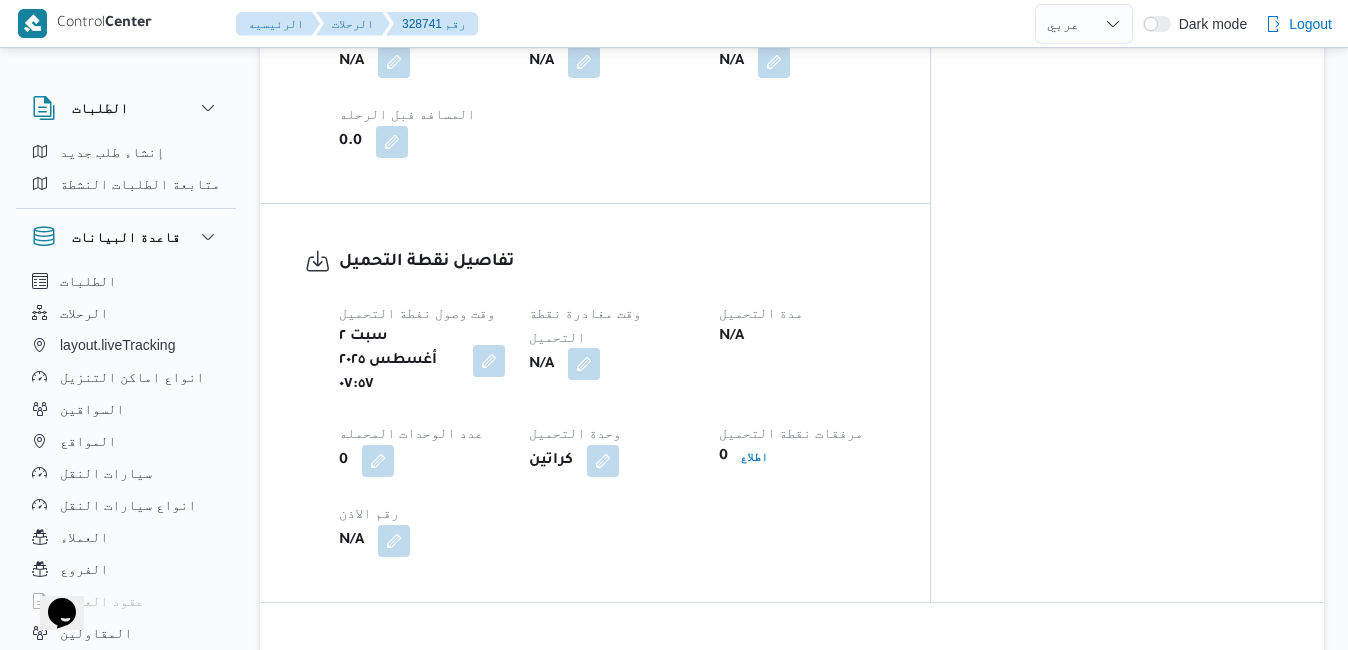 click at bounding box center (584, 364) 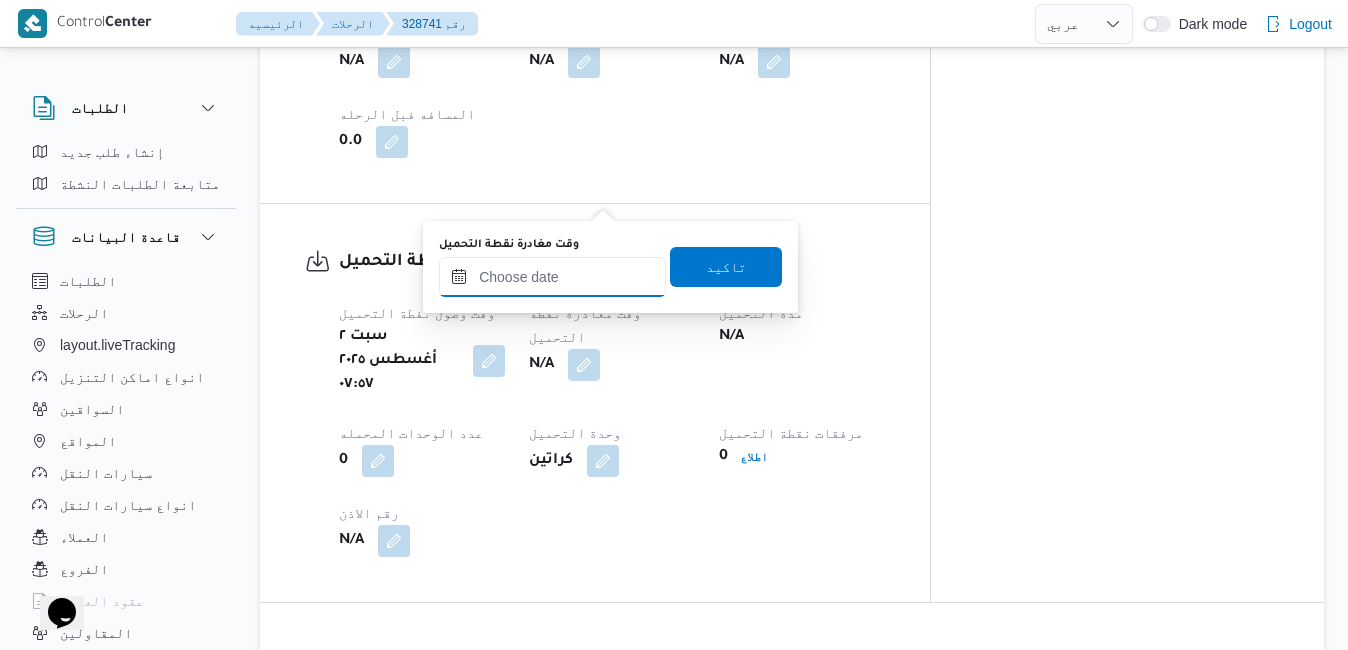 click on "وقت مغادرة نقطة التحميل" at bounding box center (552, 277) 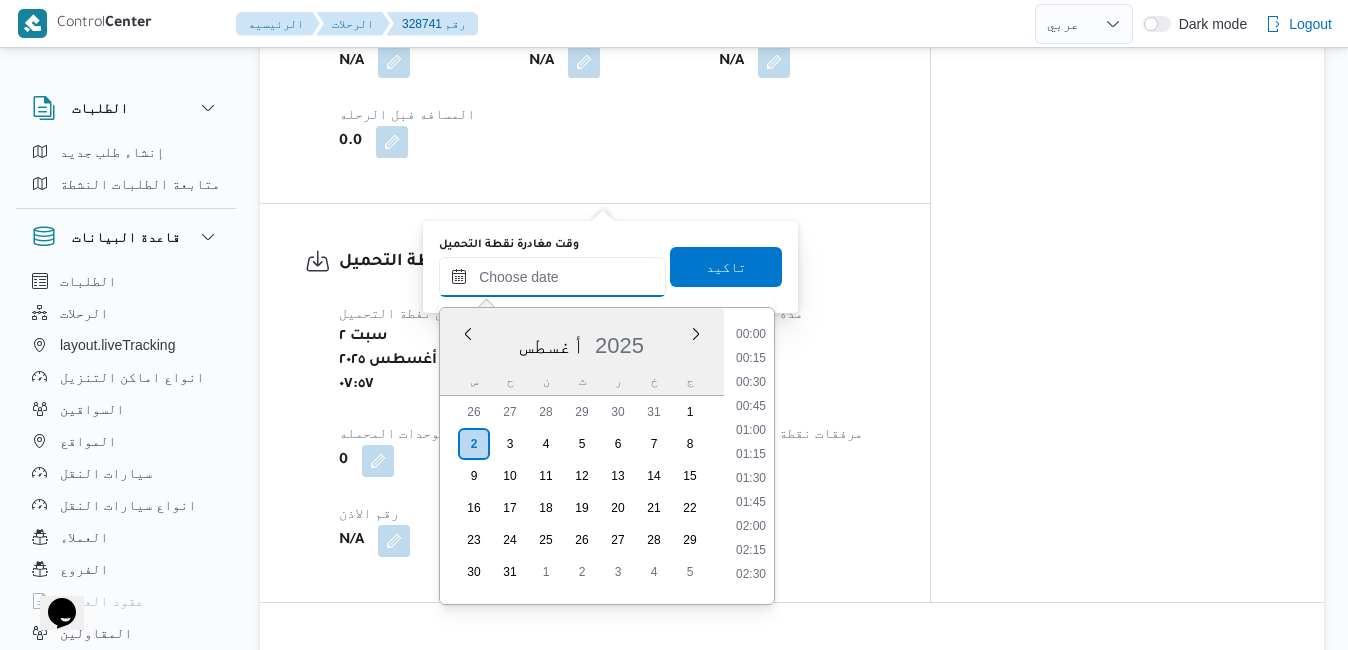 scroll, scrollTop: 894, scrollLeft: 0, axis: vertical 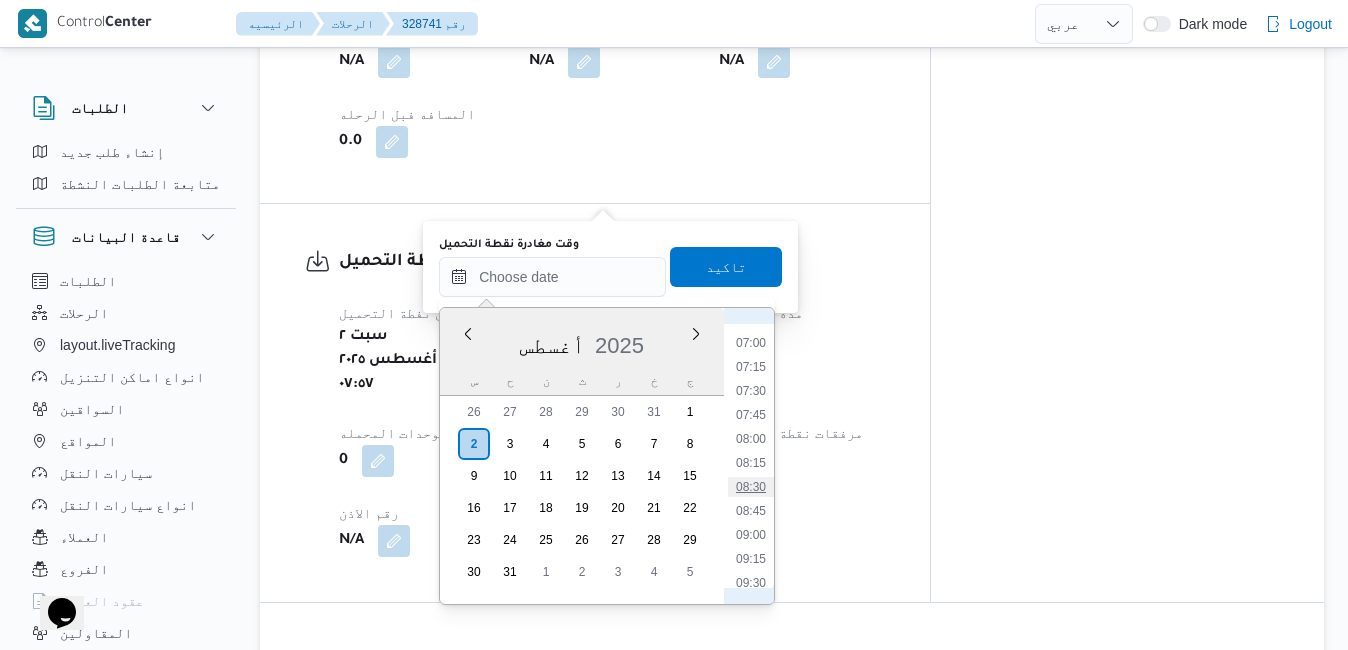 click on "08:30" at bounding box center (751, 487) 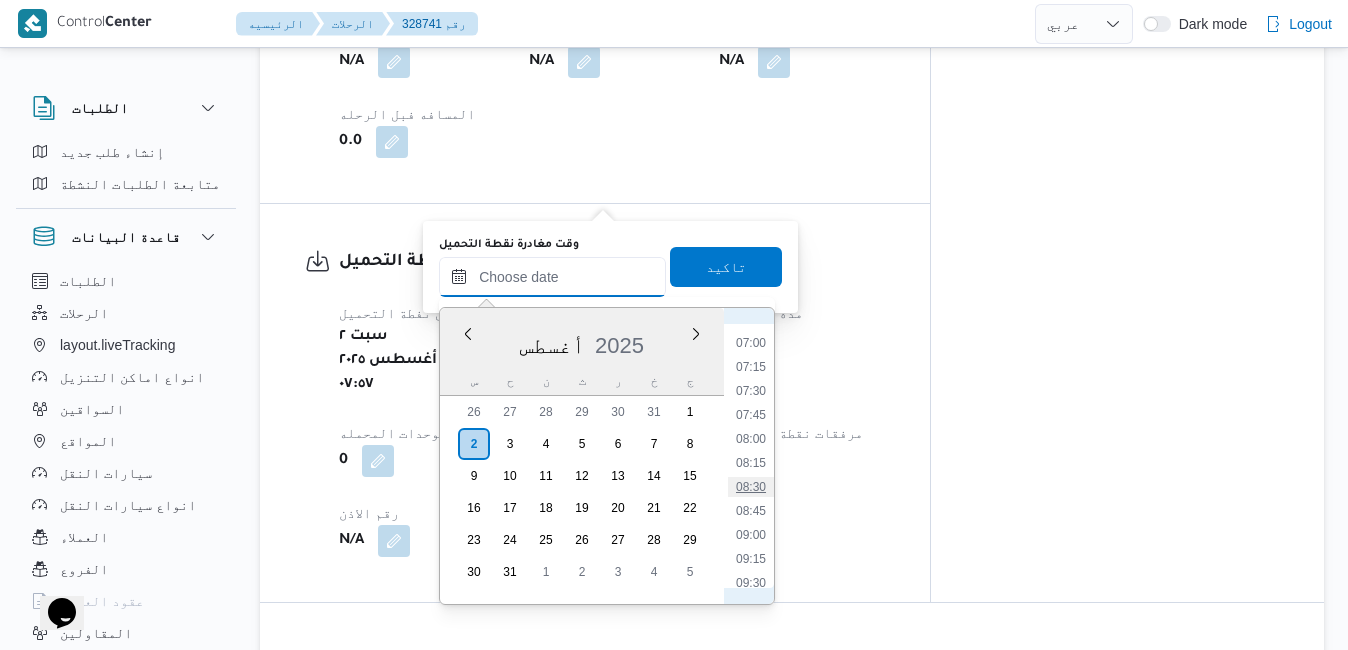 type on "[DATE] [TIME]" 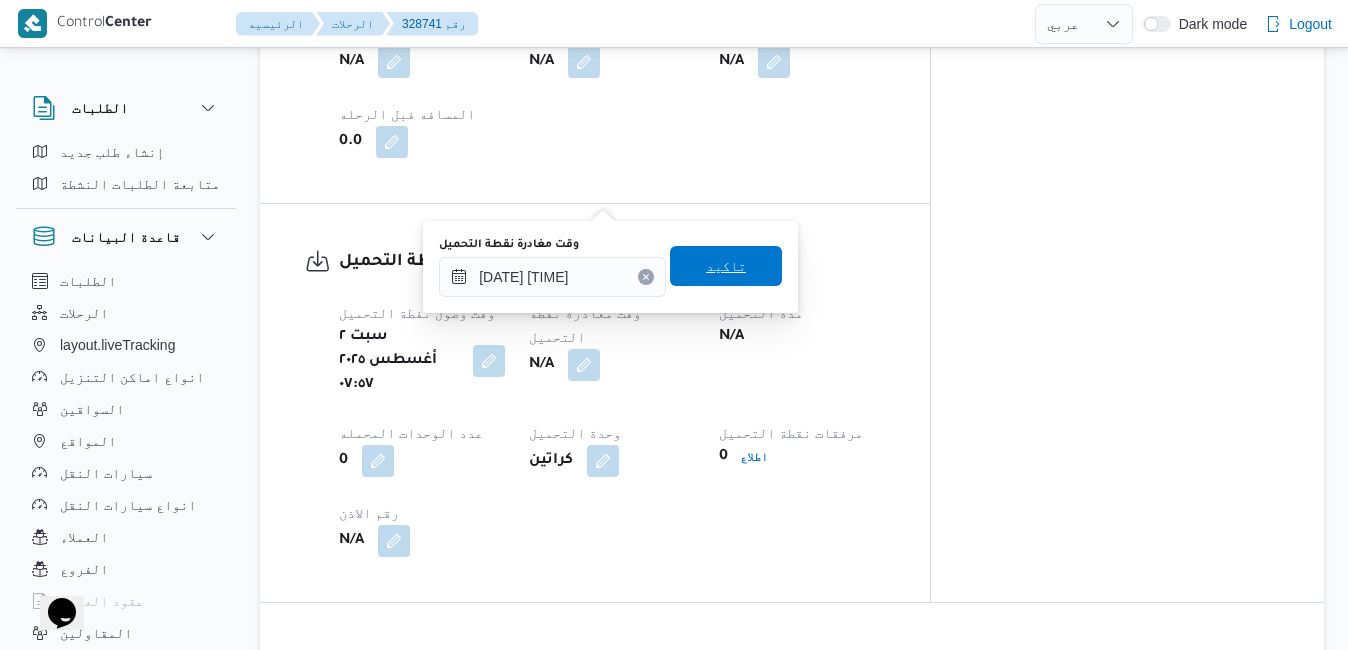 click on "تاكيد" at bounding box center (726, 266) 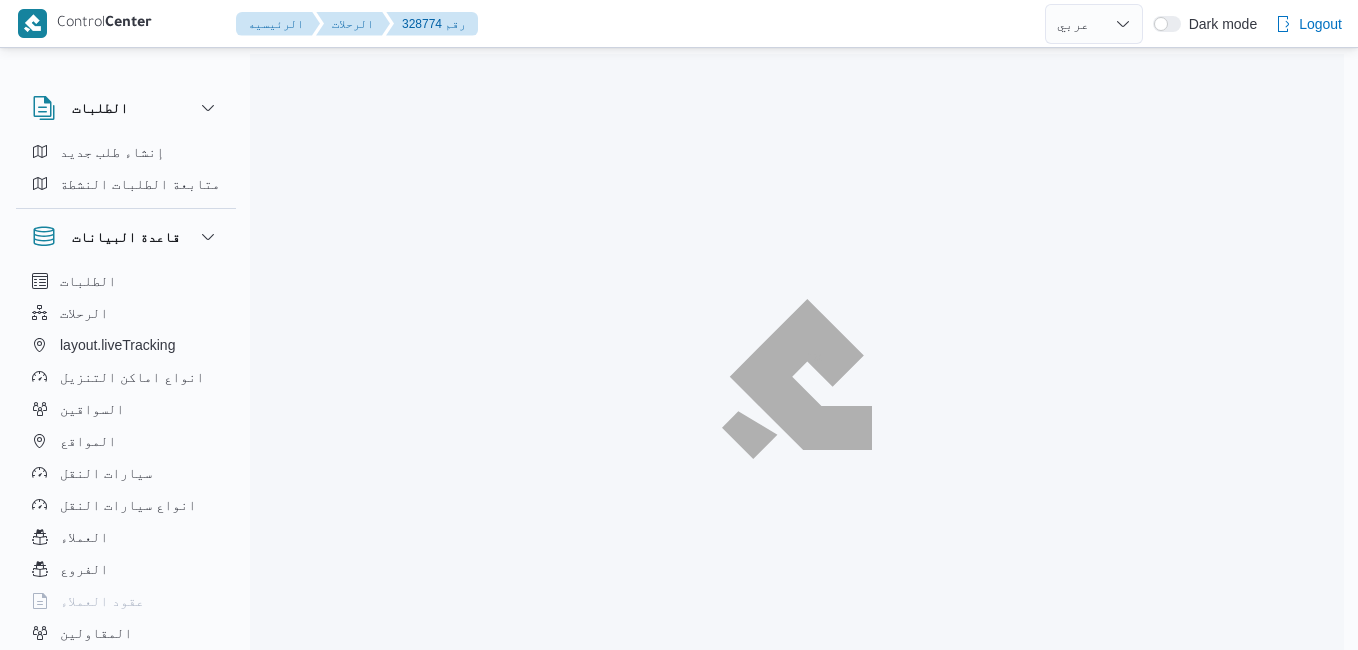 select on "ar" 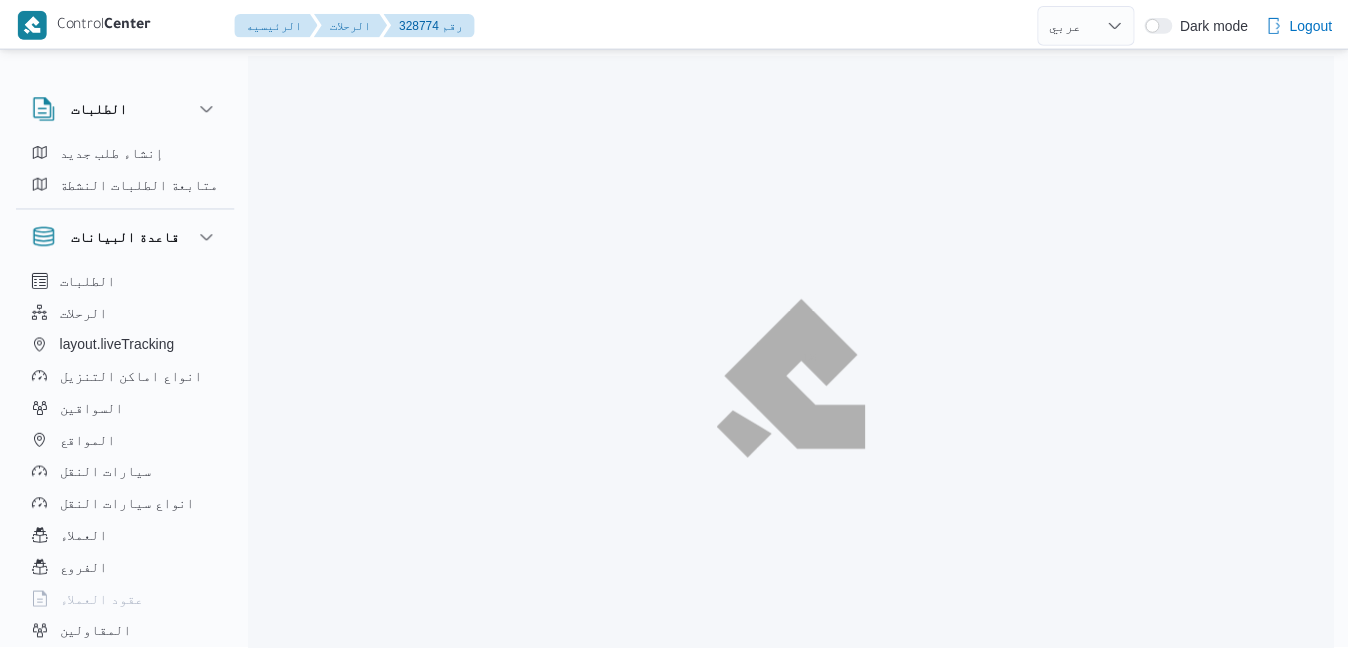 scroll, scrollTop: 0, scrollLeft: 0, axis: both 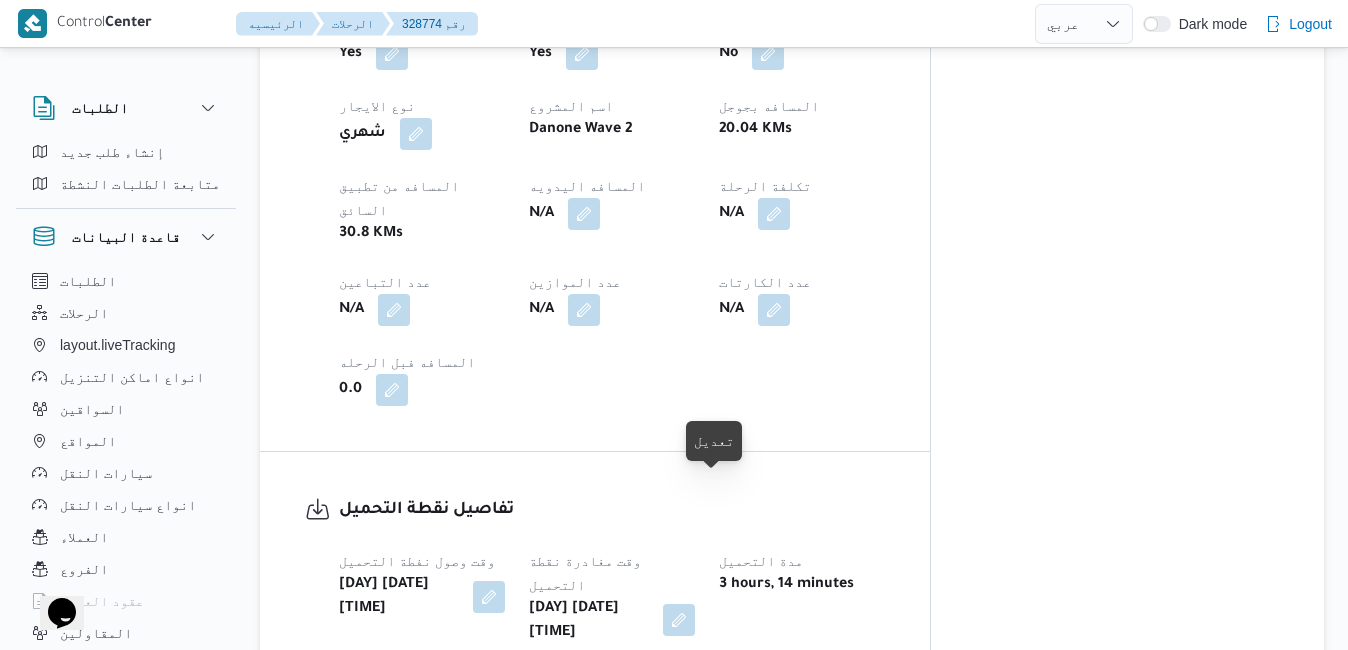 click at bounding box center [679, 620] 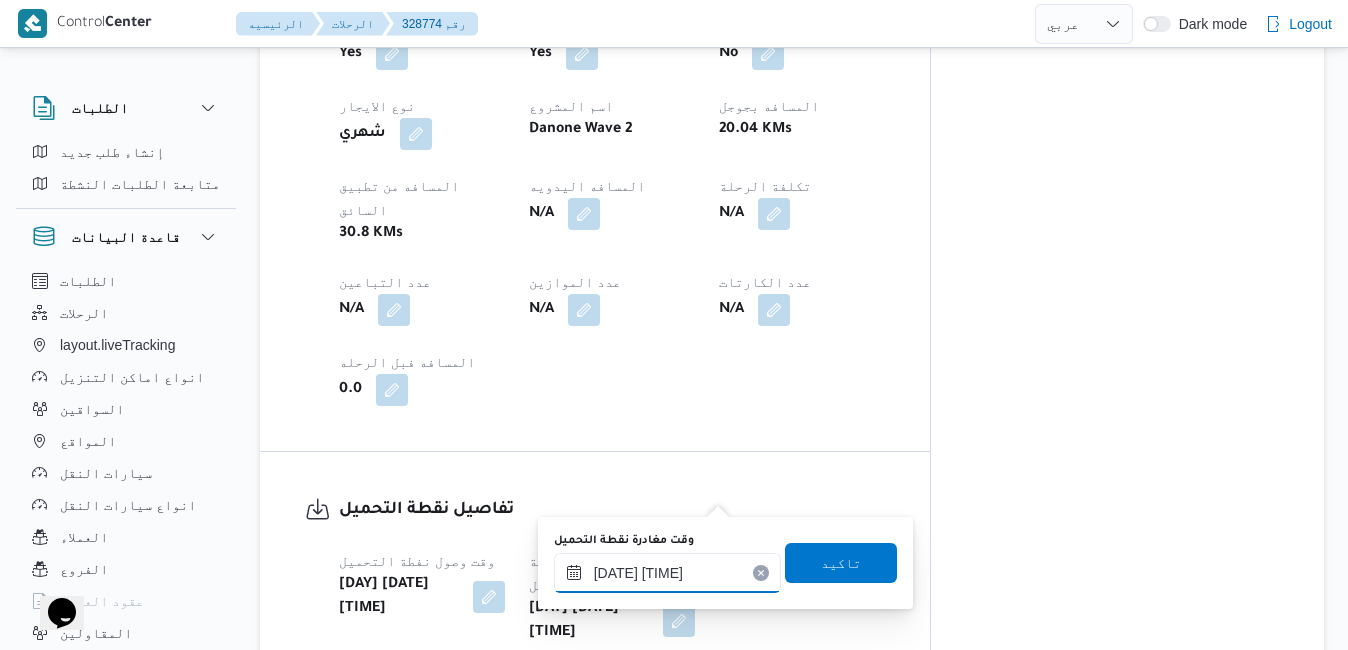 click on "٠٢/٠٨/٢٠٢٥ ١٠:٤٢" at bounding box center [667, 573] 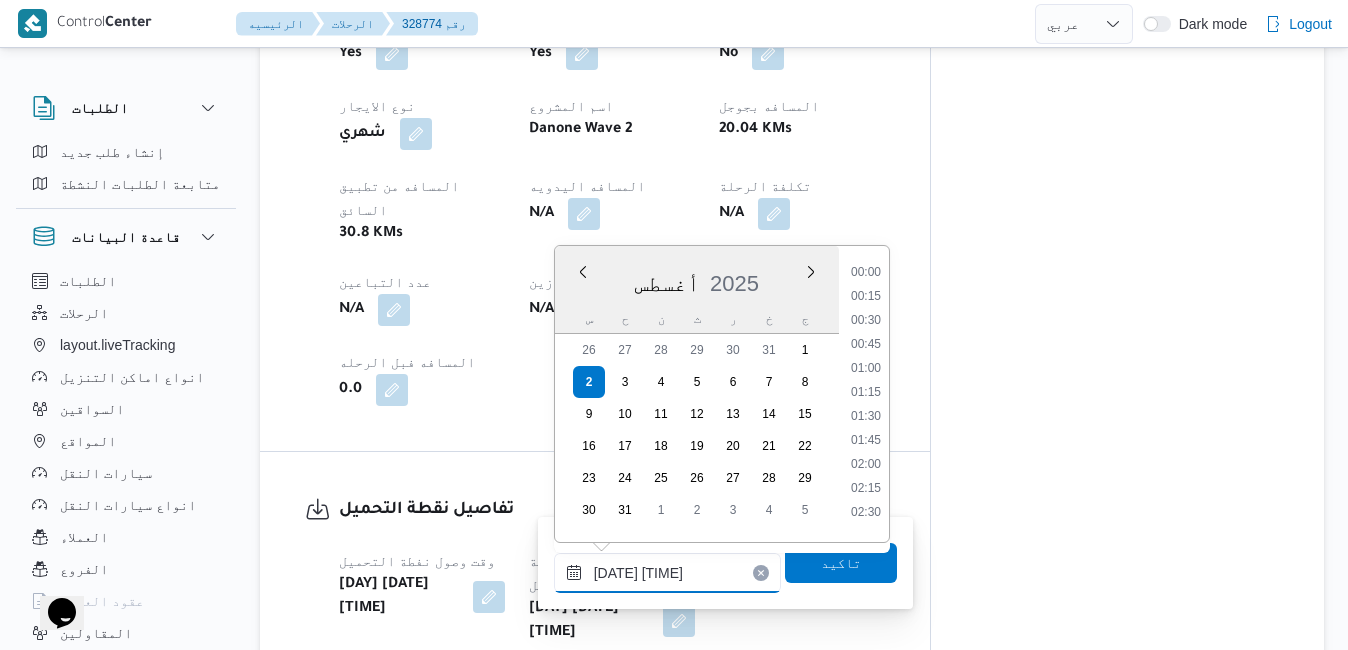 scroll, scrollTop: 870, scrollLeft: 0, axis: vertical 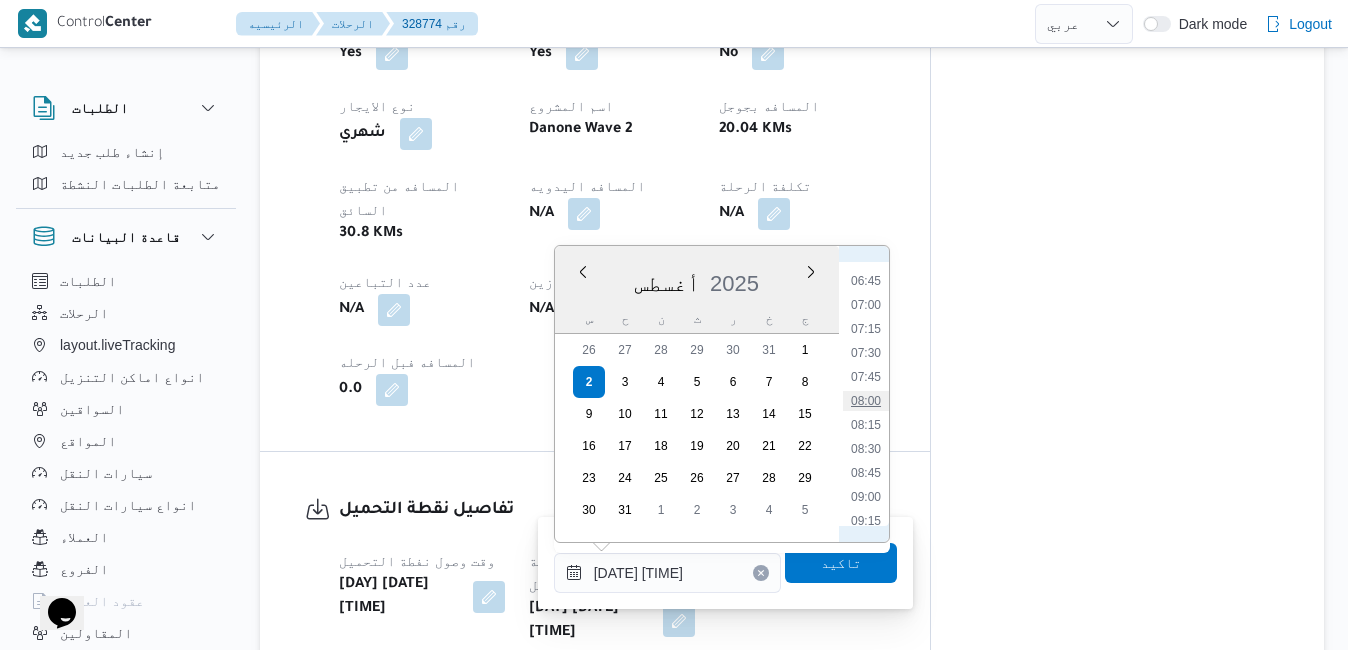 click on "08:00" at bounding box center (866, 401) 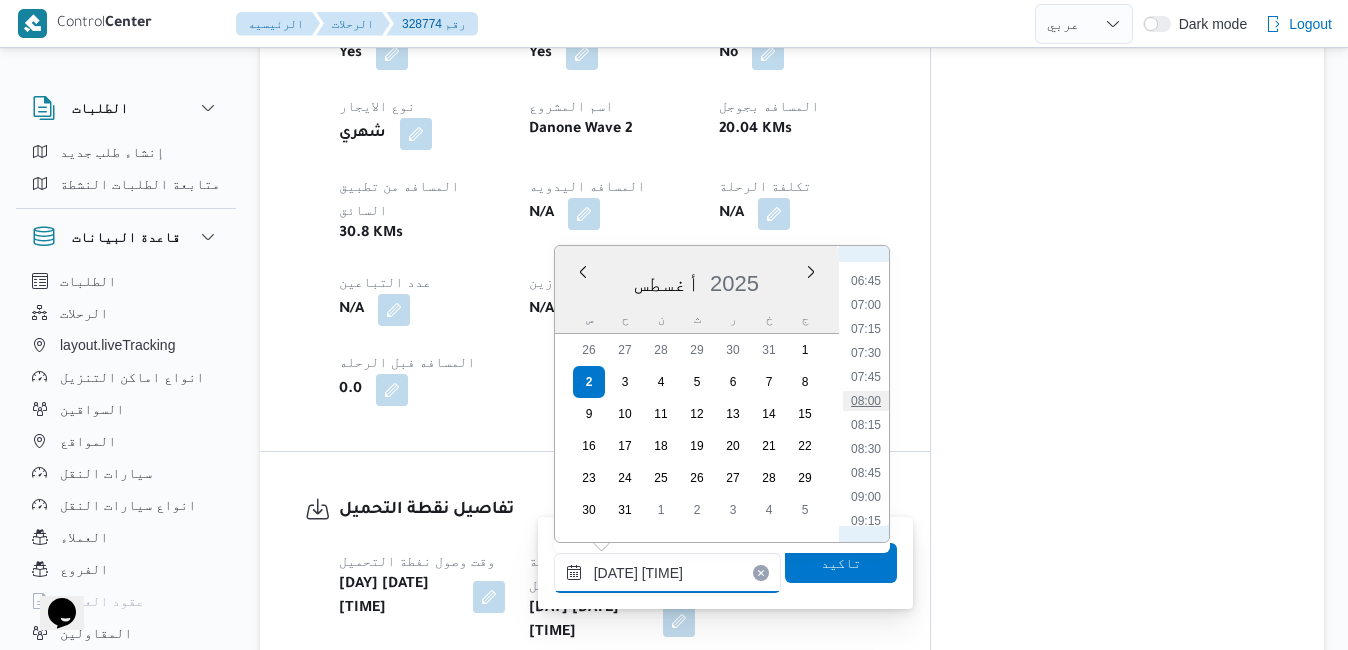 type on "٠٢/٠٨/٢٠٢٥ ٠٨:٠٠" 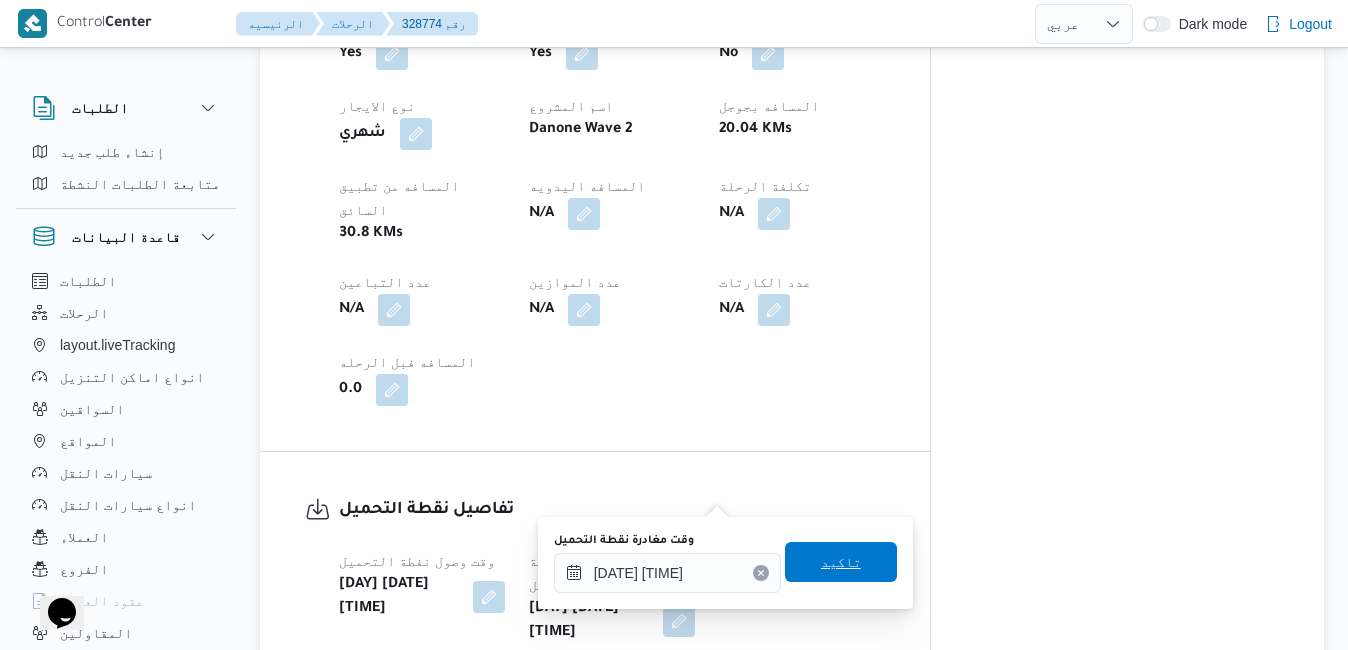 click on "تاكيد" at bounding box center (841, 562) 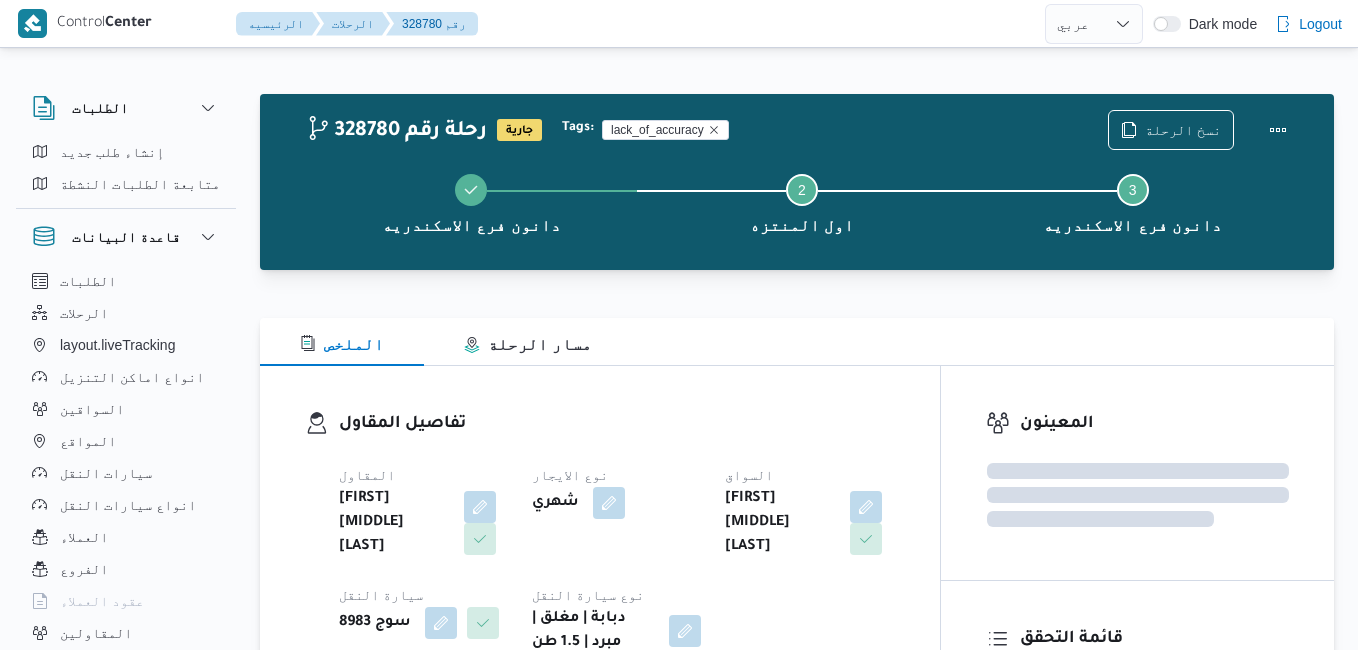 select on "ar" 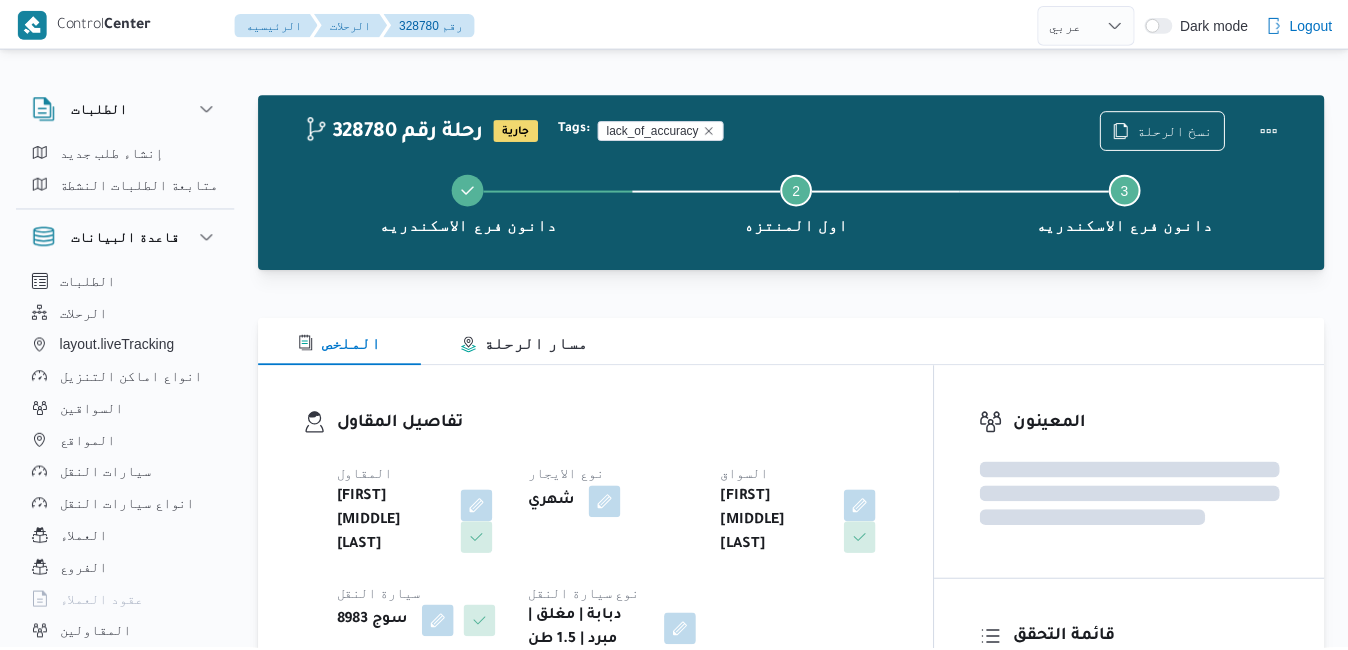 scroll, scrollTop: 0, scrollLeft: 0, axis: both 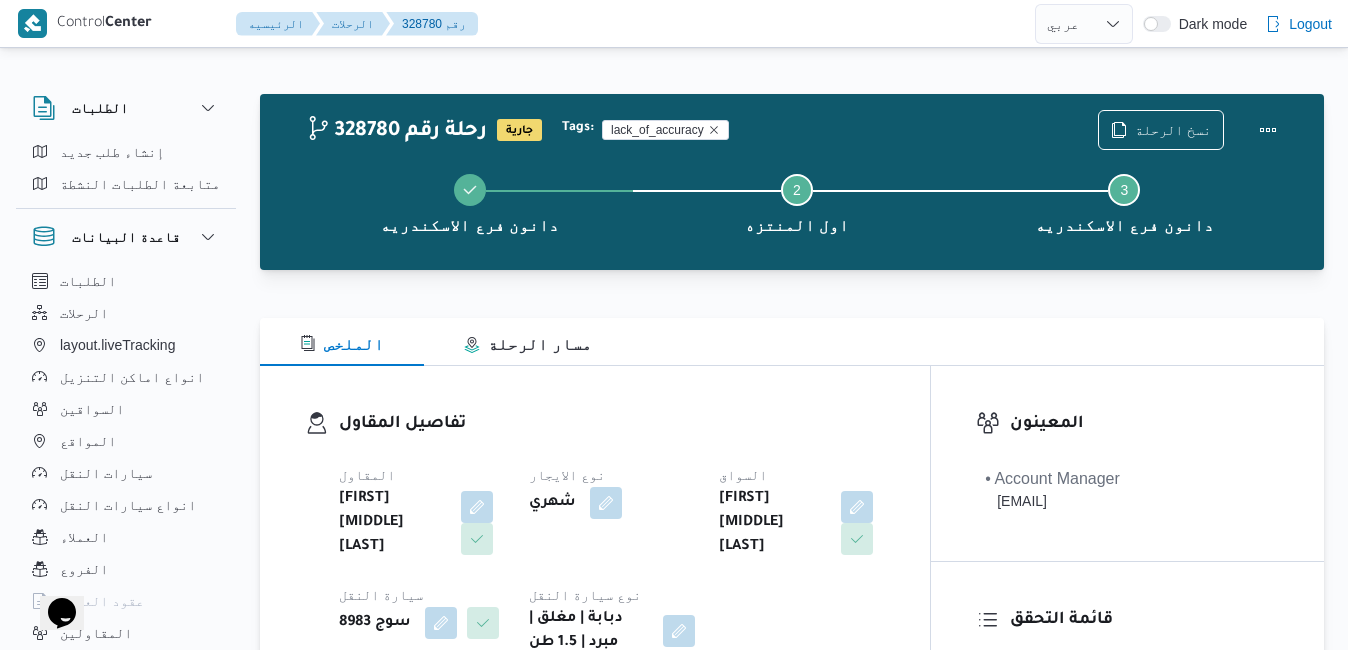 click on "تفاصيل المقاول" at bounding box center [612, 424] 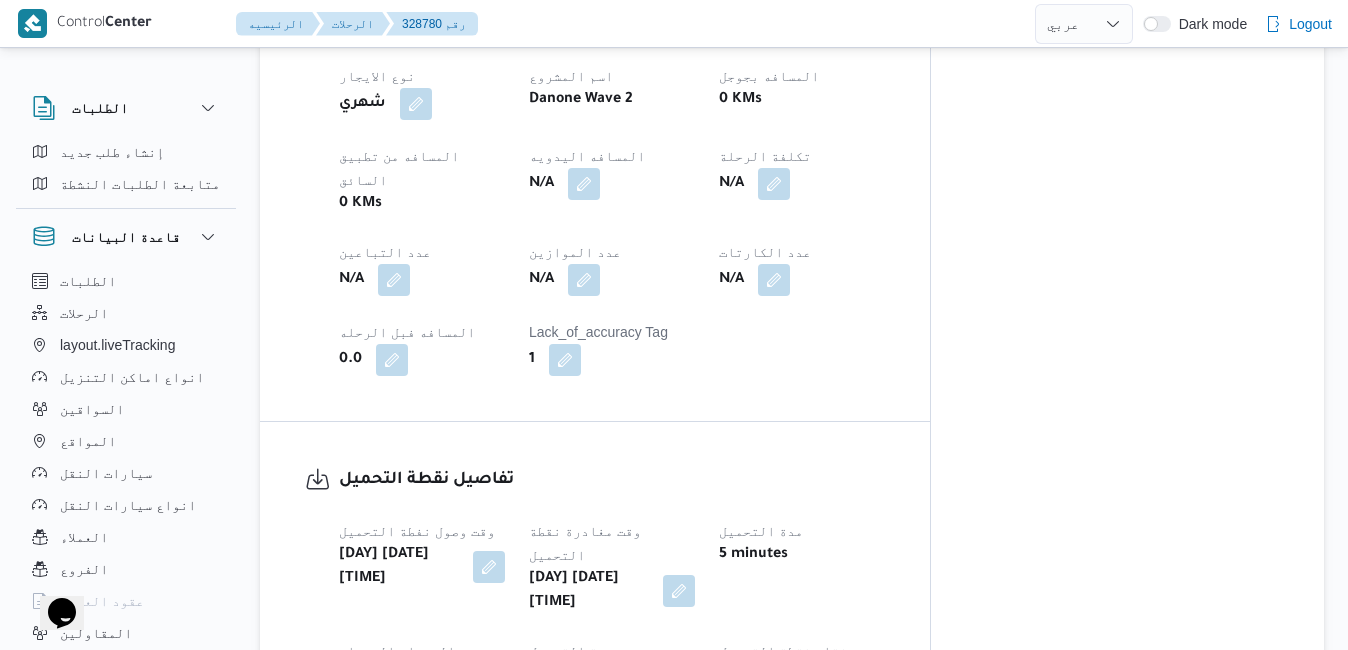 scroll, scrollTop: 1080, scrollLeft: 0, axis: vertical 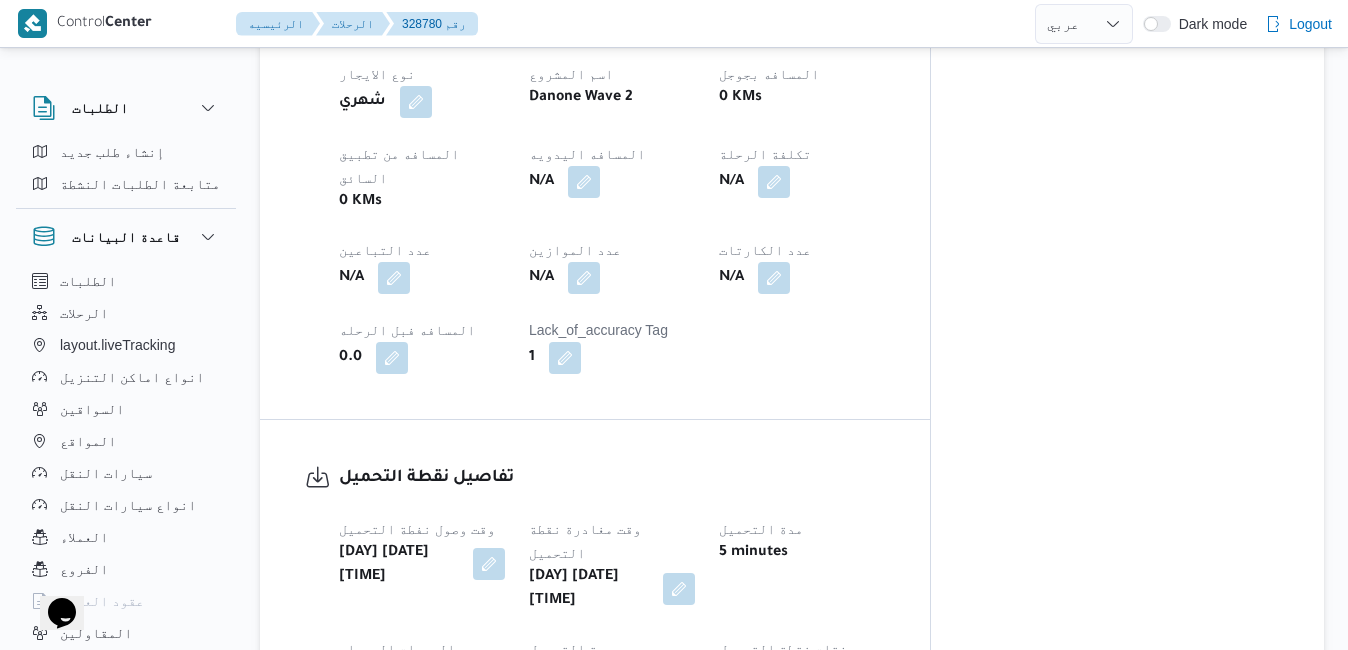 click at bounding box center (489, 564) 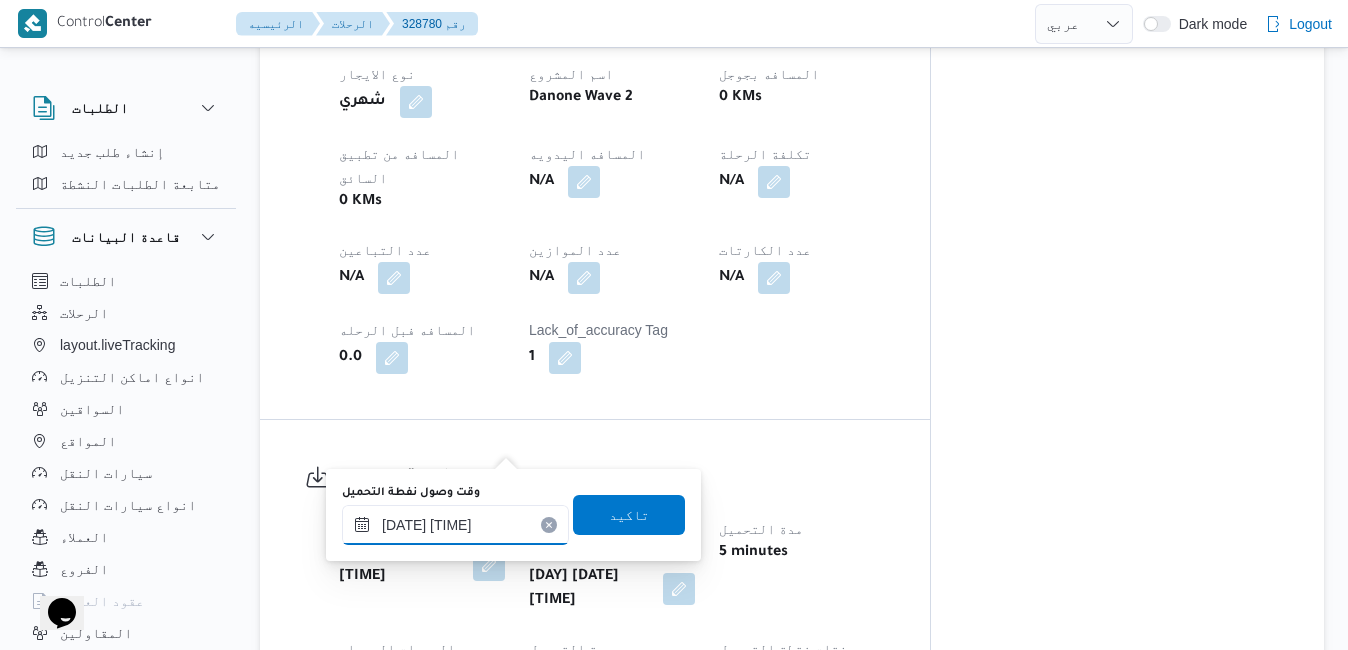 click on "٠٢/٠٨/٢٠٢٥ ٠٨:٤٠" at bounding box center (455, 525) 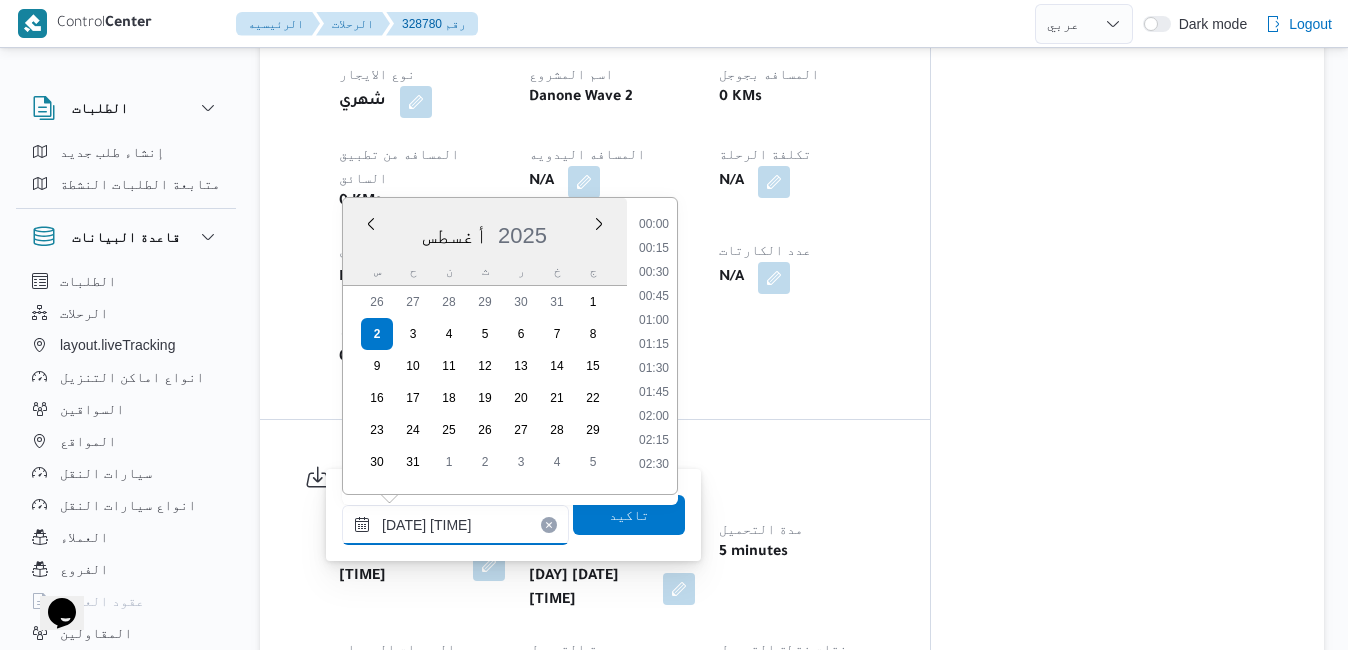 scroll, scrollTop: 678, scrollLeft: 0, axis: vertical 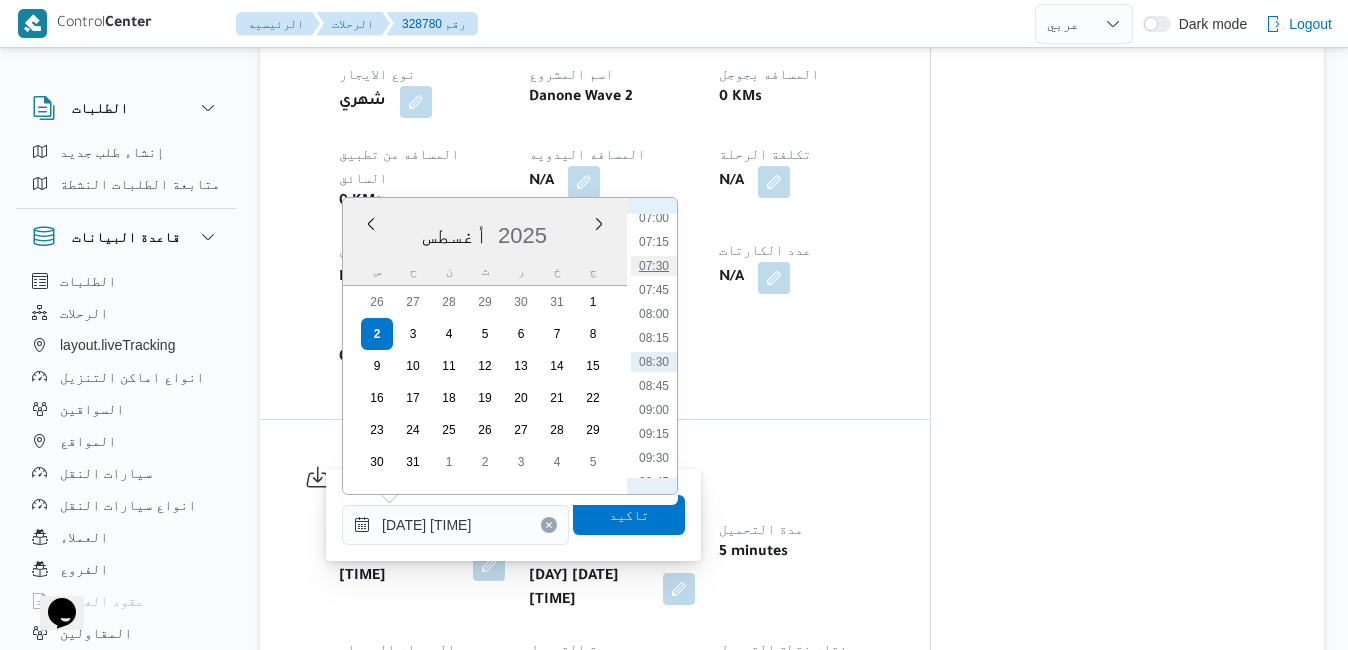 click on "07:30" at bounding box center (654, 266) 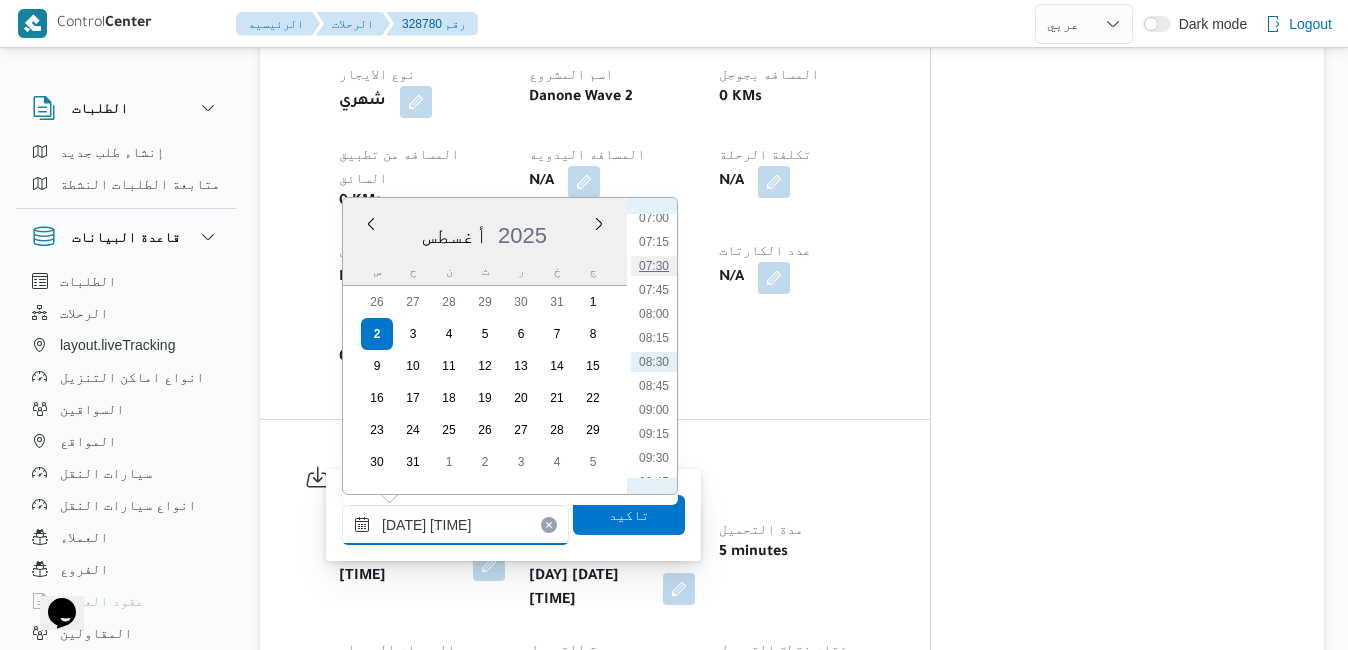 type on "[DATE] [TIME]" 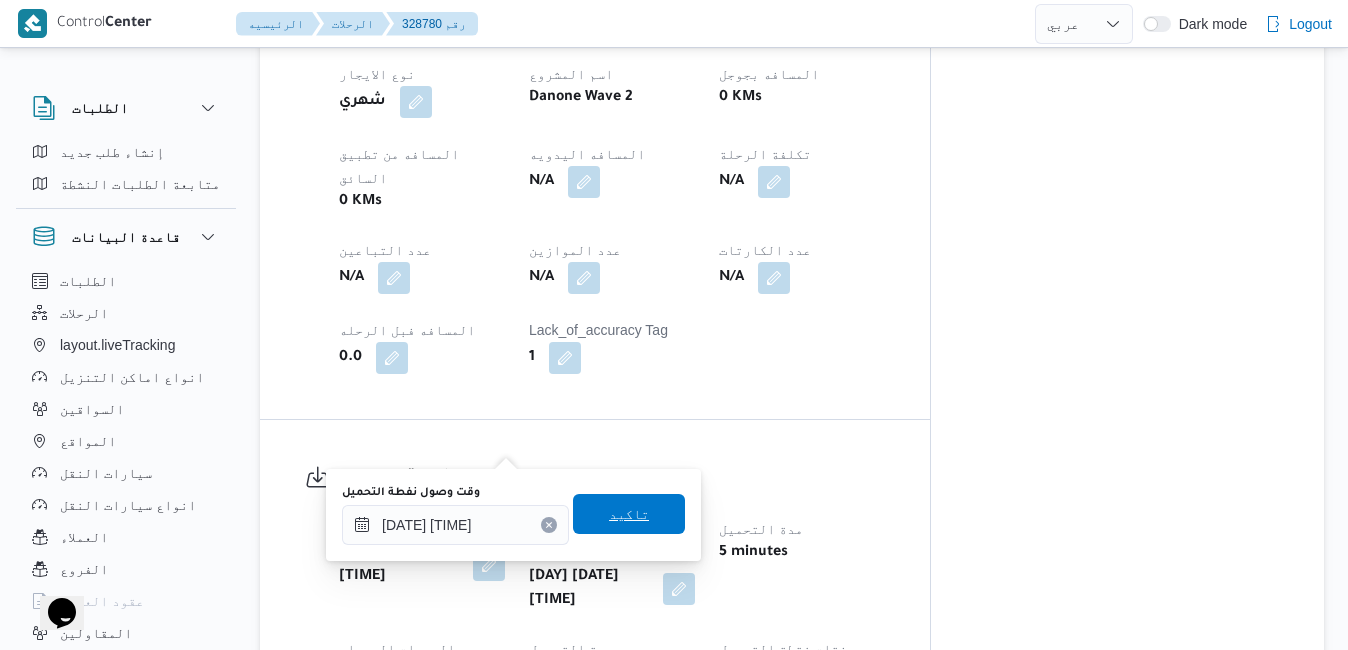 click on "تاكيد" at bounding box center (629, 514) 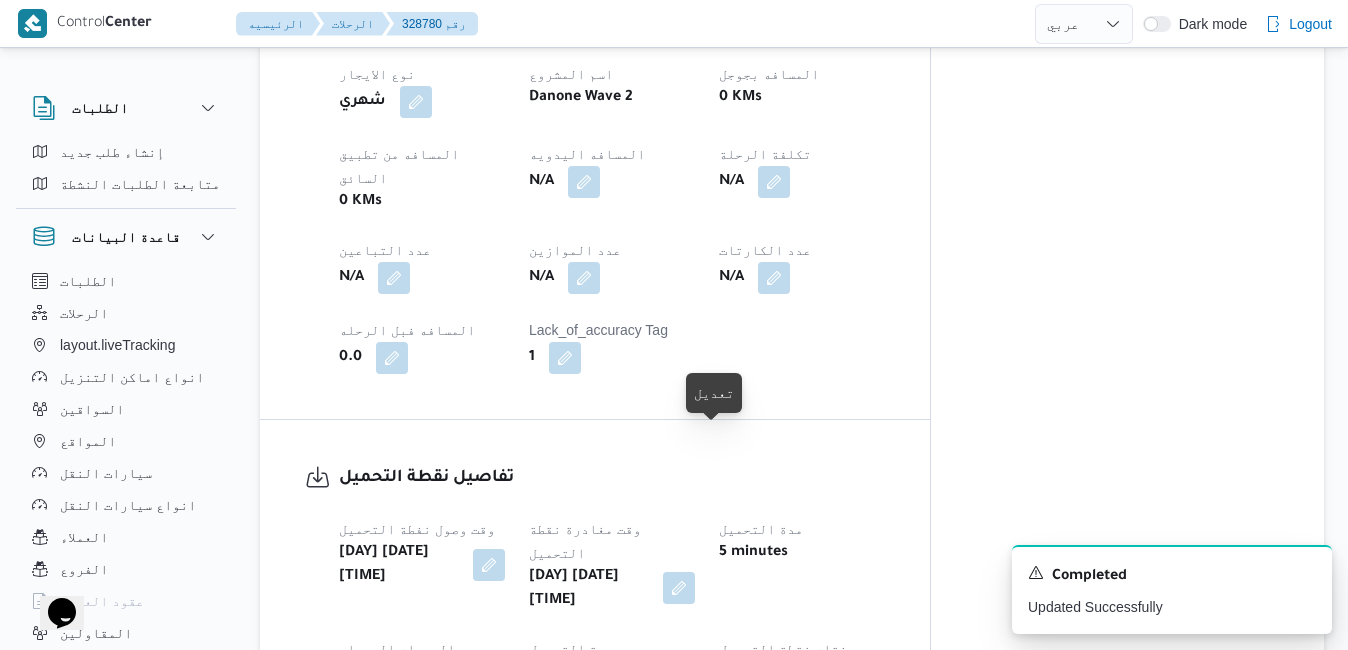 click at bounding box center (679, 588) 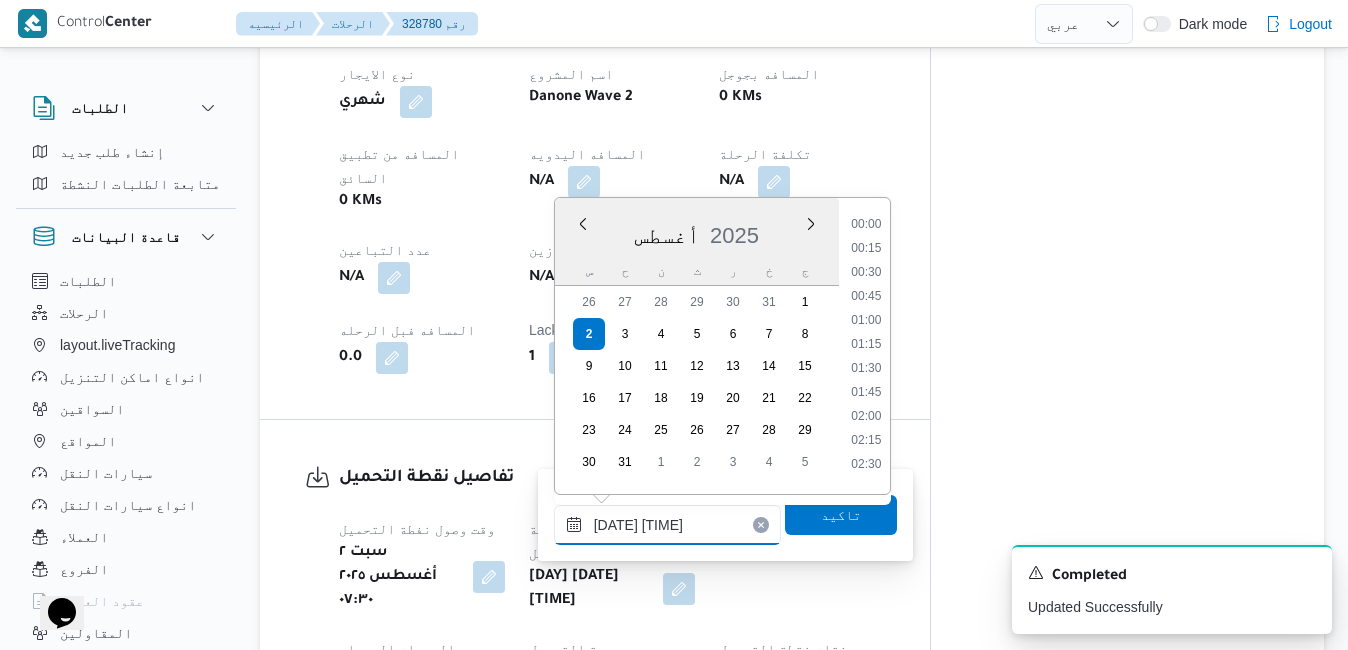 click on "٠٢/٠٨/٢٠٢٥ ٠٨:٤٥" at bounding box center (667, 525) 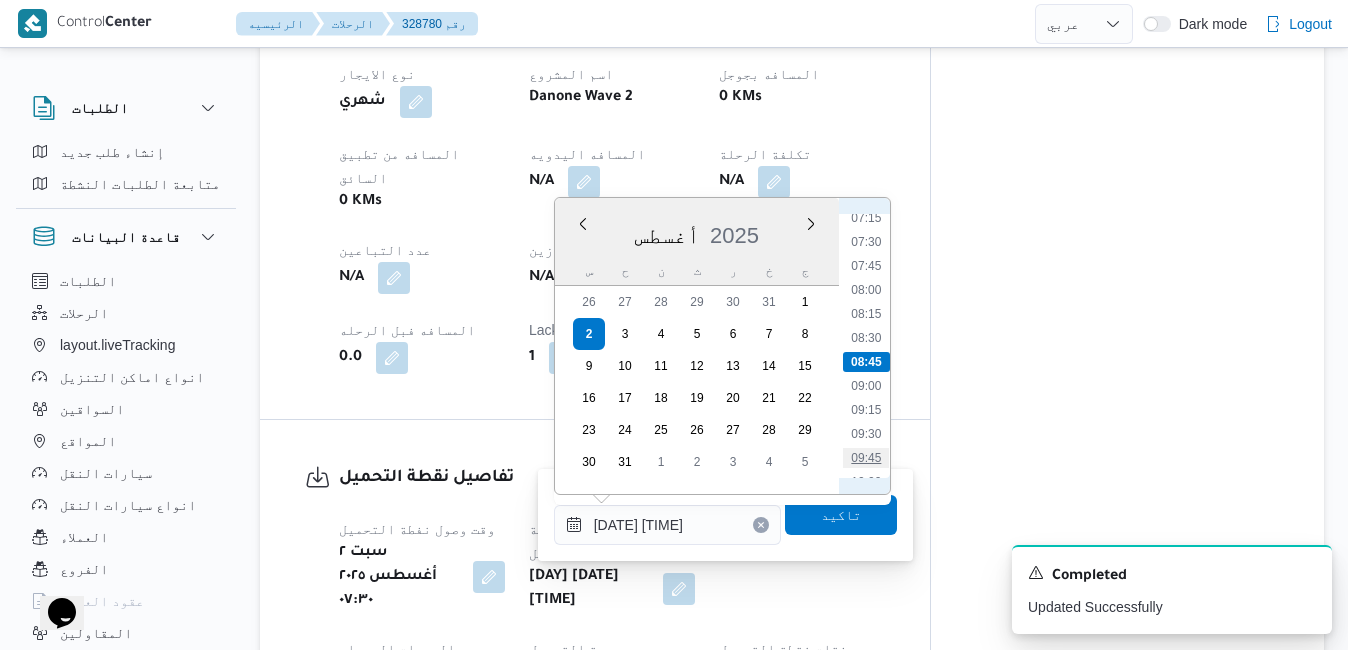 click on "09:45" at bounding box center [866, 458] 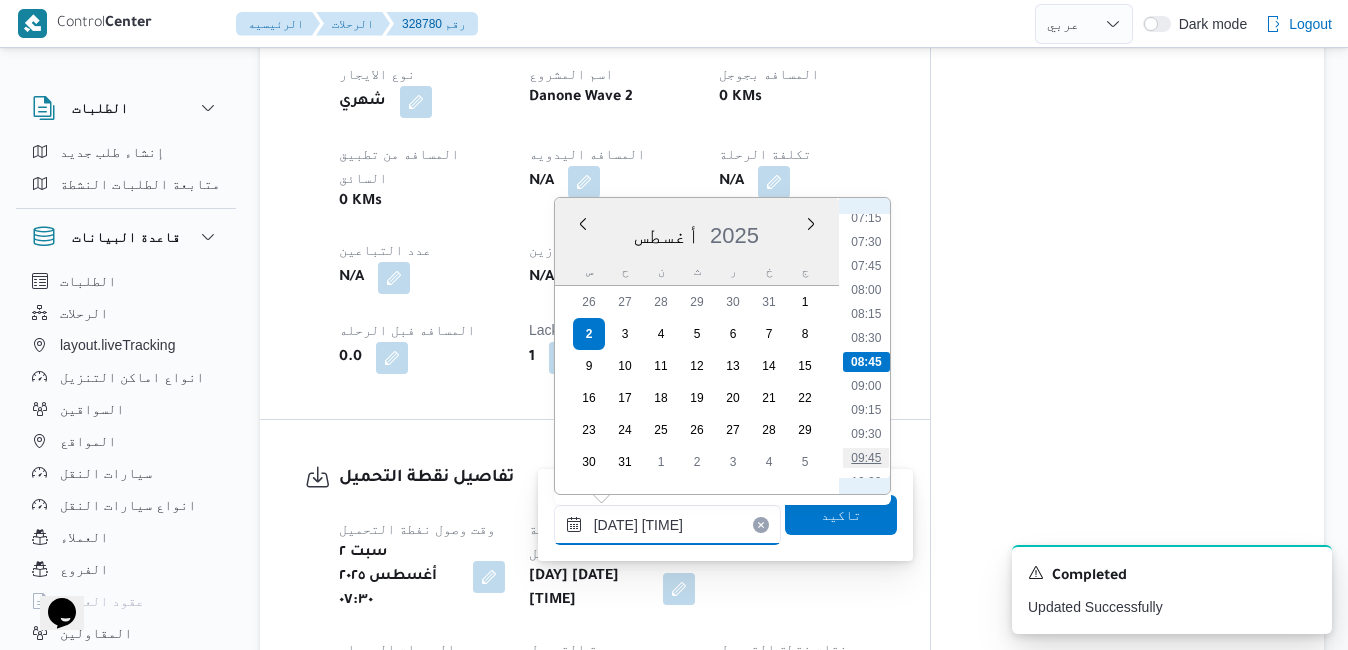 type on "٠٢/٠٨/٢٠٢٥ ٠٩:٤٥" 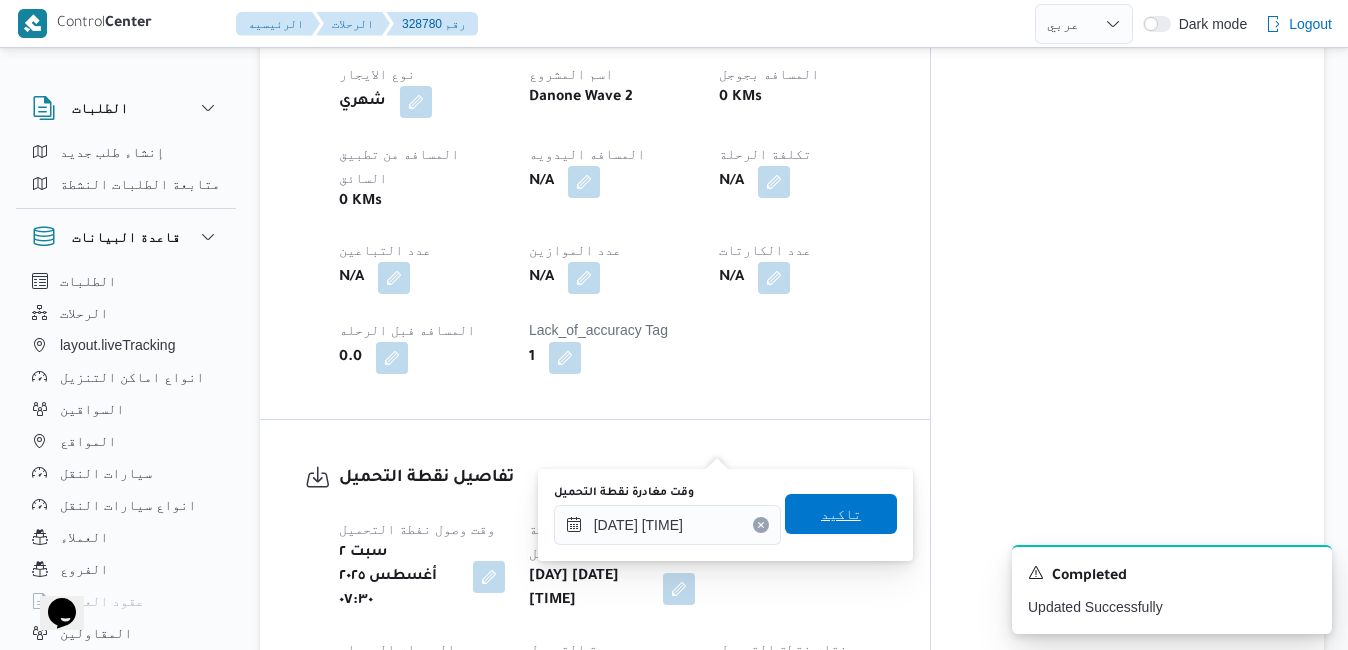 click on "تاكيد" at bounding box center (841, 514) 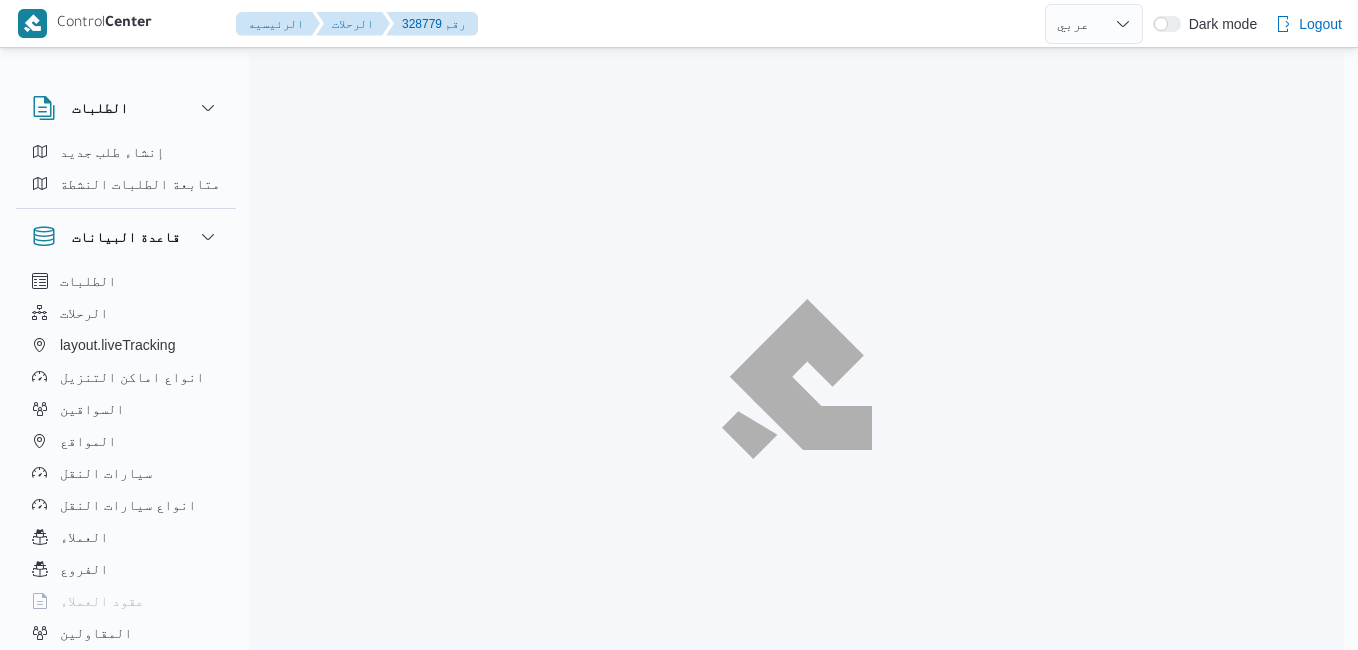select on "ar" 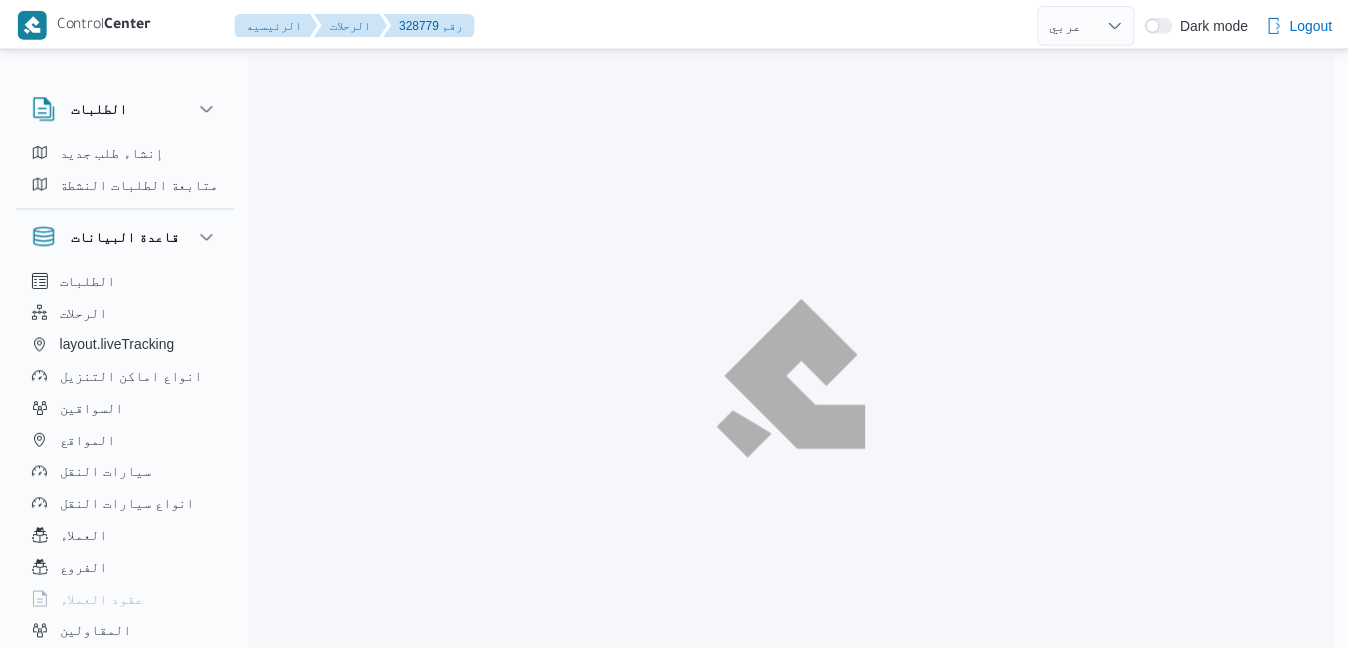 scroll, scrollTop: 0, scrollLeft: 0, axis: both 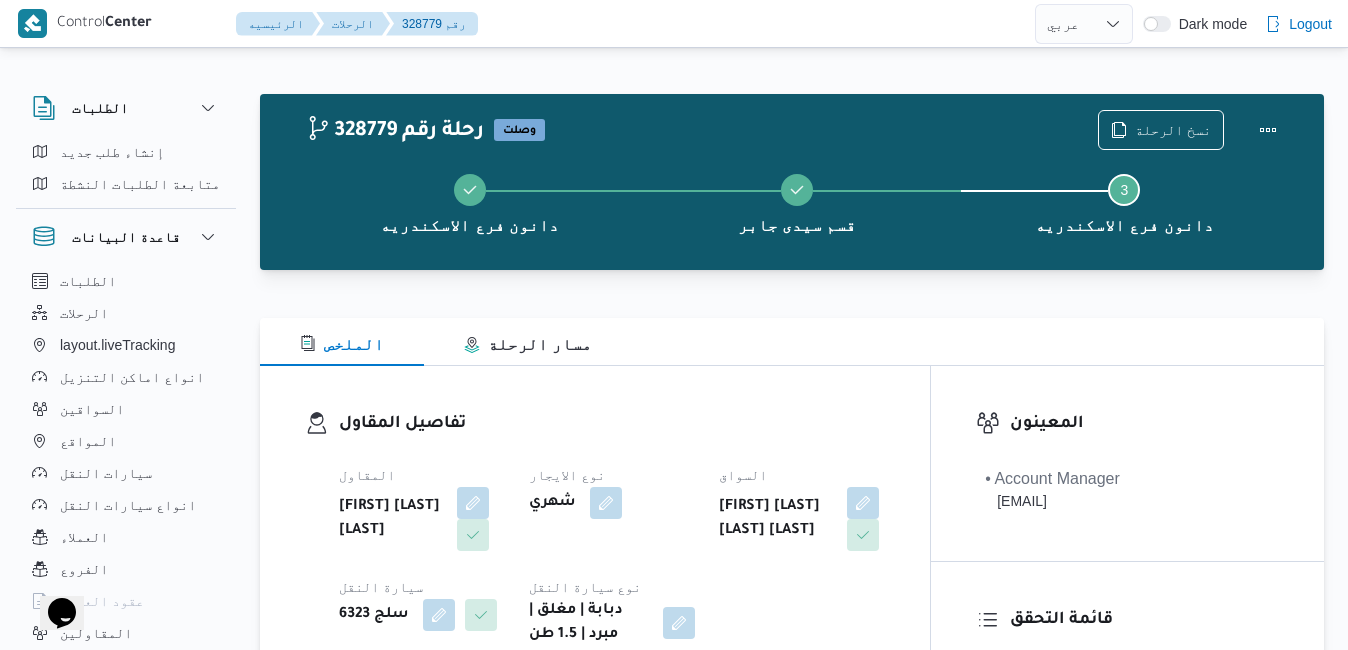 click on "تفاصيل المقاول المقاول حماده بسيوني احمد ابوالنصر نوع الايجار شهري السواق محمد رجب احمد اسماعيل احمد  سيارة النقل سلج 6323 نوع سيارة النقل دبابة | مغلق | مبرد | 1.5 طن" at bounding box center (595, 529) 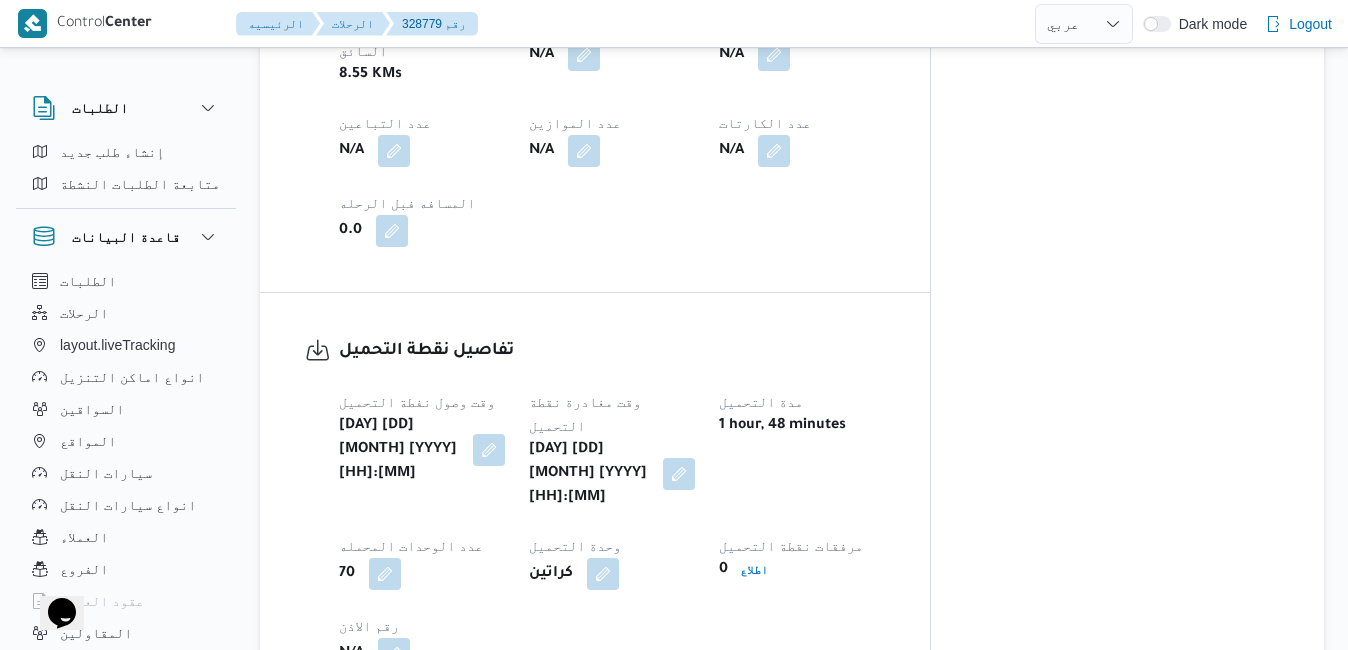 scroll, scrollTop: 1200, scrollLeft: 0, axis: vertical 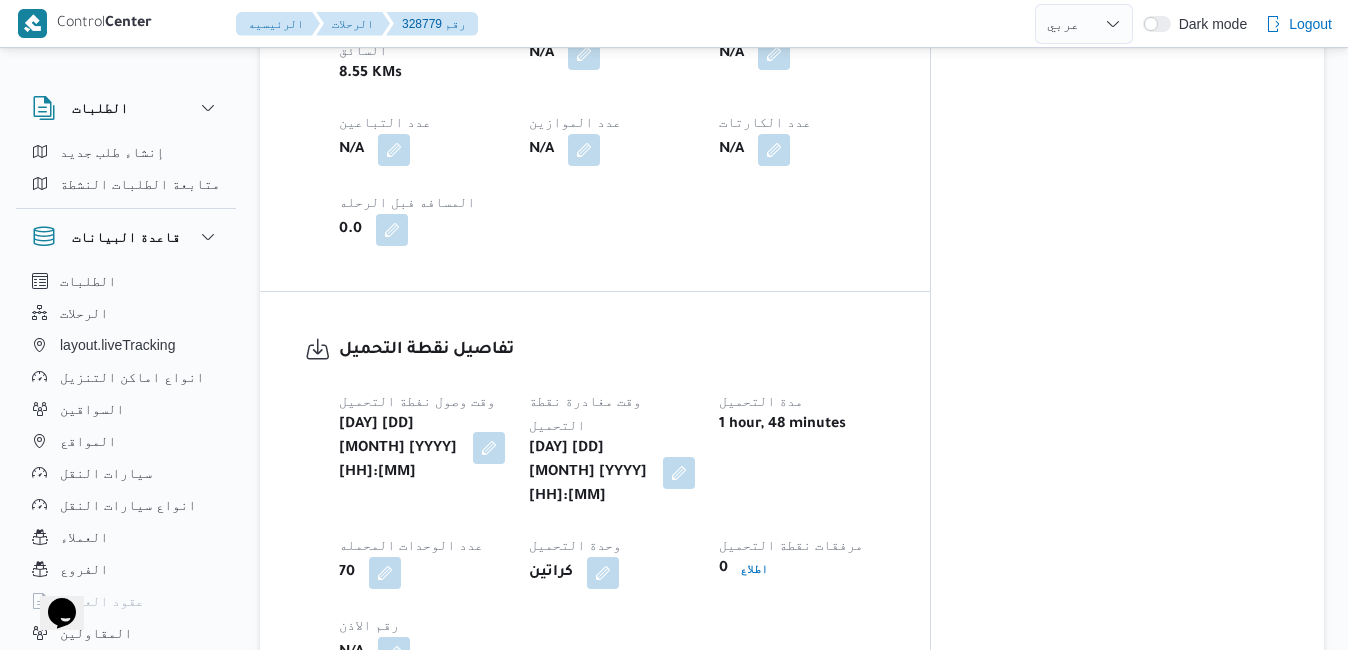 click at bounding box center (489, 448) 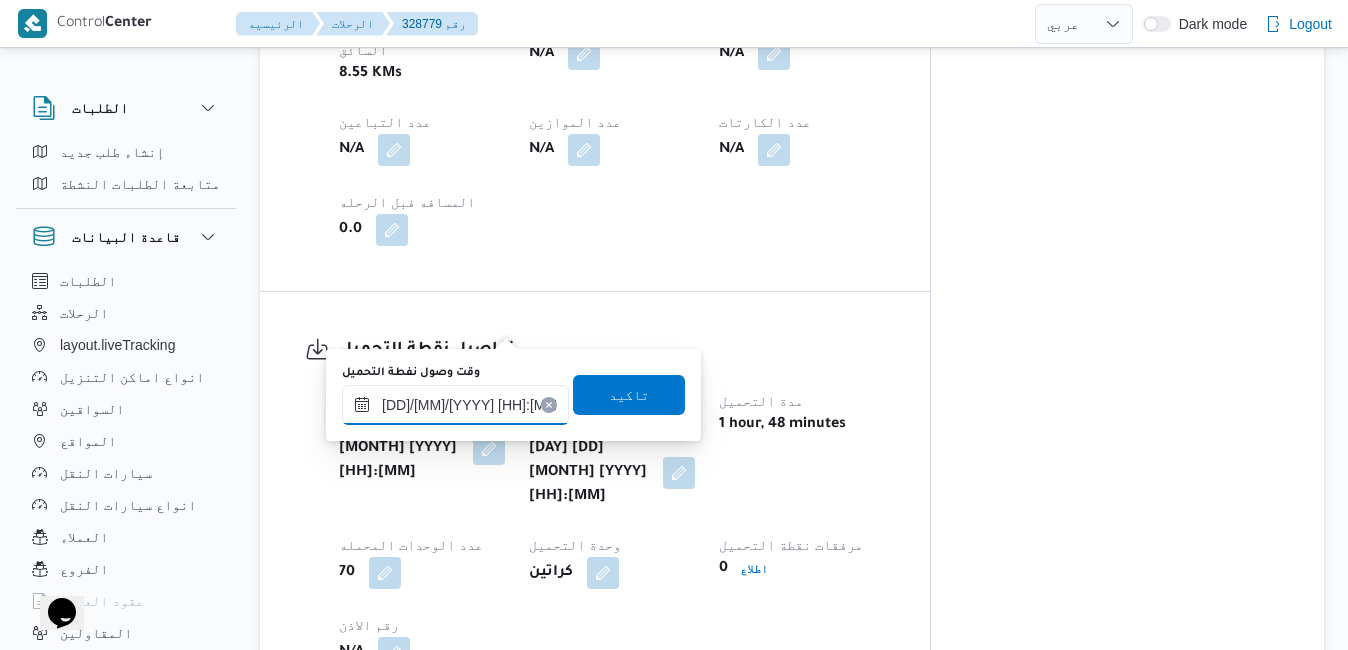 click on "٠٢/٠٨/٢٠٢٥ ٠٧:٤٣" at bounding box center (455, 405) 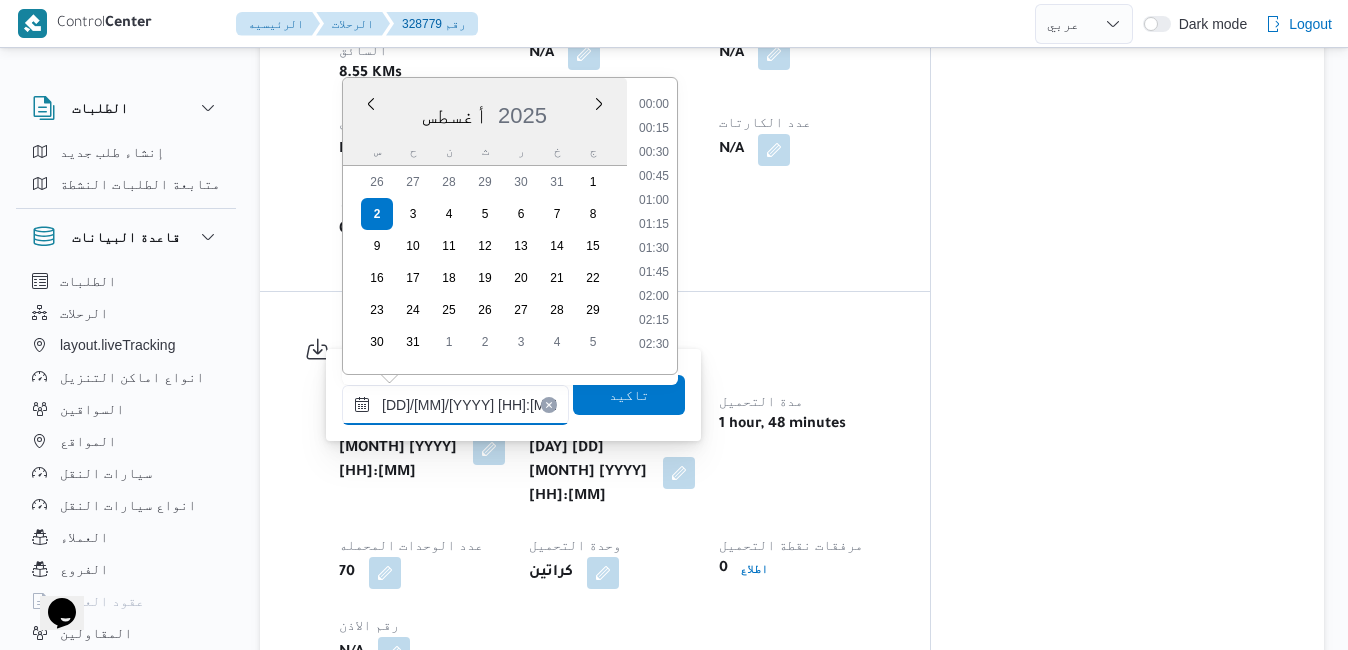 scroll, scrollTop: 582, scrollLeft: 0, axis: vertical 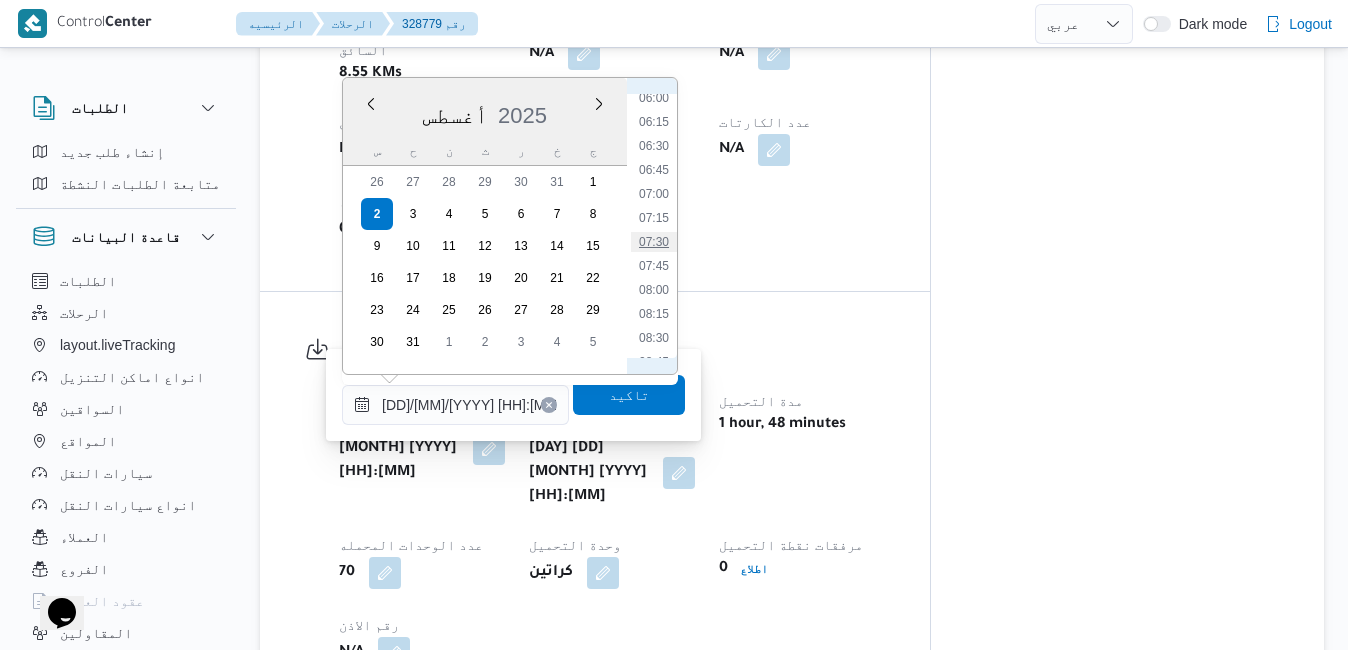 click on "07:30" at bounding box center [654, 242] 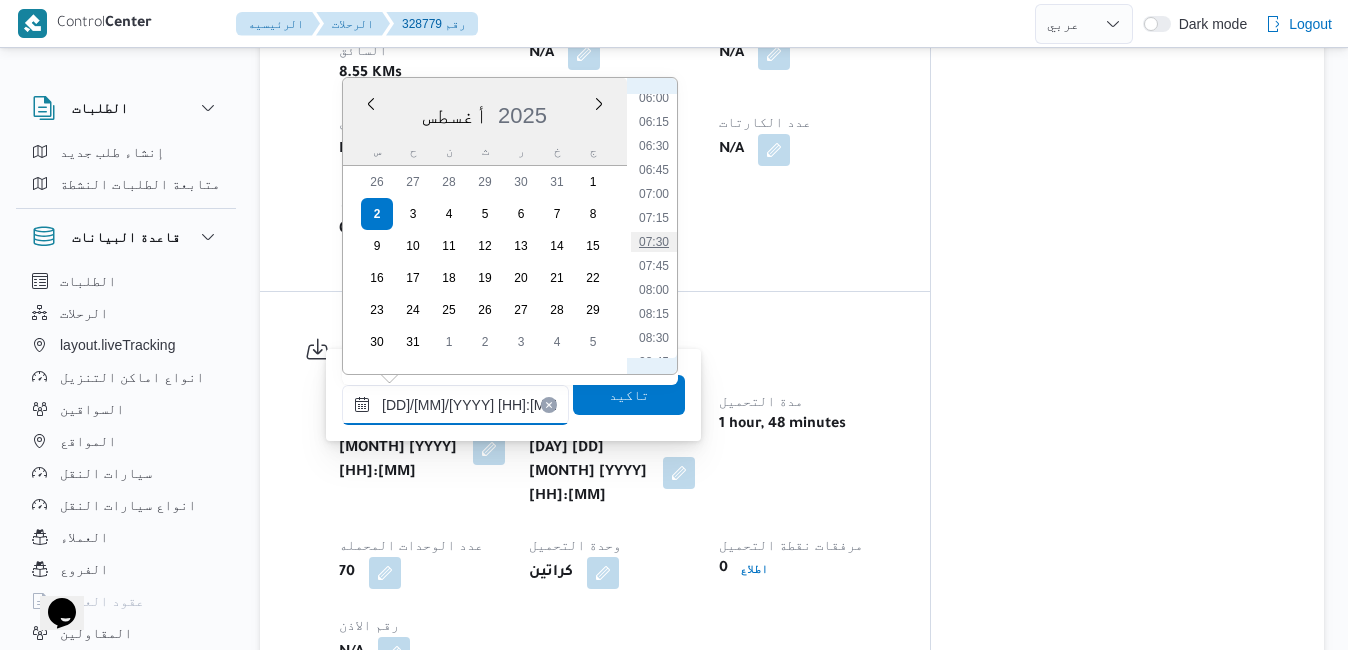 type on "٠٢/٠٨/٢٠٢٥ ٠٧:٣٠" 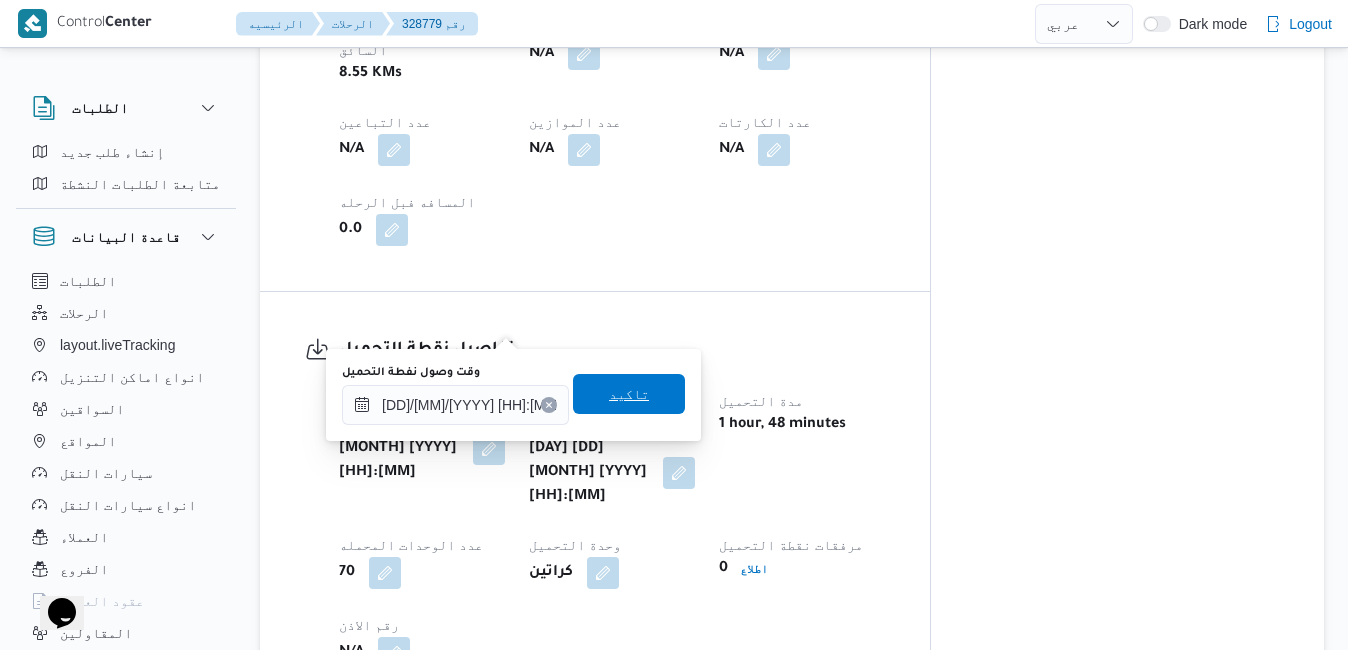 click on "تاكيد" at bounding box center (629, 394) 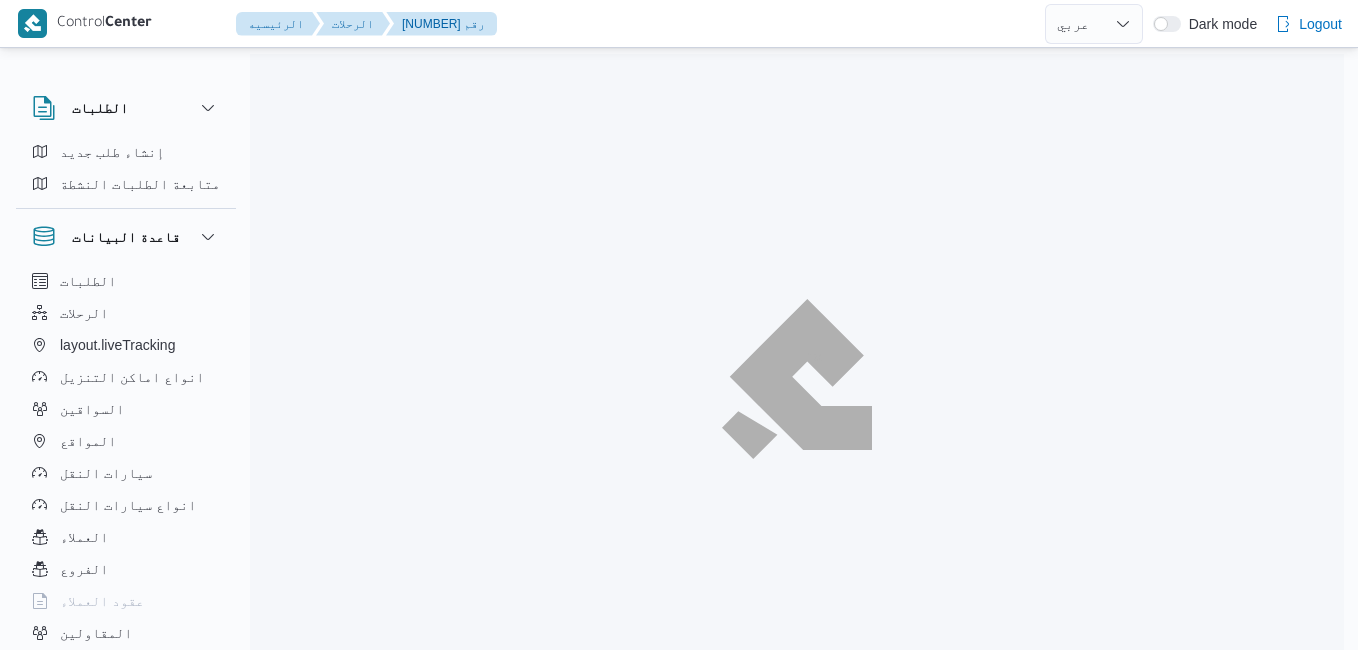 select on "ar" 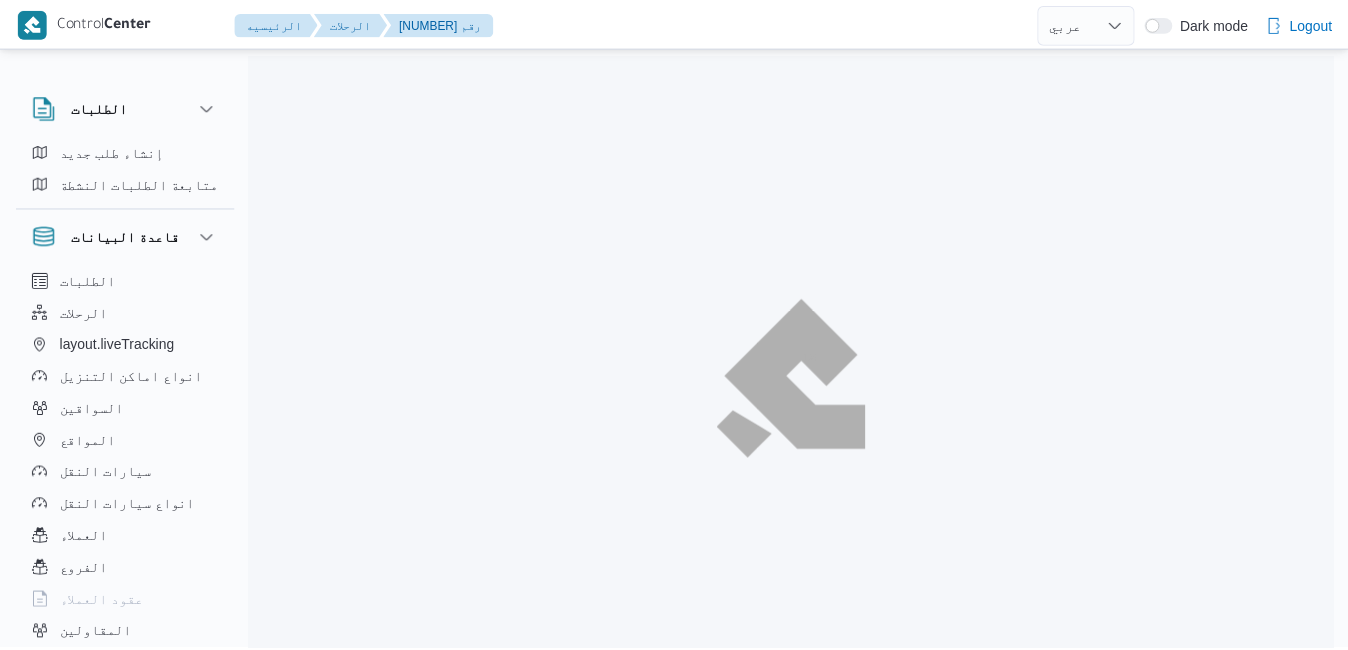scroll, scrollTop: 0, scrollLeft: 0, axis: both 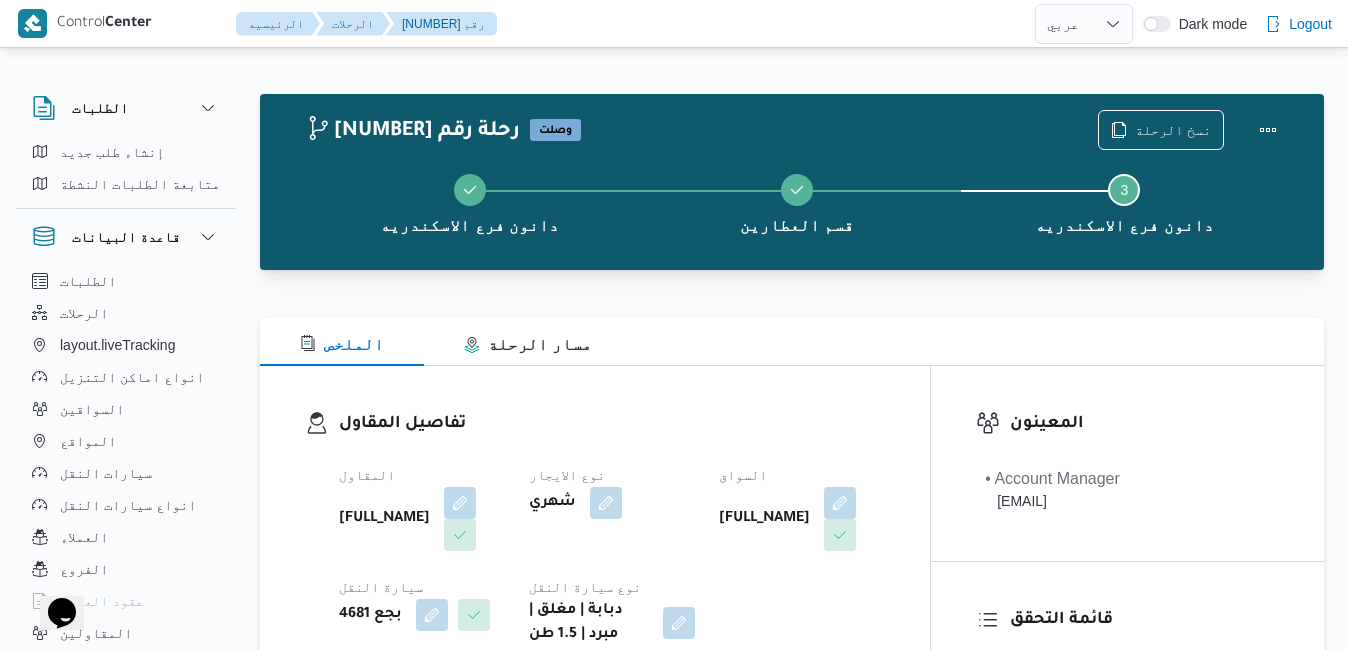 click on "الملخص مسار الرحلة" at bounding box center (792, 342) 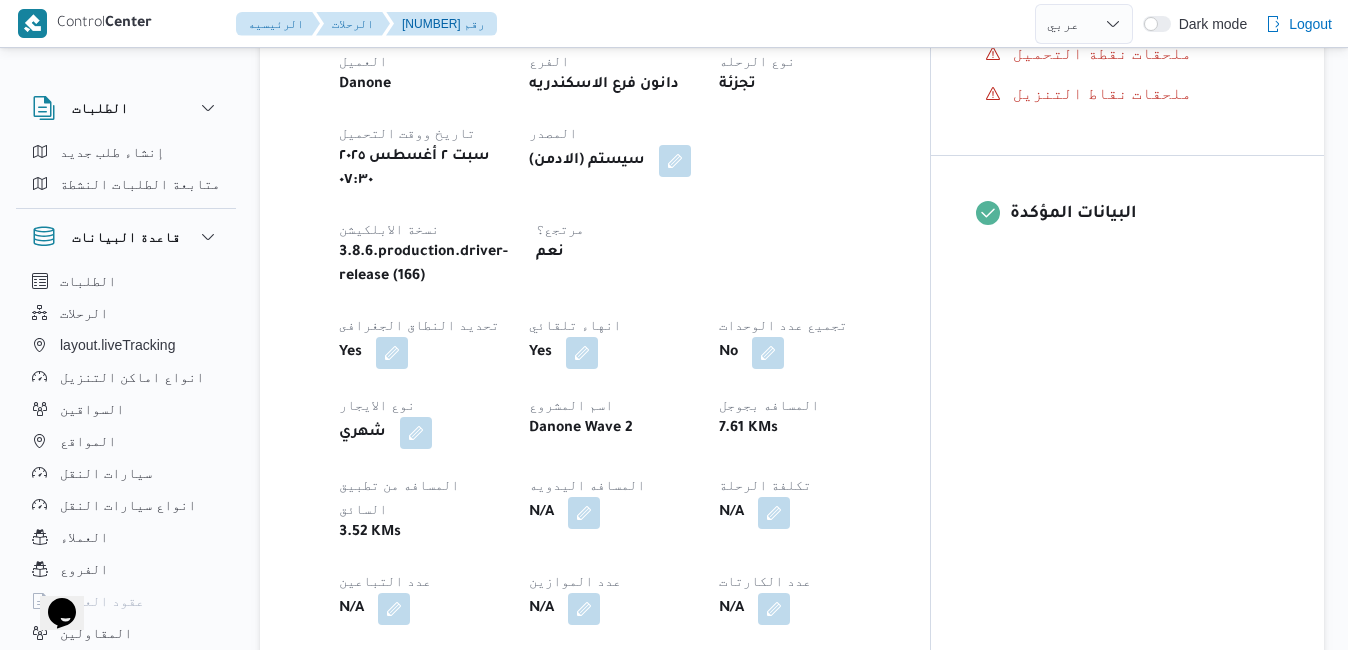 scroll, scrollTop: 960, scrollLeft: 0, axis: vertical 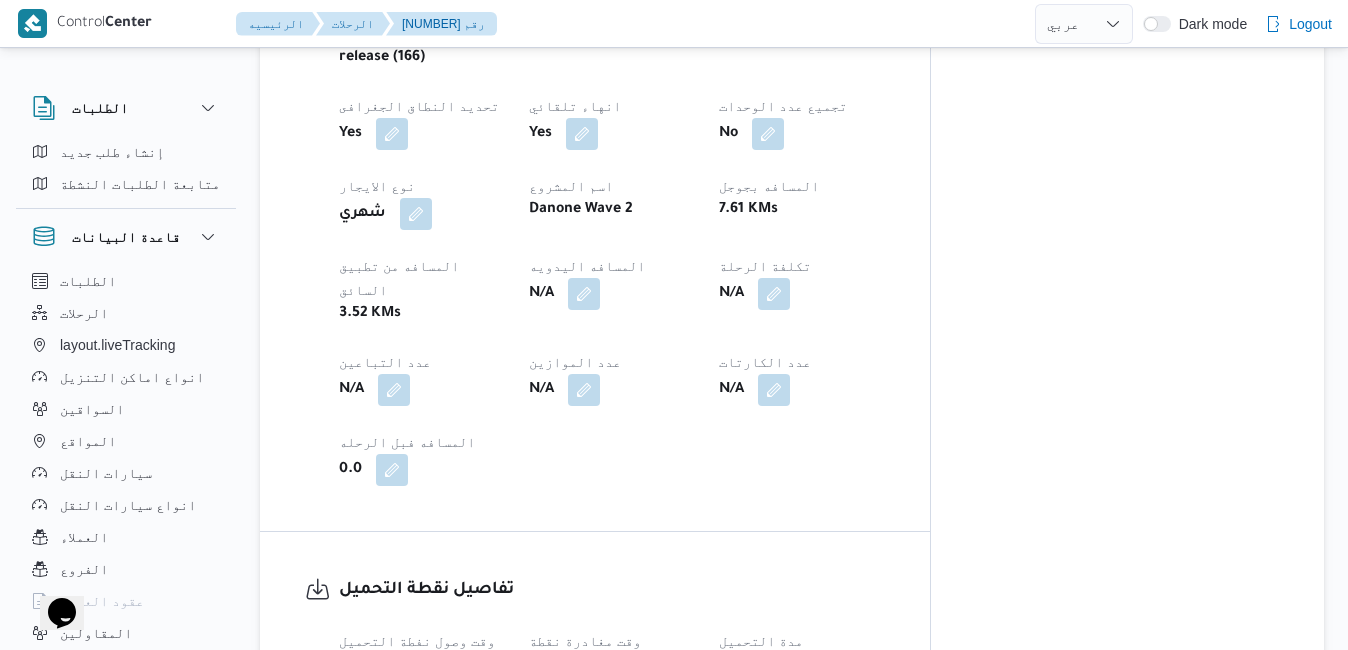 click at bounding box center [489, 688] 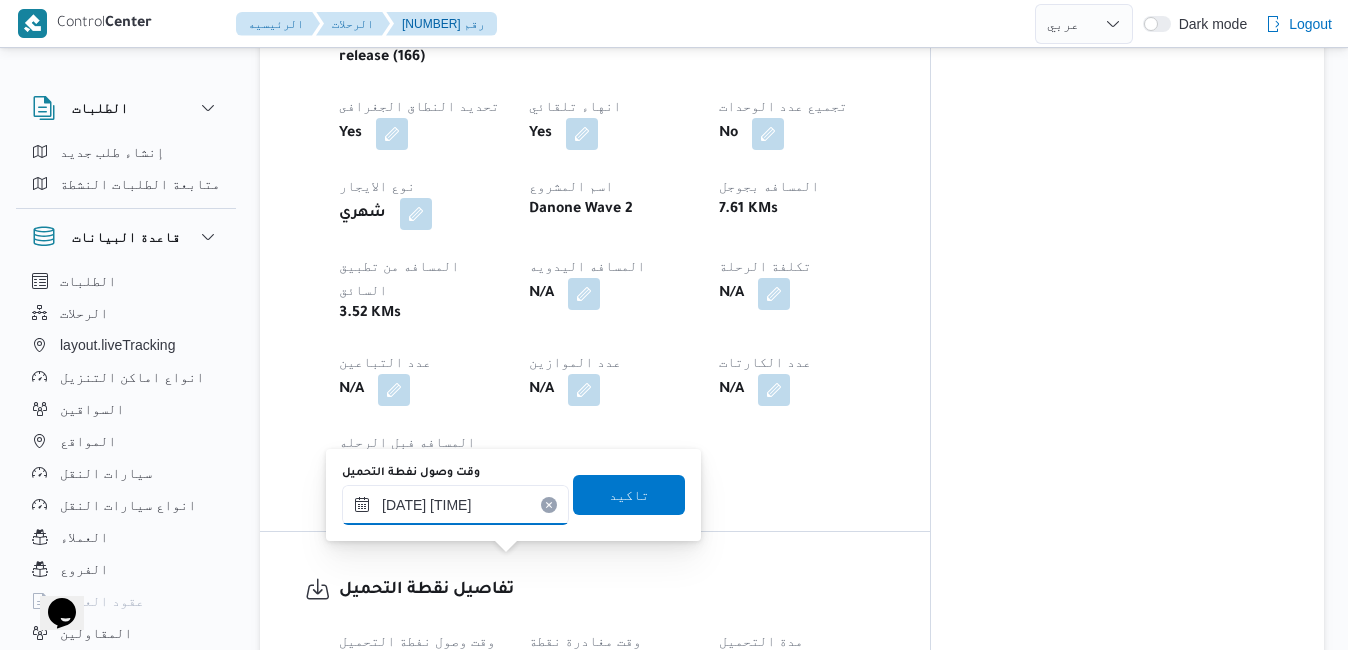 click on "[DATE] [TIME]" at bounding box center (455, 505) 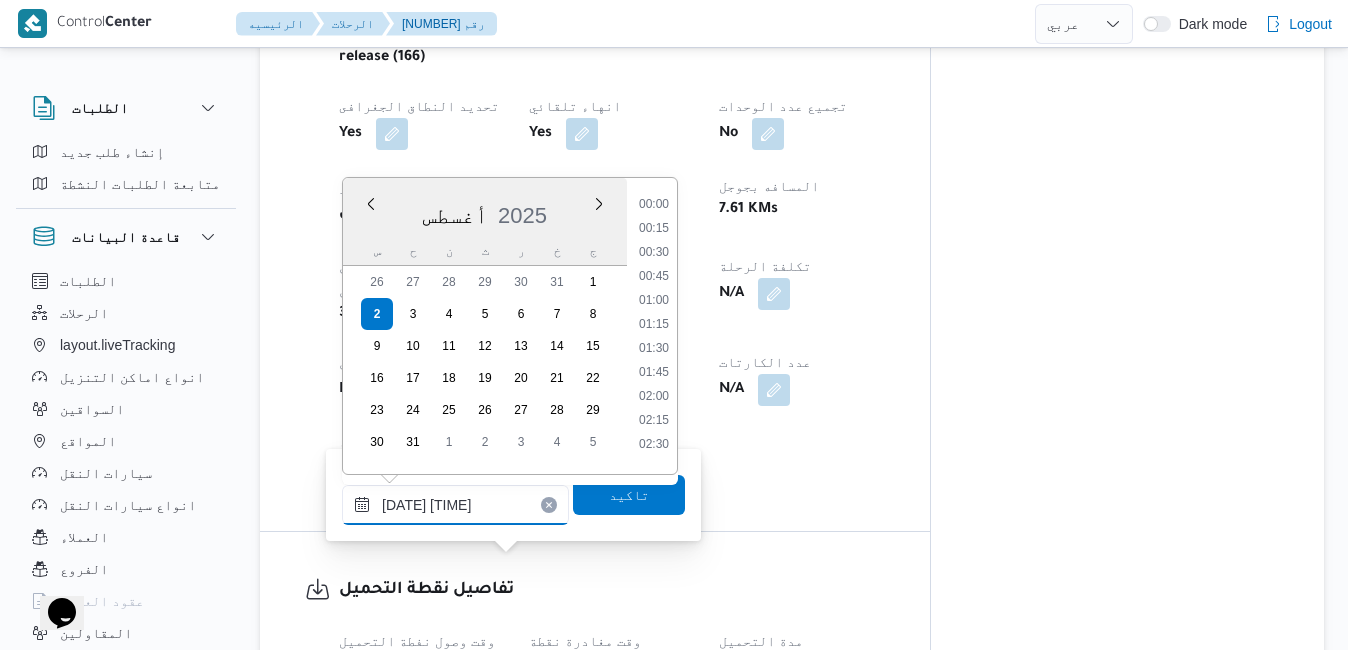 click on "[DATE] [TIME]" at bounding box center [455, 505] 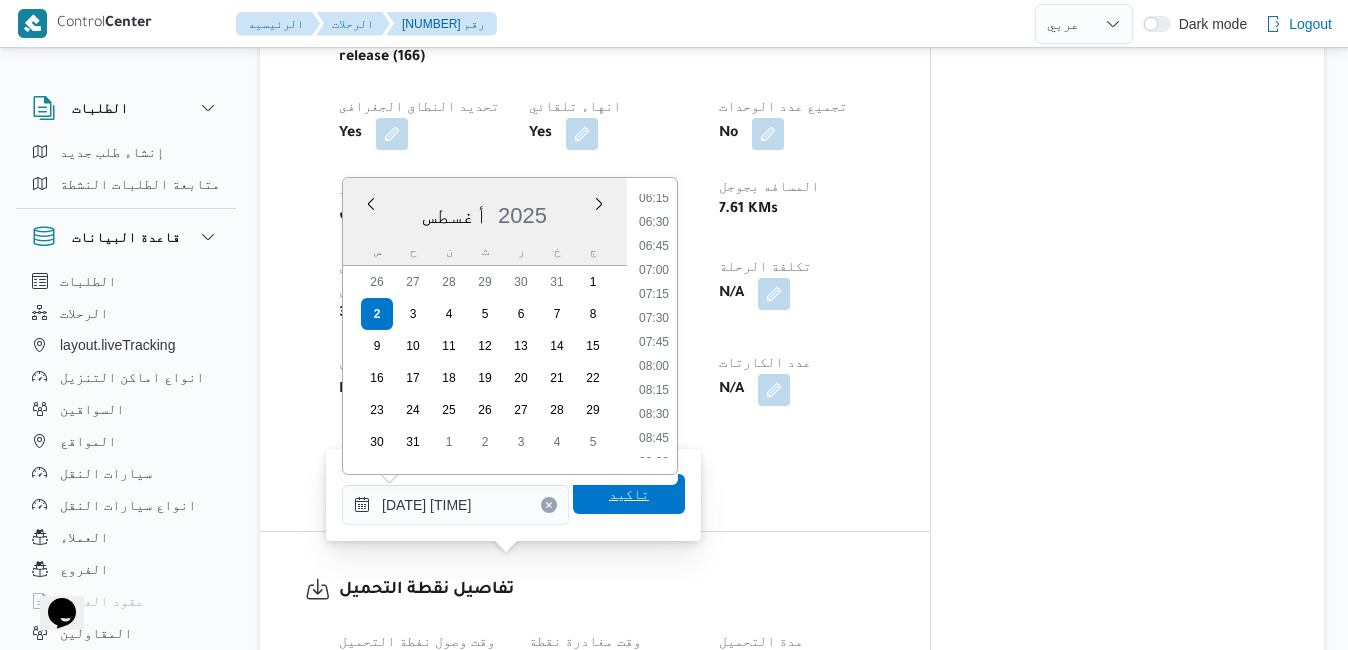 type on "[DATE] [TIME]" 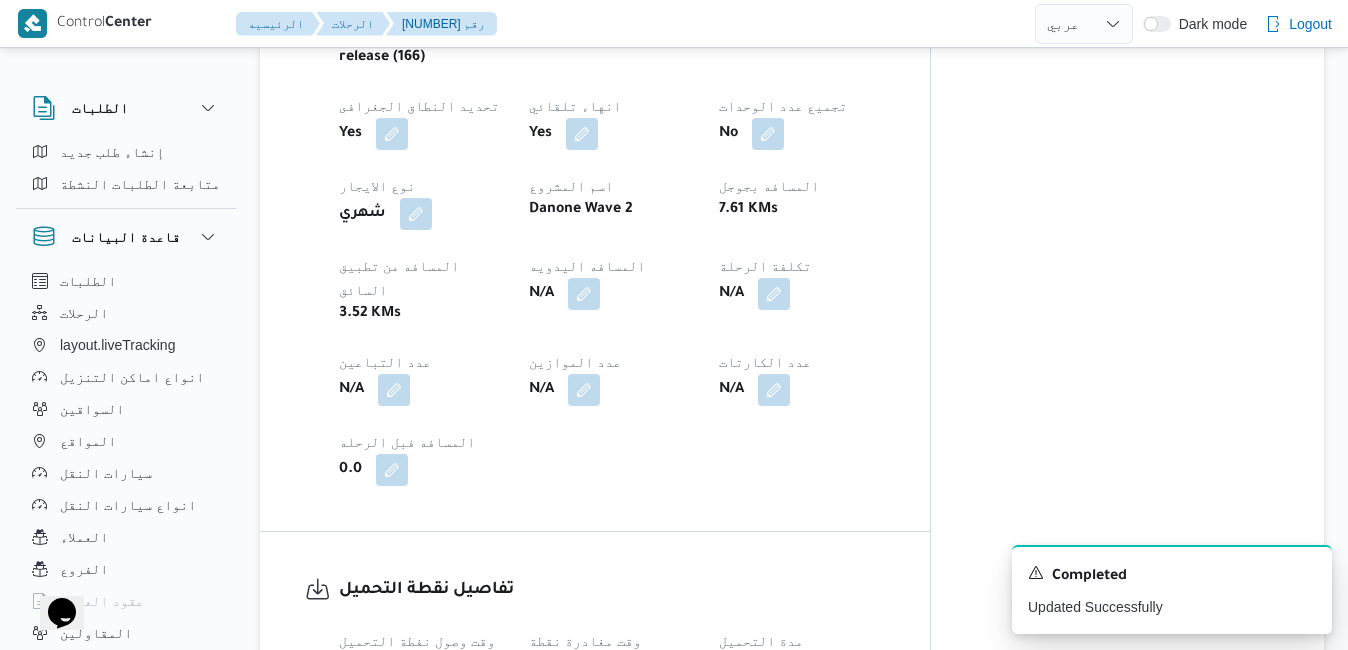 click at bounding box center [679, 724] 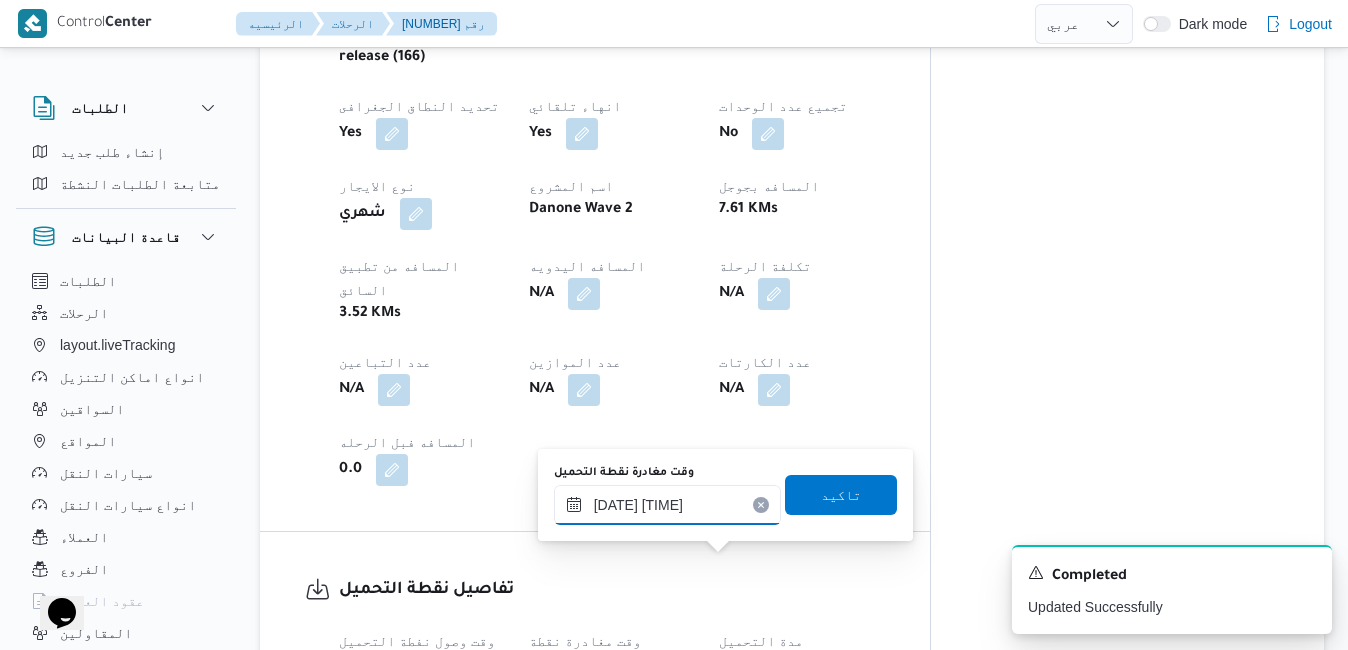 click on "٠٢/٠٨/٢٠٢٥ ٠٩:٤٤" at bounding box center (667, 505) 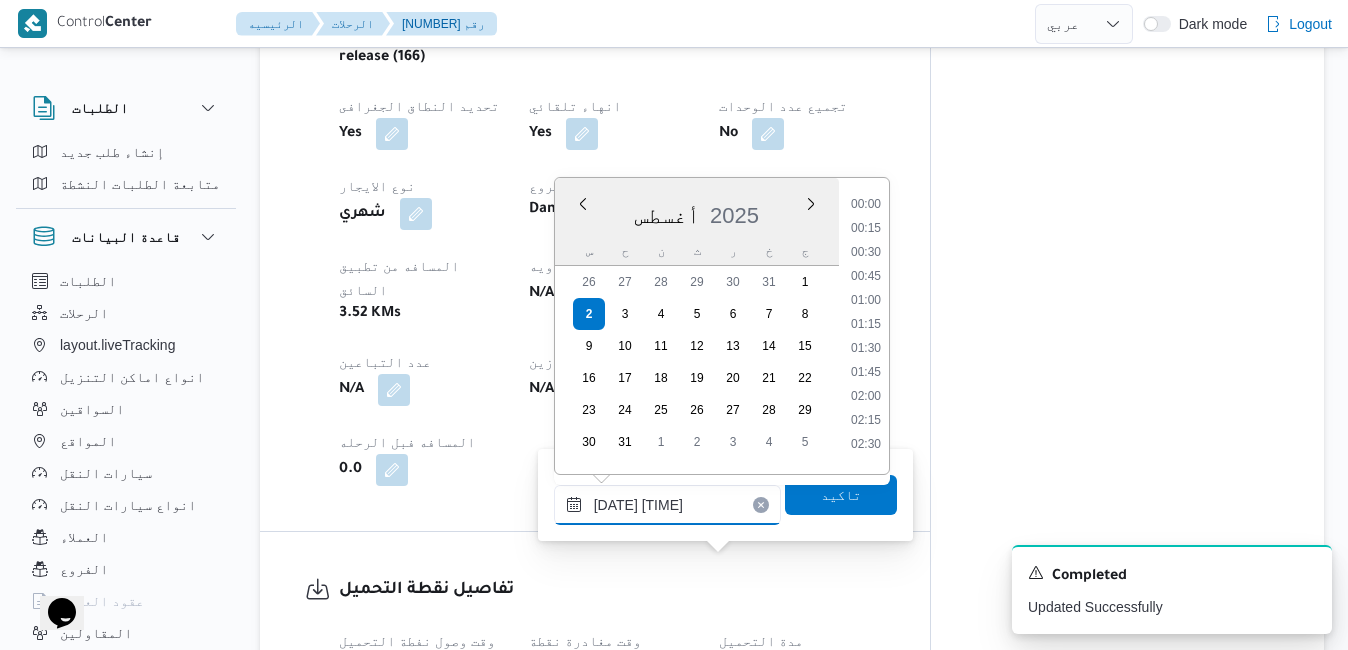 click on "٠٢/٠٨/٢٠٢٥ ٠٩:٤٤" at bounding box center [667, 505] 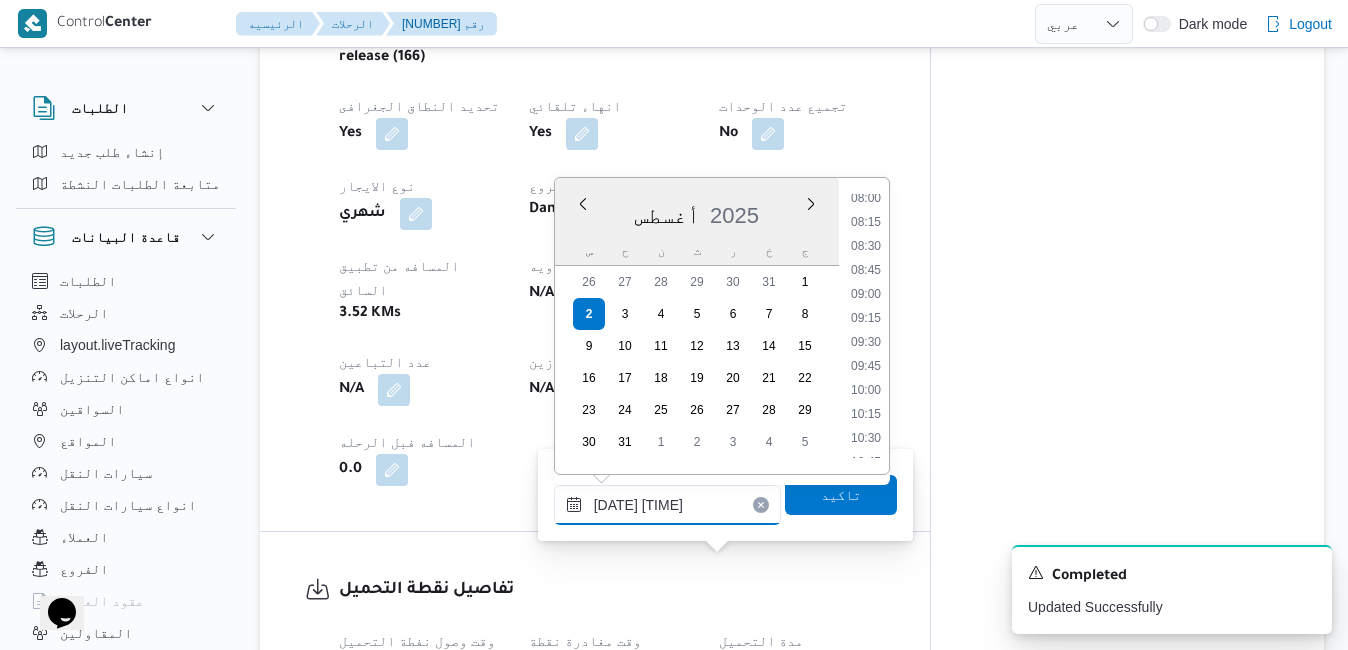 type on "٠٢/٠٨/٢٠٢٥ ٠٩:35" 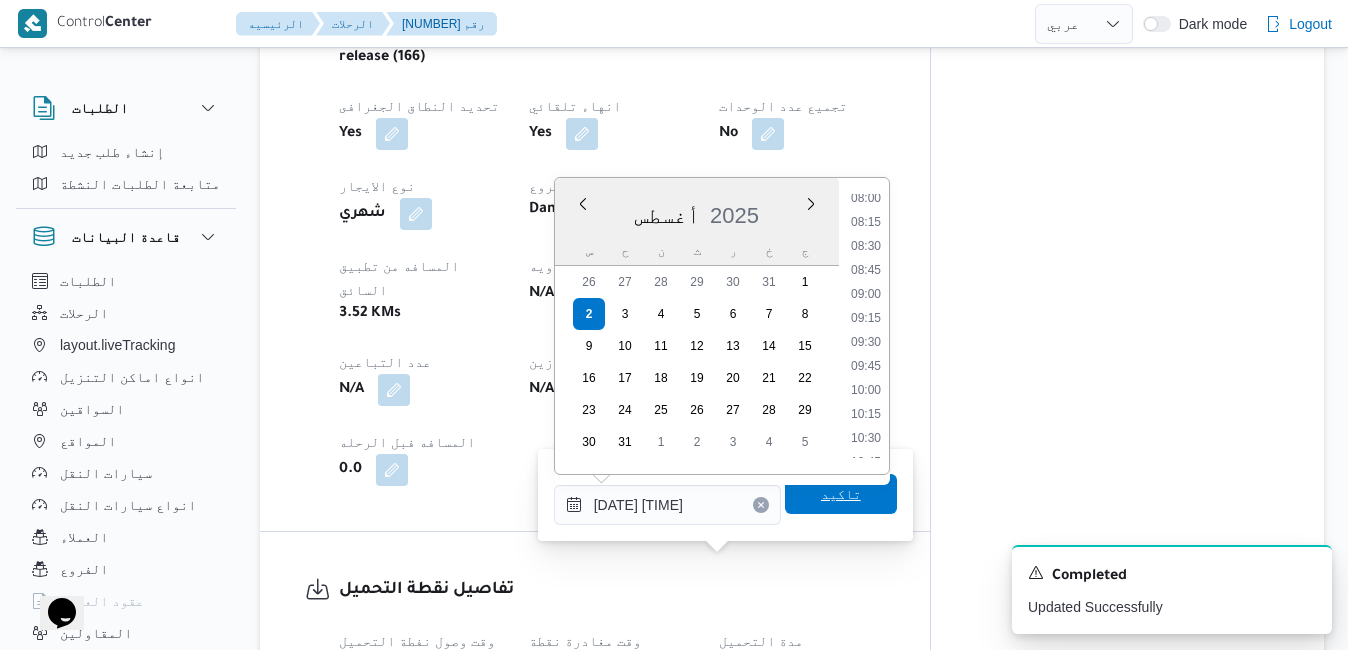 click on "تاكيد" at bounding box center (841, 494) 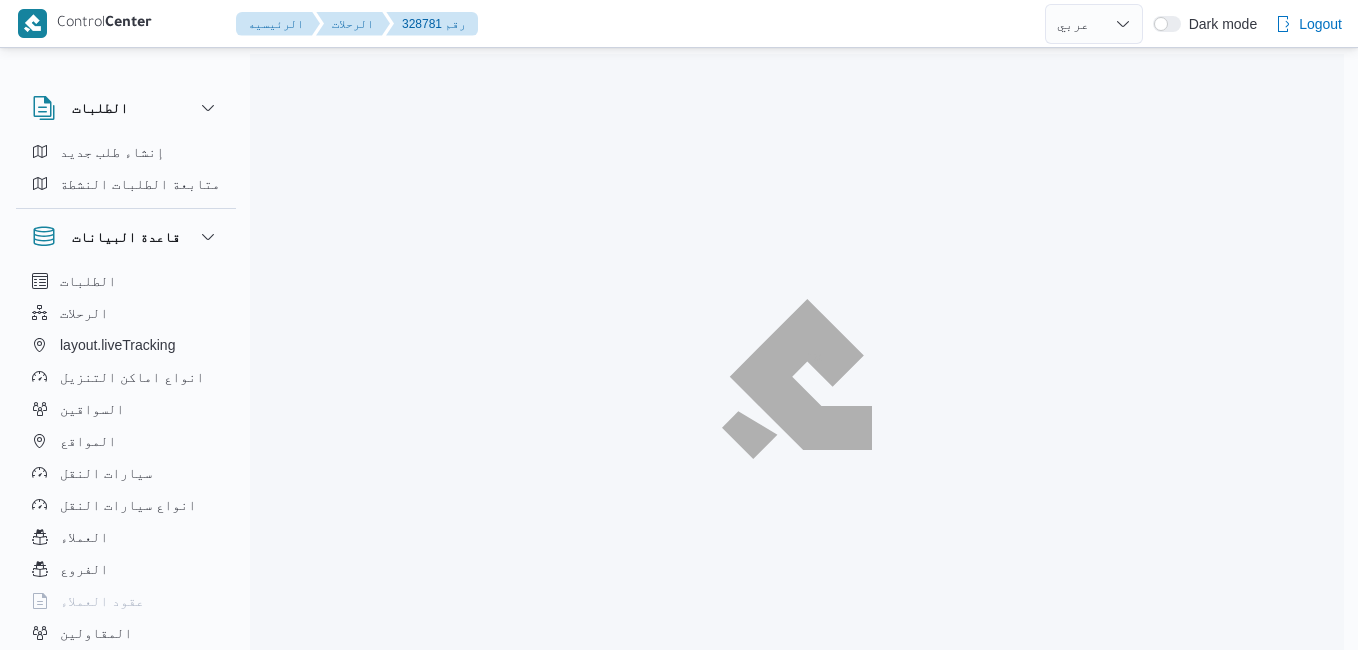 select on "ar" 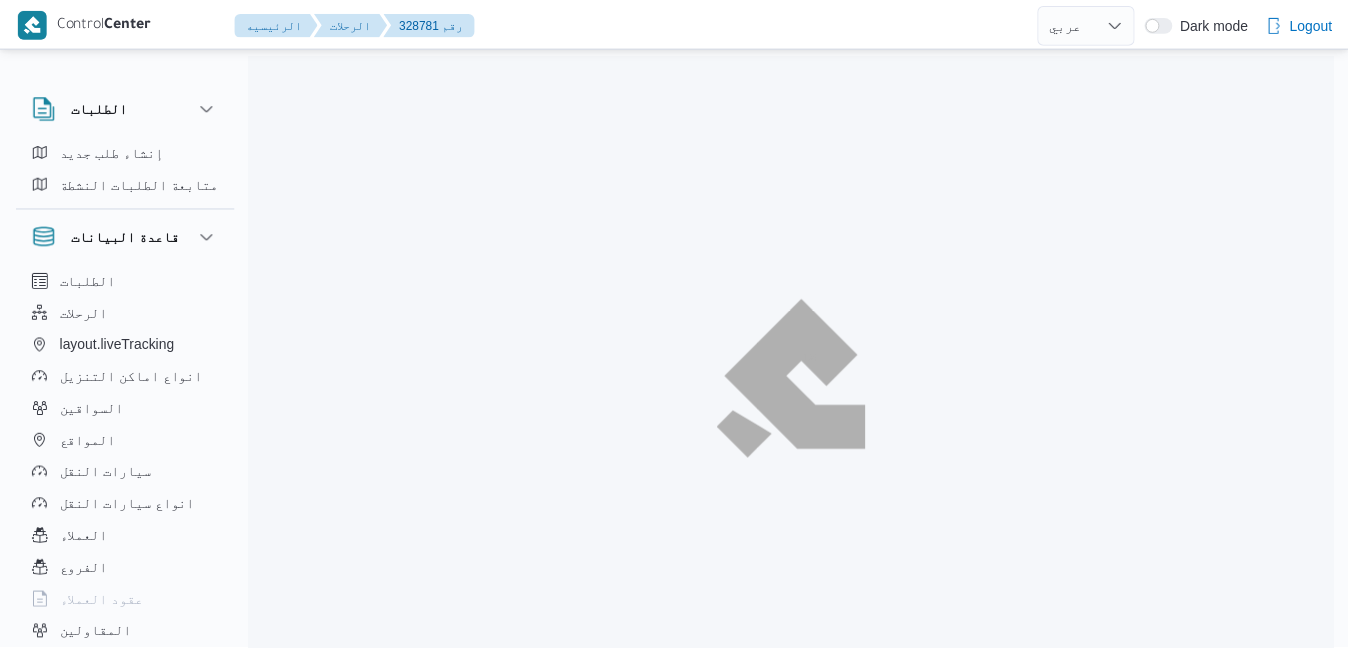 scroll, scrollTop: 0, scrollLeft: 0, axis: both 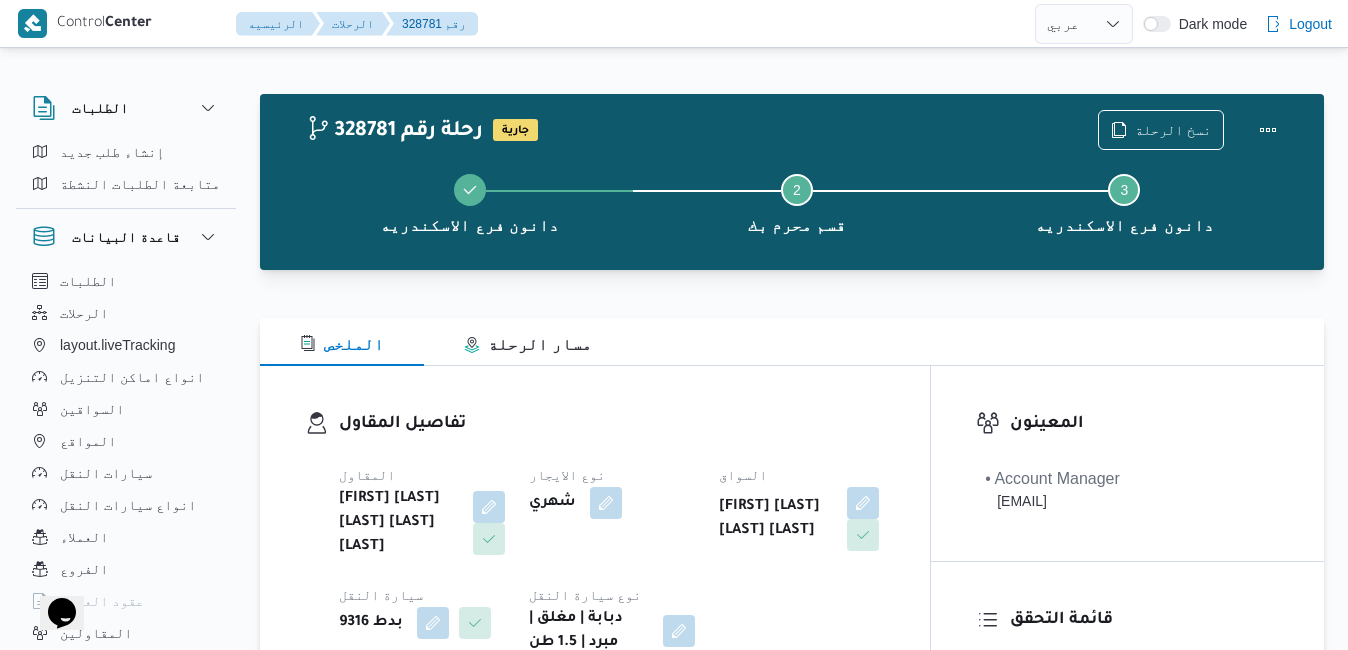 click on "الملخص مسار الرحلة" at bounding box center [792, 342] 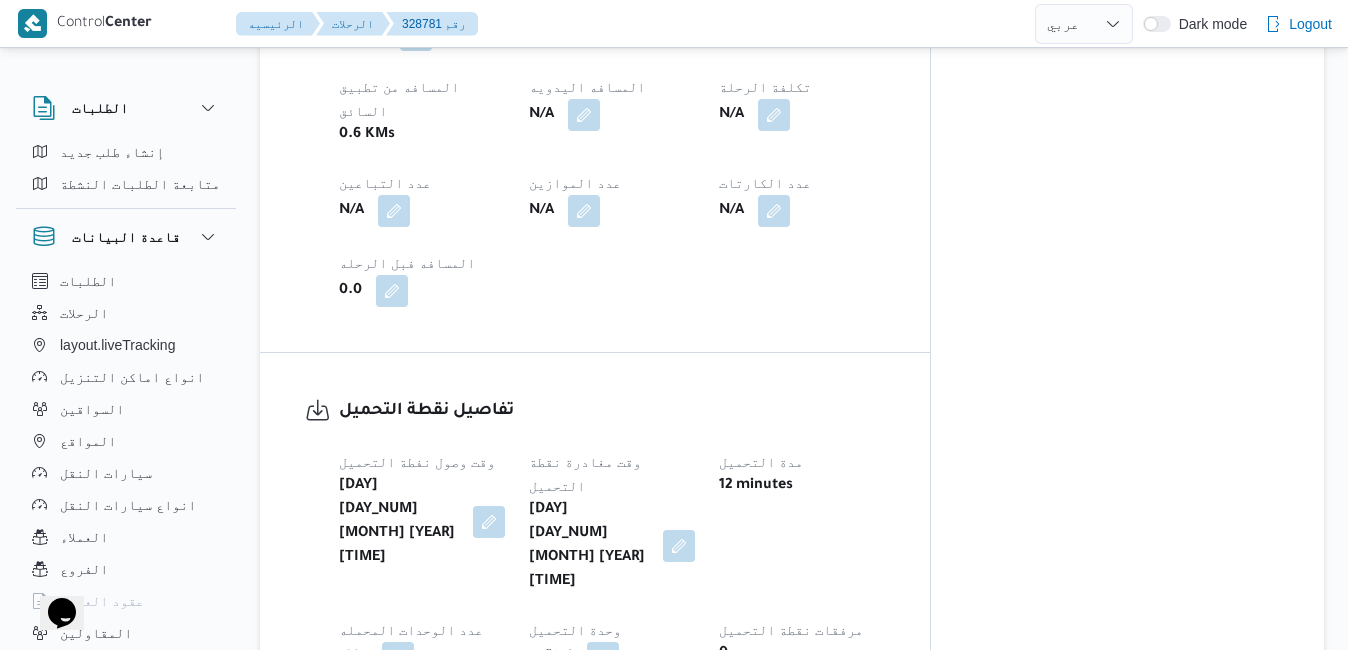 scroll, scrollTop: 1160, scrollLeft: 0, axis: vertical 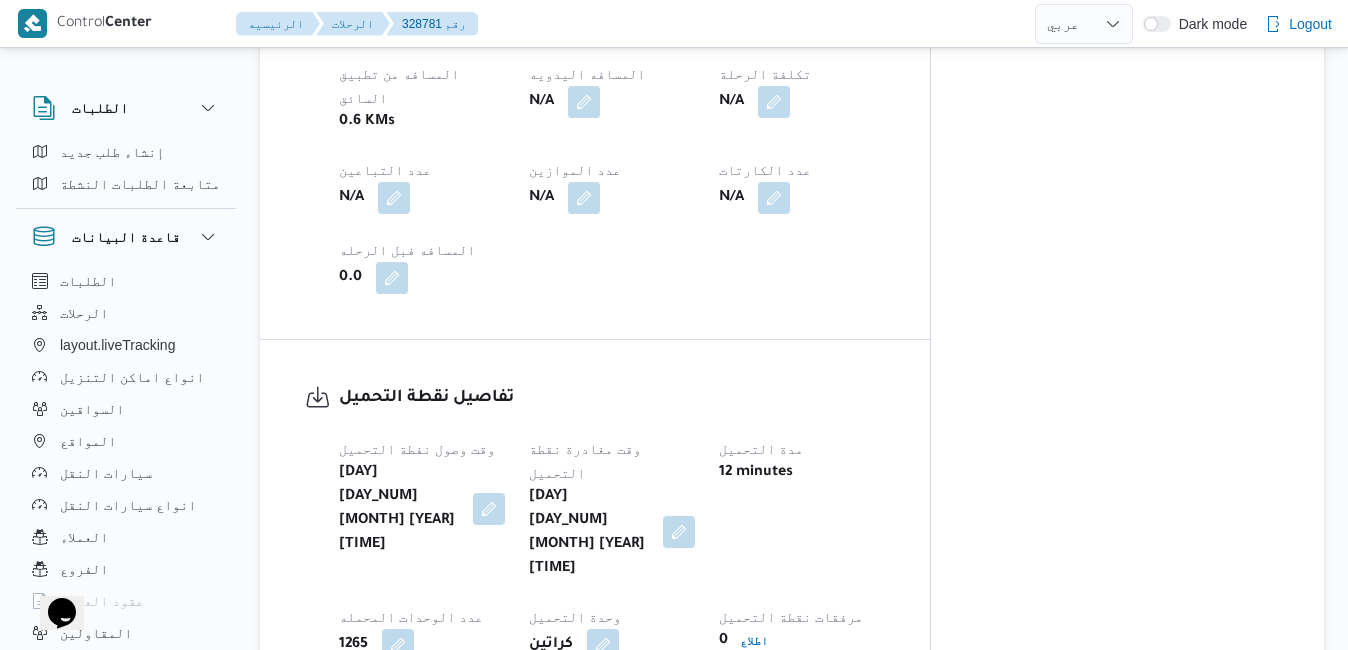 click at bounding box center [679, 532] 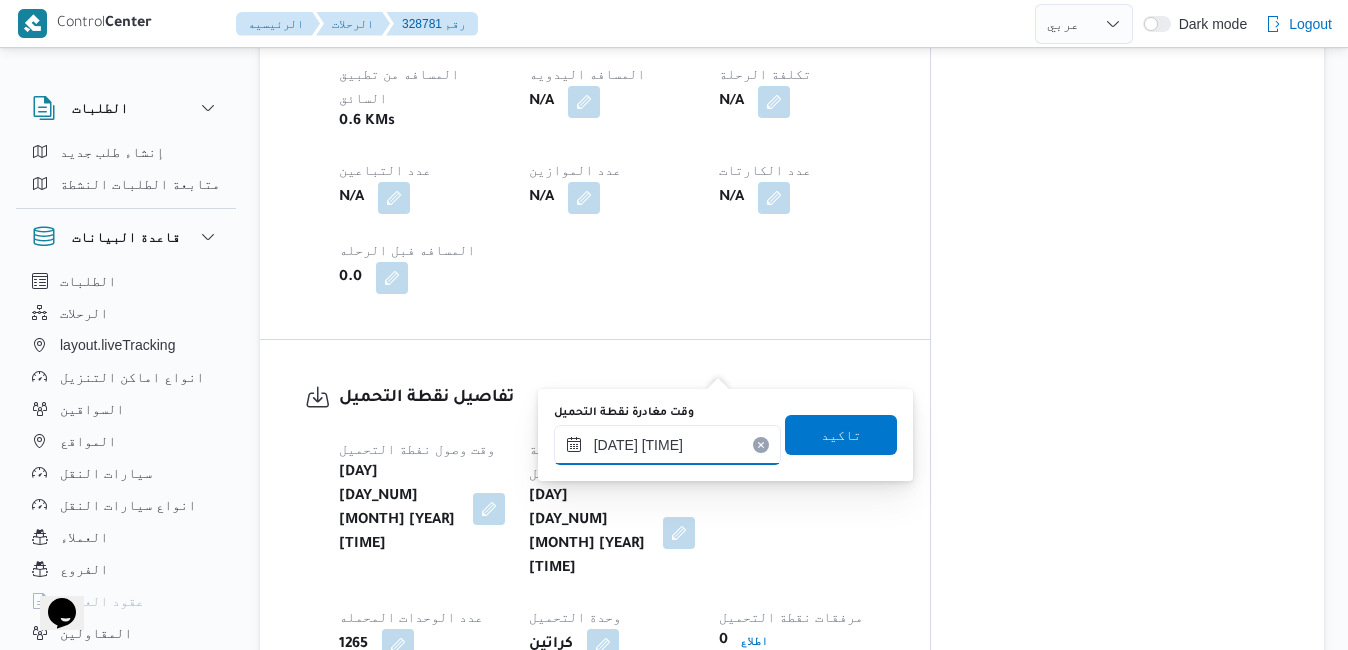 click on "٠٢/٠٨/٢٠٢٥ ٠٨:٤٢" at bounding box center [667, 445] 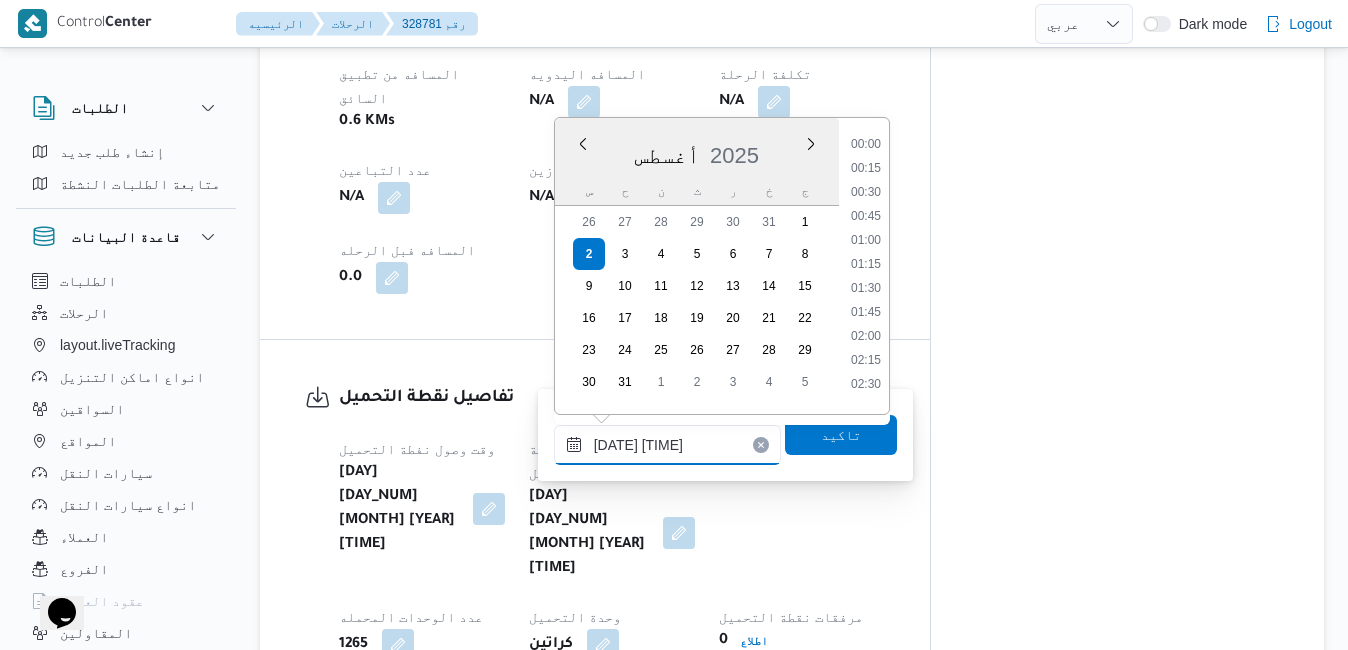 scroll, scrollTop: 678, scrollLeft: 0, axis: vertical 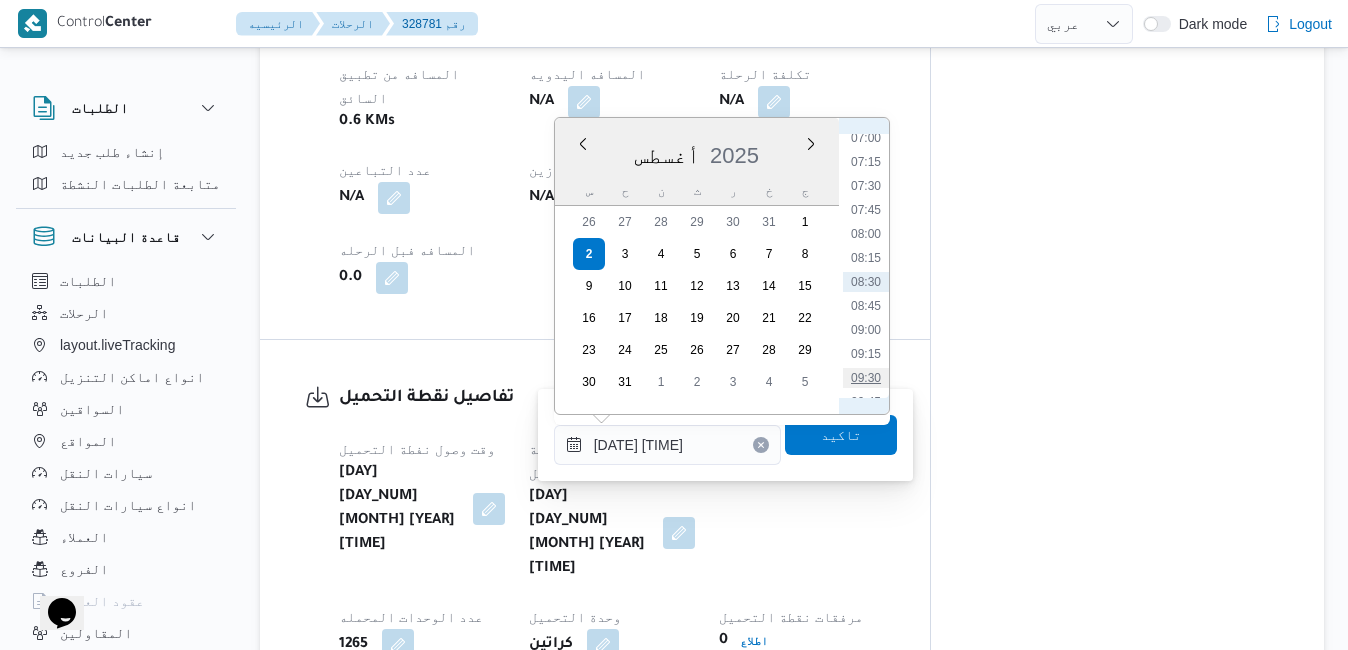 click on "09:30" at bounding box center (866, 378) 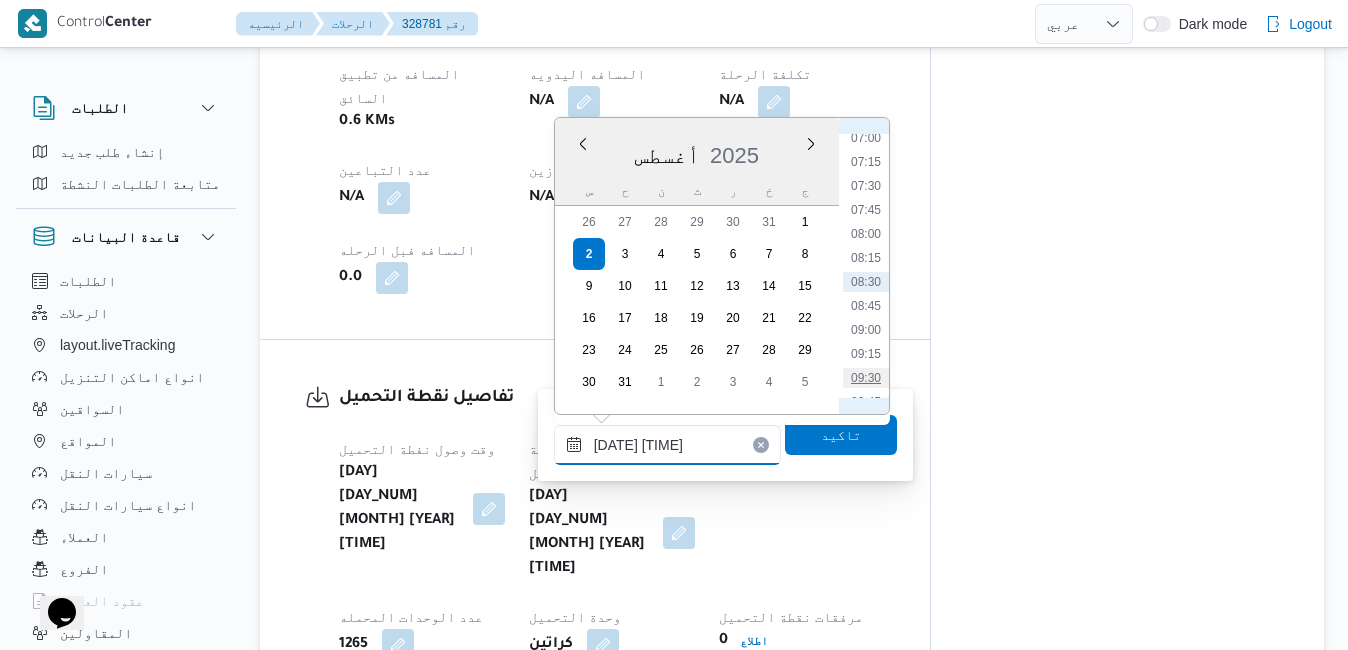type on "٠٢/٠٨/٢٠٢٥ ٠٩:٣٠" 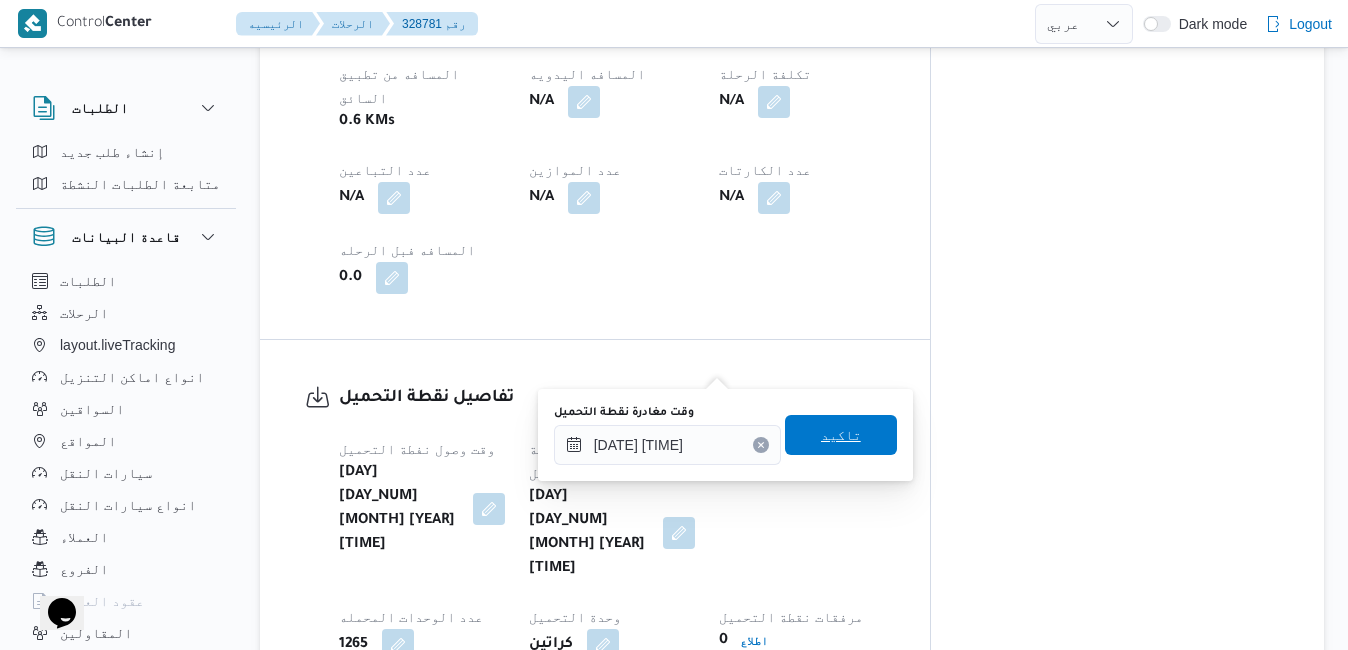 click on "تاكيد" at bounding box center [841, 435] 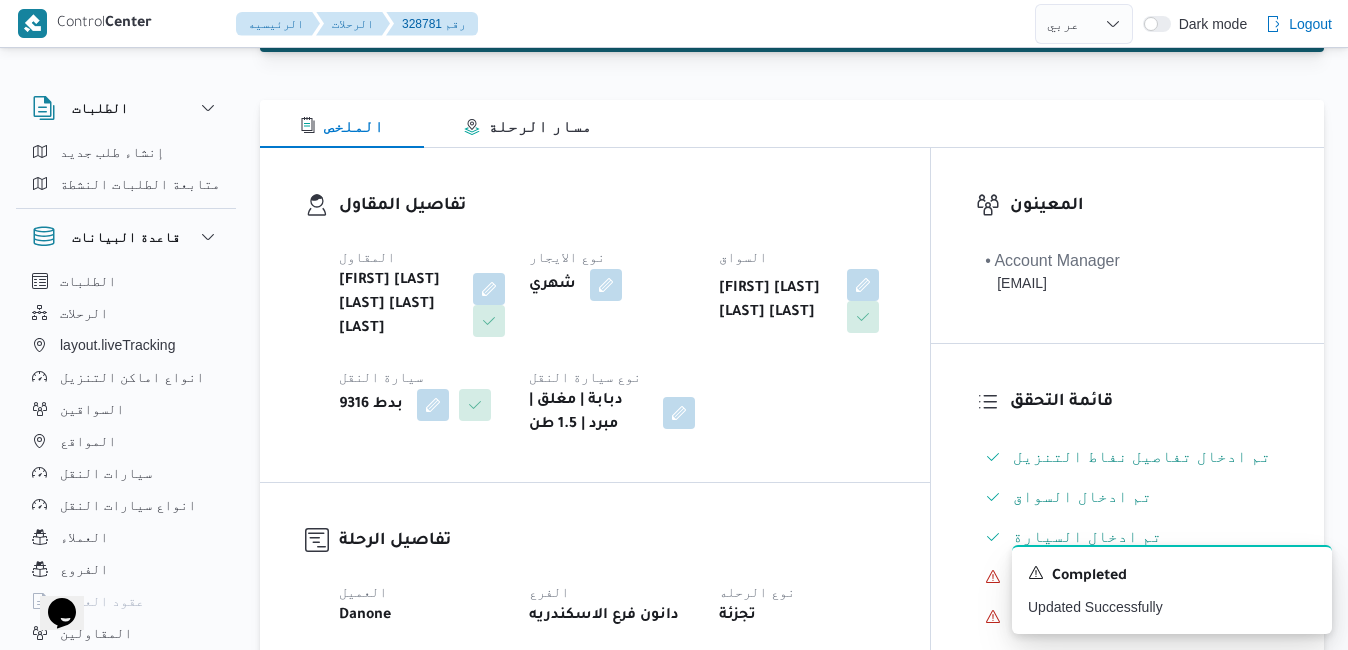 scroll, scrollTop: 80, scrollLeft: 0, axis: vertical 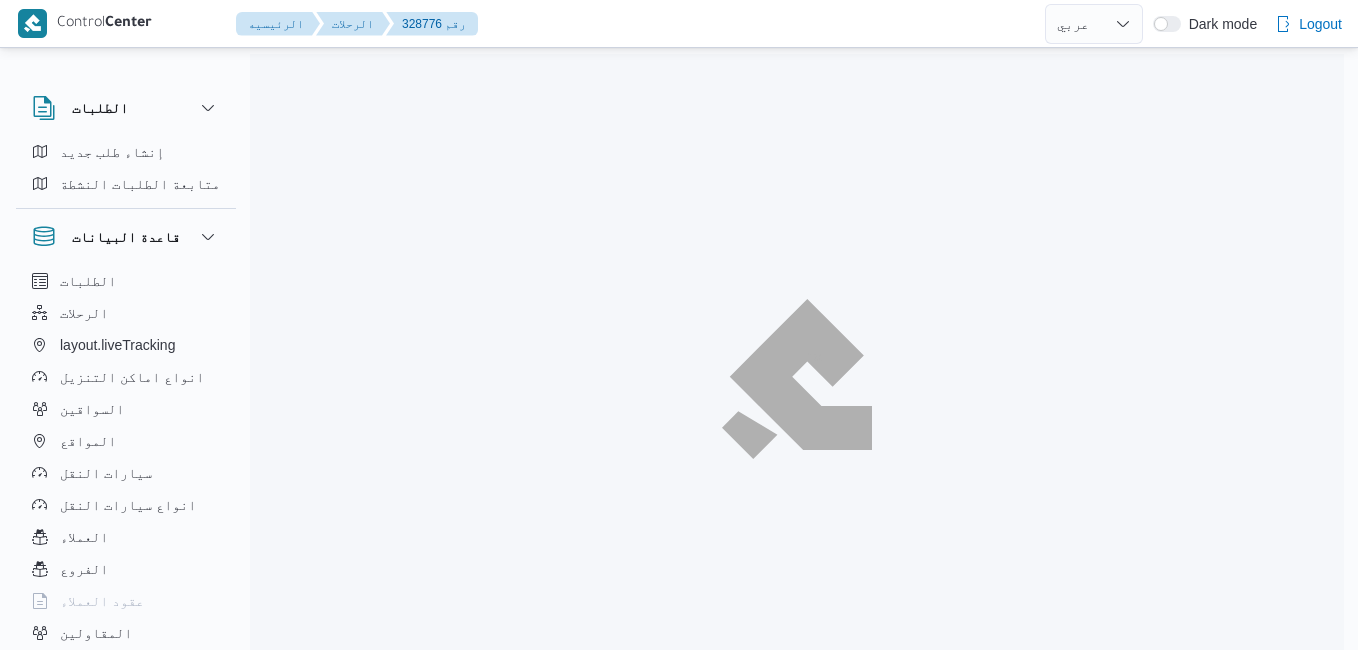 select on "ar" 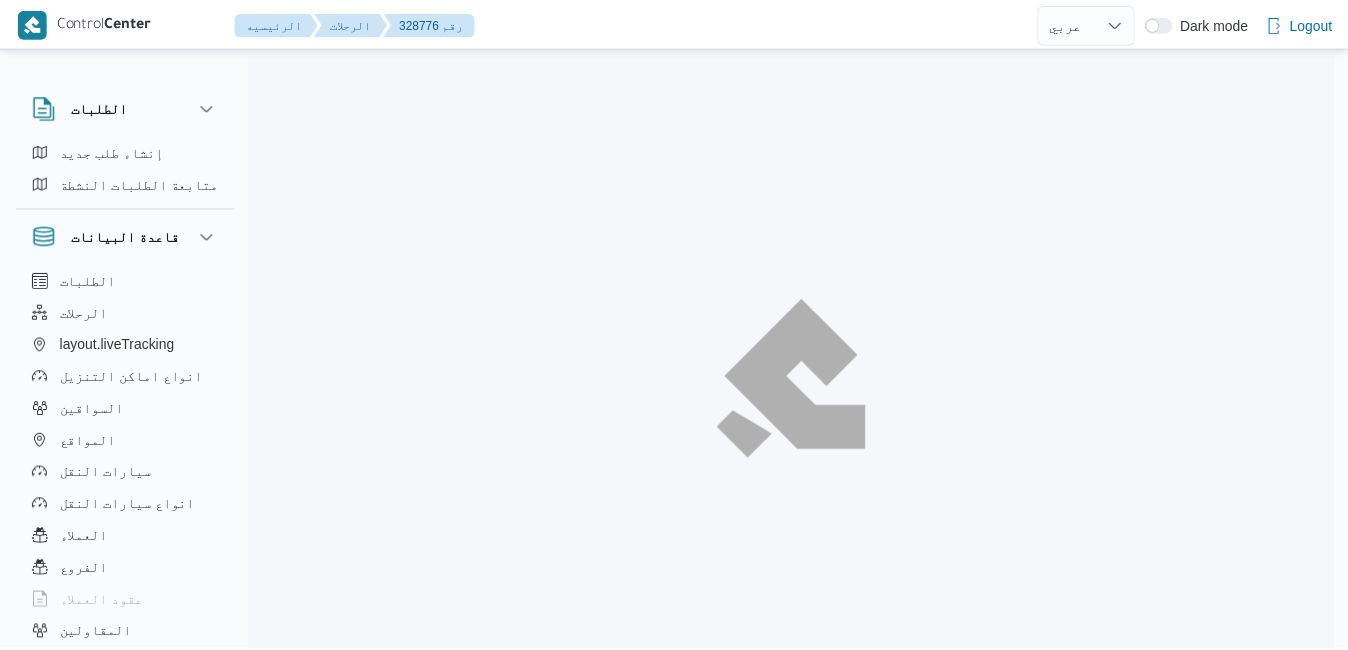 scroll, scrollTop: 0, scrollLeft: 0, axis: both 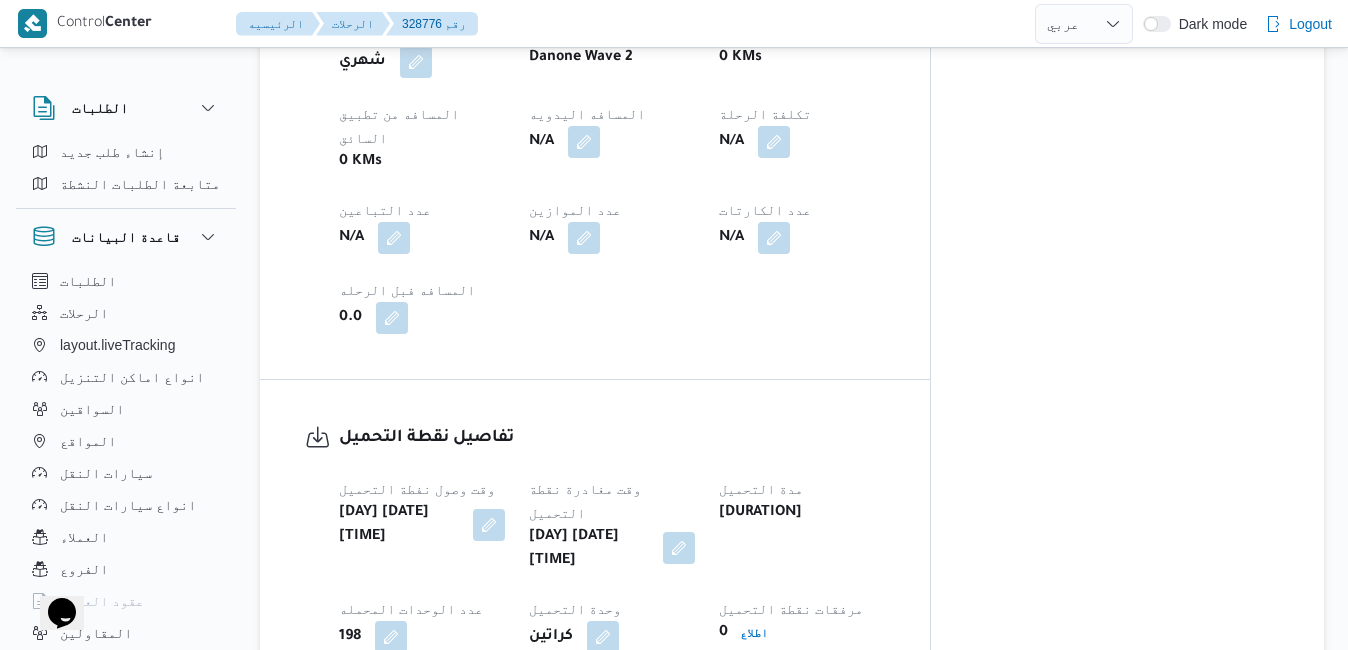 click at bounding box center (679, 548) 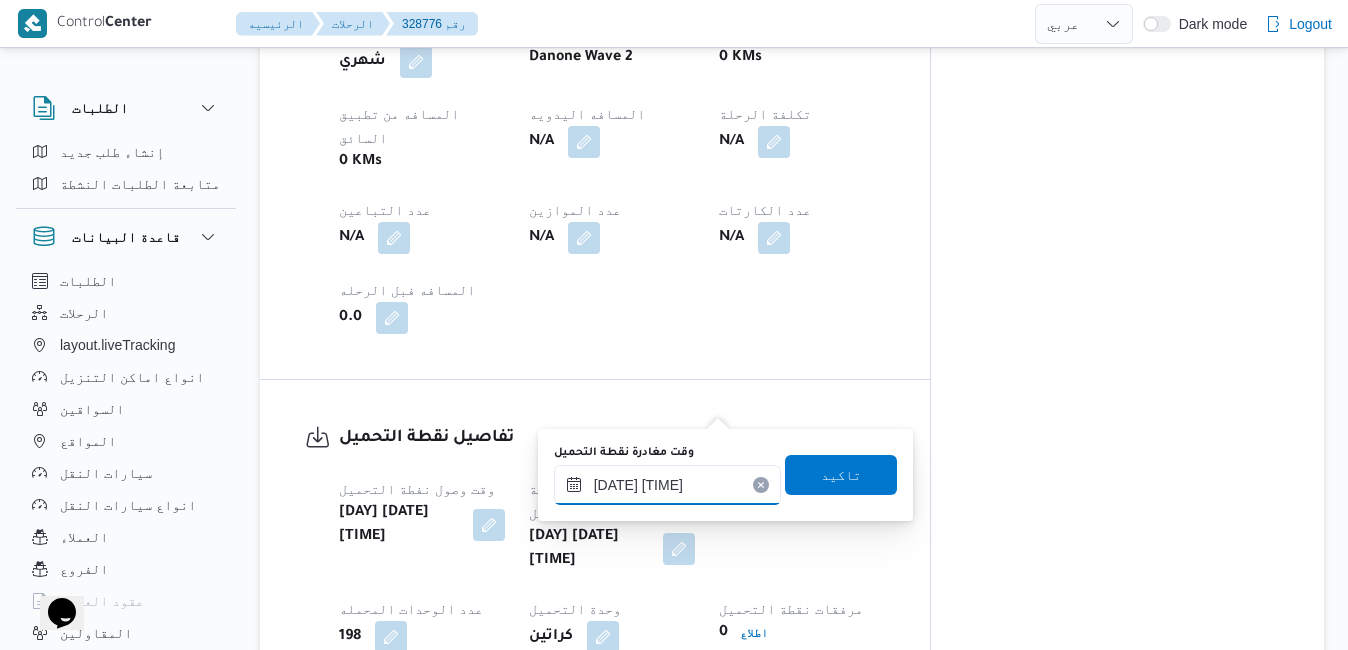 click on "[DATE] [TIME]" at bounding box center (667, 485) 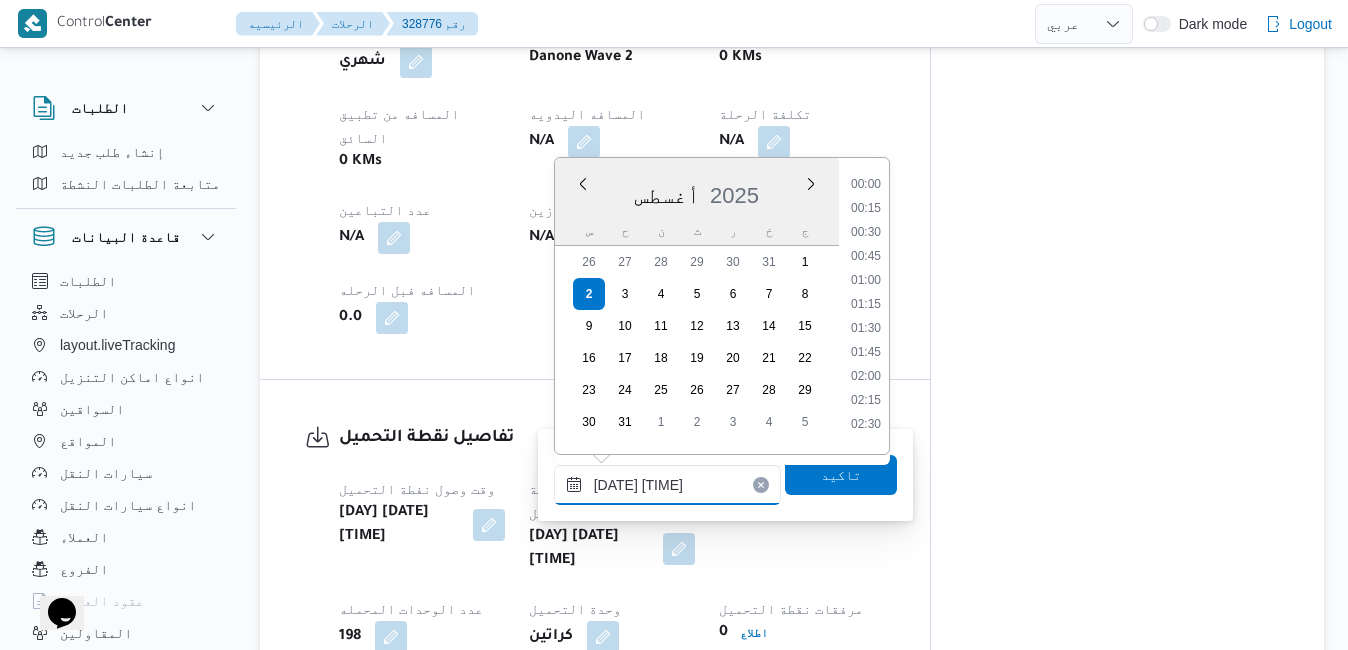 scroll, scrollTop: 894, scrollLeft: 0, axis: vertical 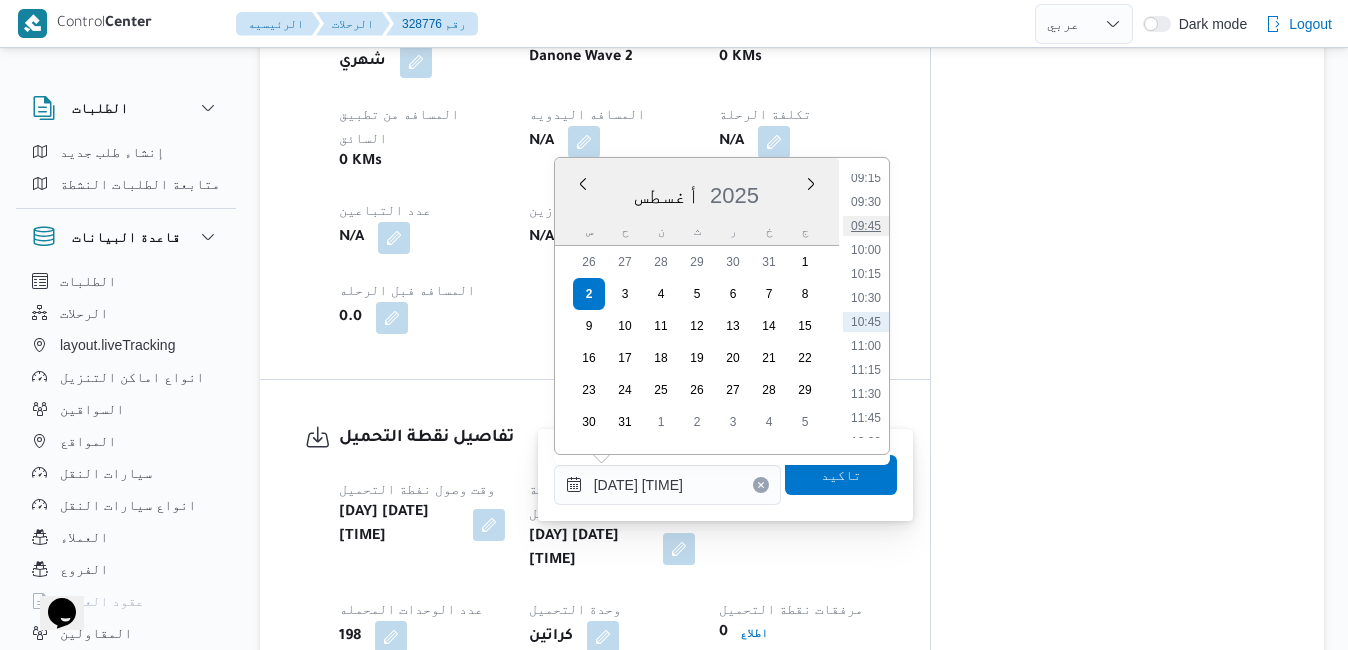 click on "09:45" at bounding box center [866, 226] 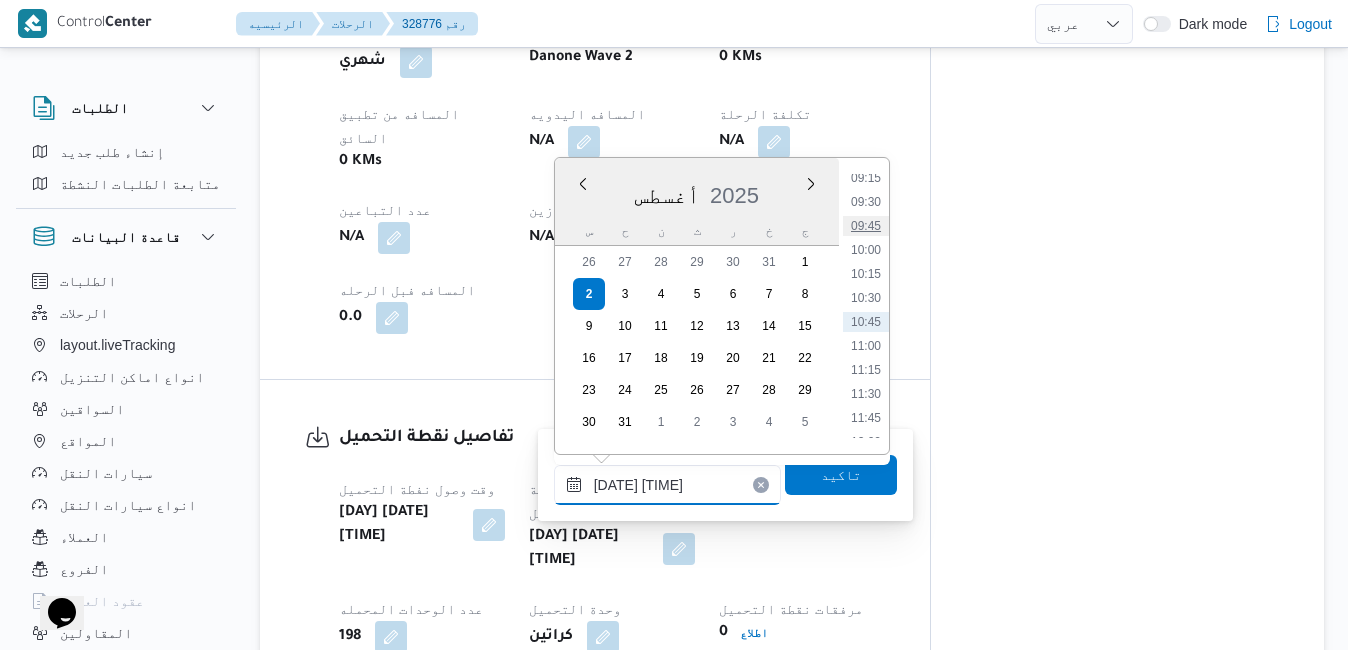 type on "٠٢/٠٨/٢٠٢٥ ٠٩:٤٥" 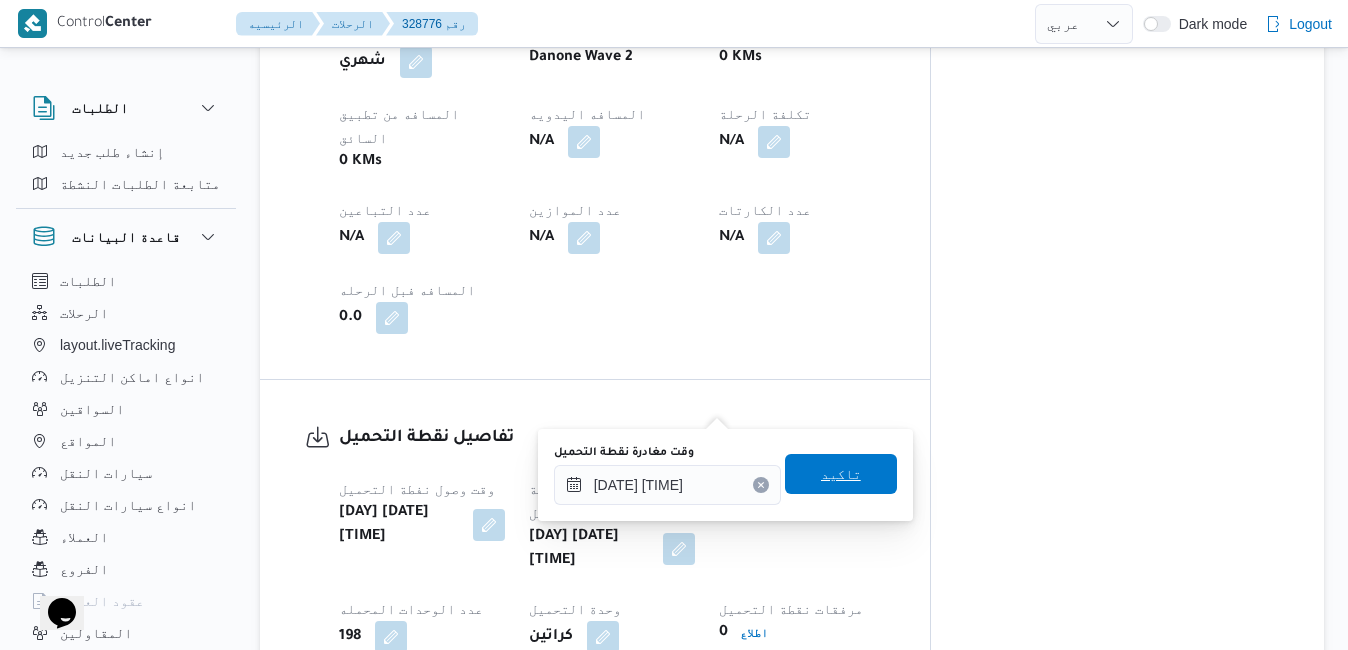 click on "تاكيد" at bounding box center [841, 474] 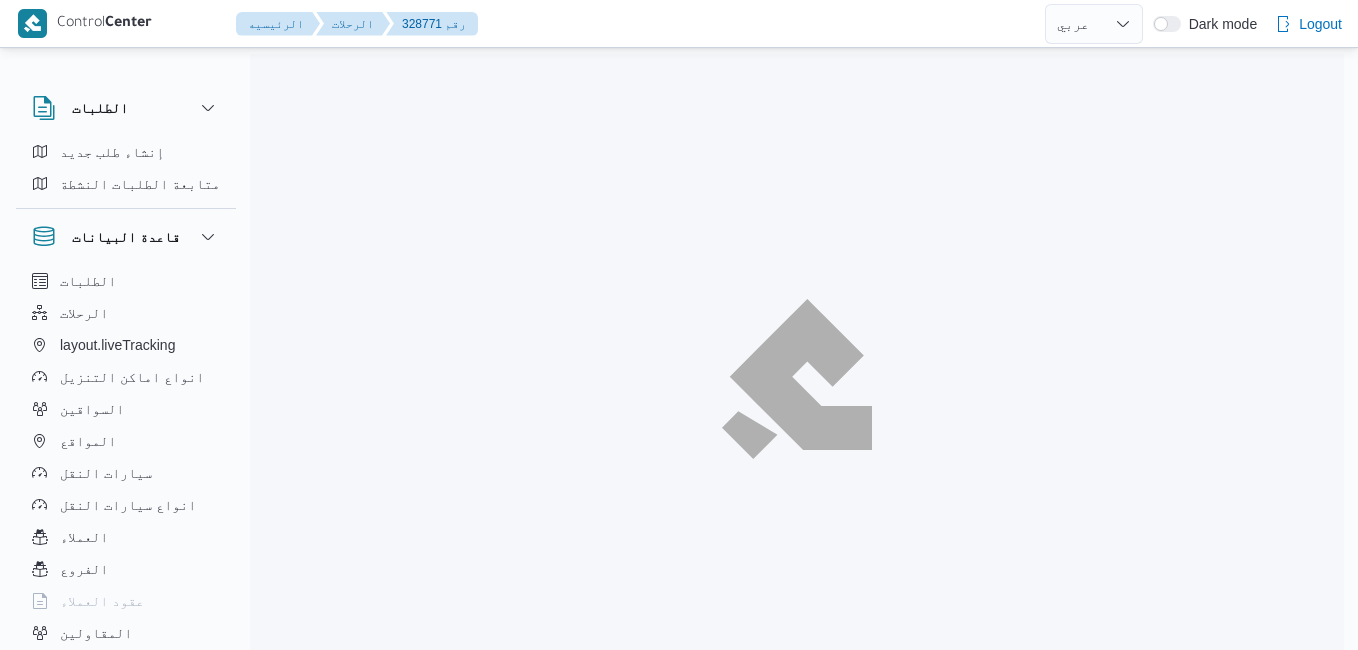 select on "ar" 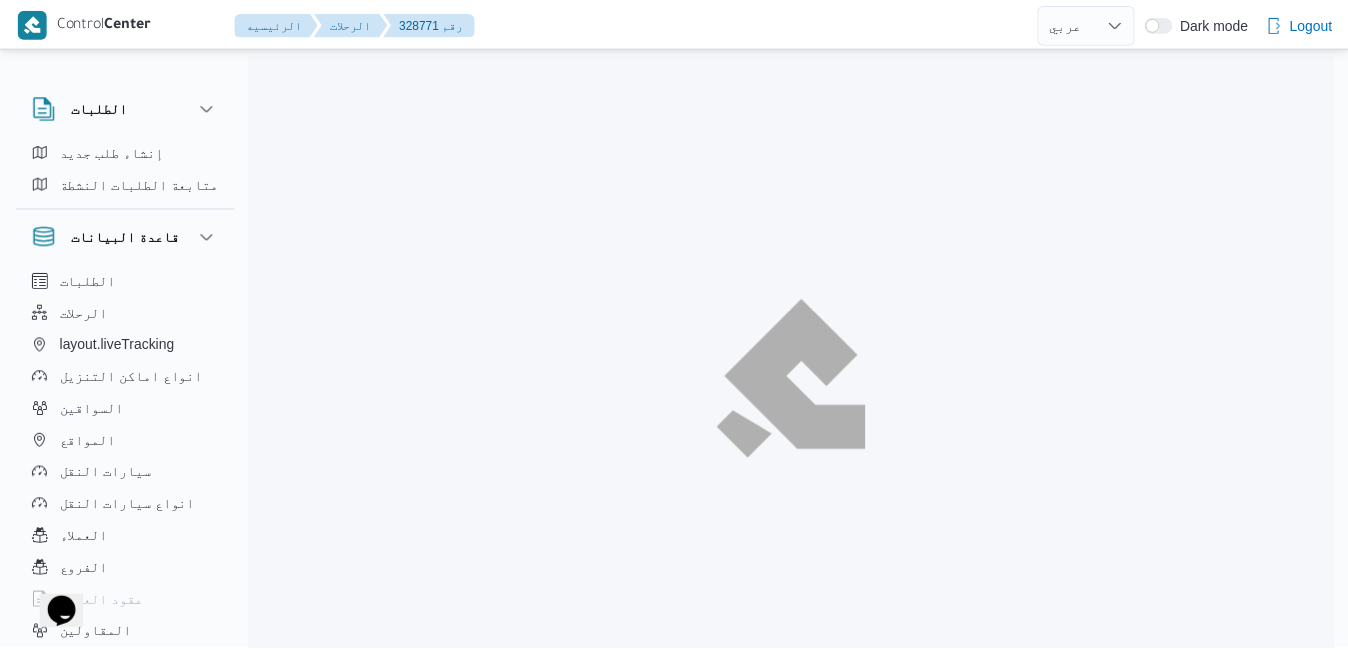 scroll, scrollTop: 0, scrollLeft: 0, axis: both 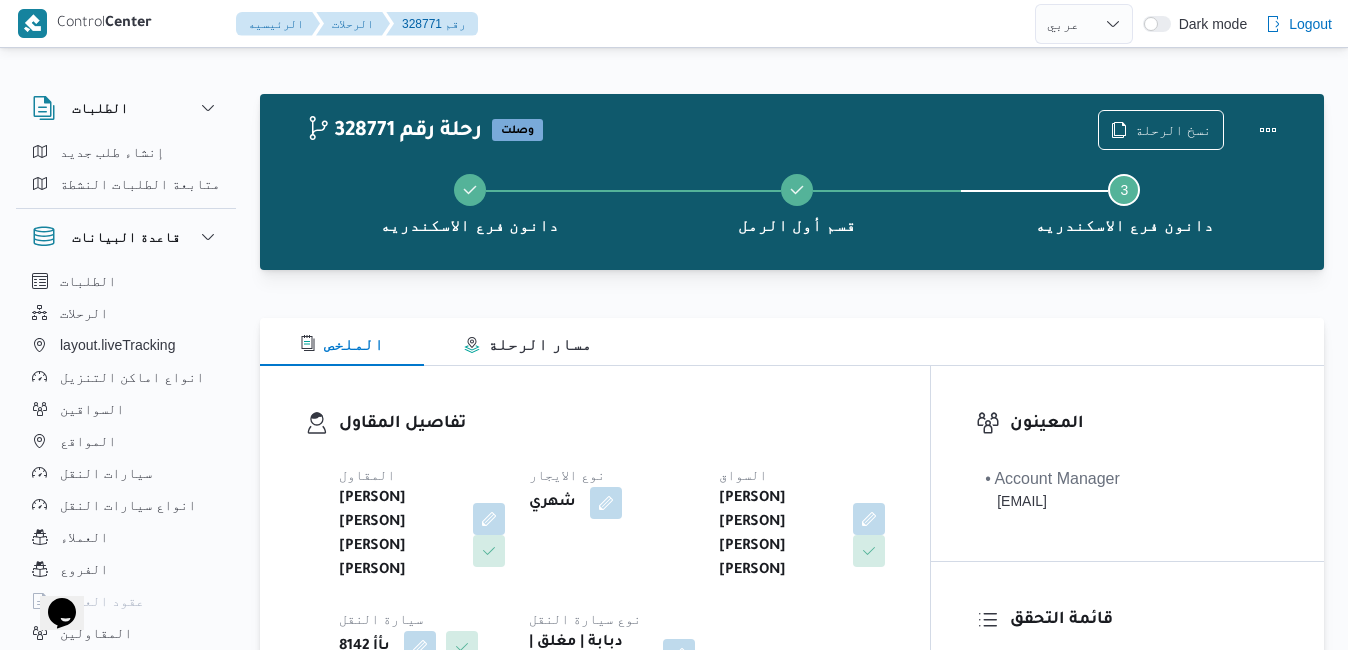 click on "تفاصيل المقاول المقاول [PERSON] [PERSON] [PERSON] نوع الايجار شهري السواق [PERSON] [PERSON] [PERSON] [PERSON] سيارة النقل بأأ [PLATE_NUMBER] نوع سيارة النقل دبابة | مغلق | مبرد | 1.5 طن" at bounding box center (595, 545) 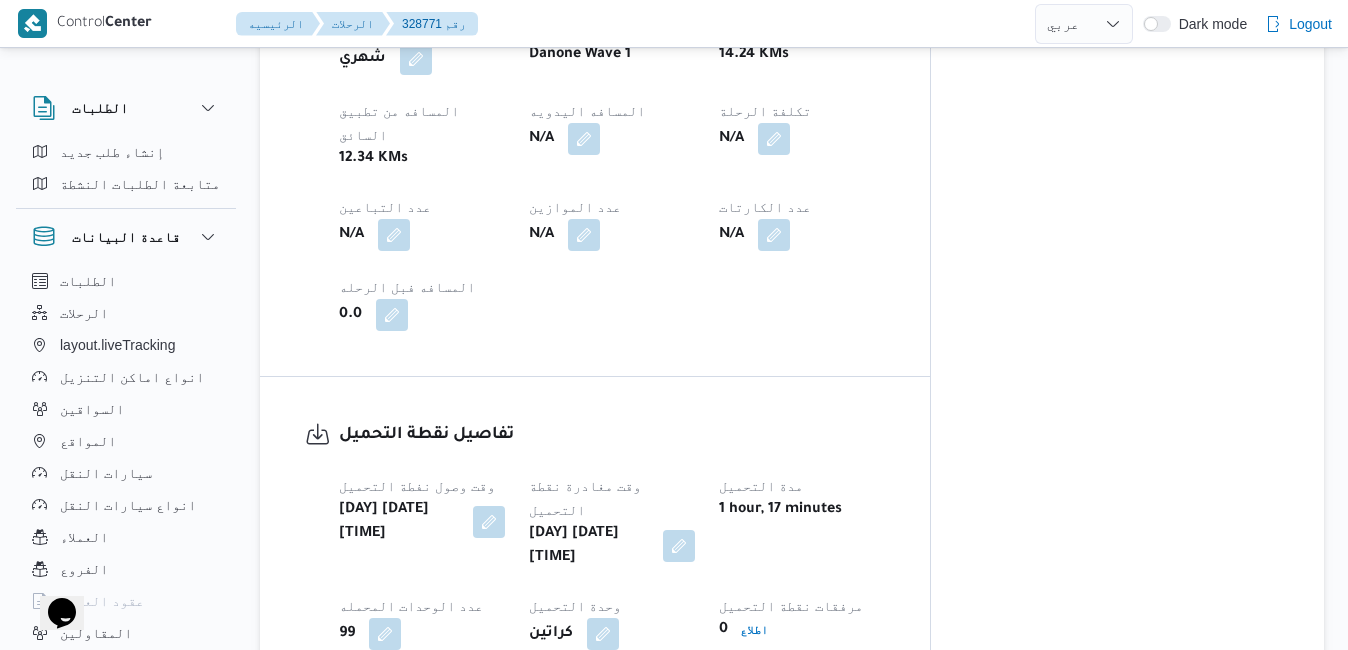 scroll, scrollTop: 1160, scrollLeft: 0, axis: vertical 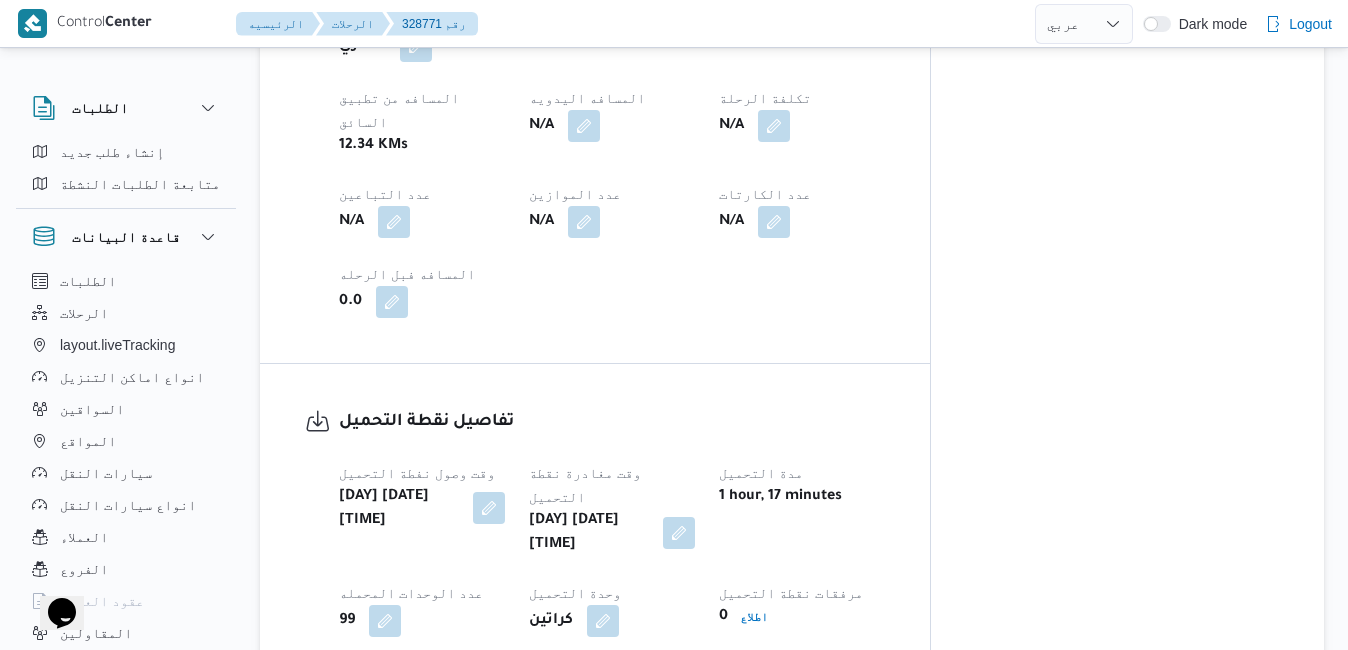 click at bounding box center (489, 508) 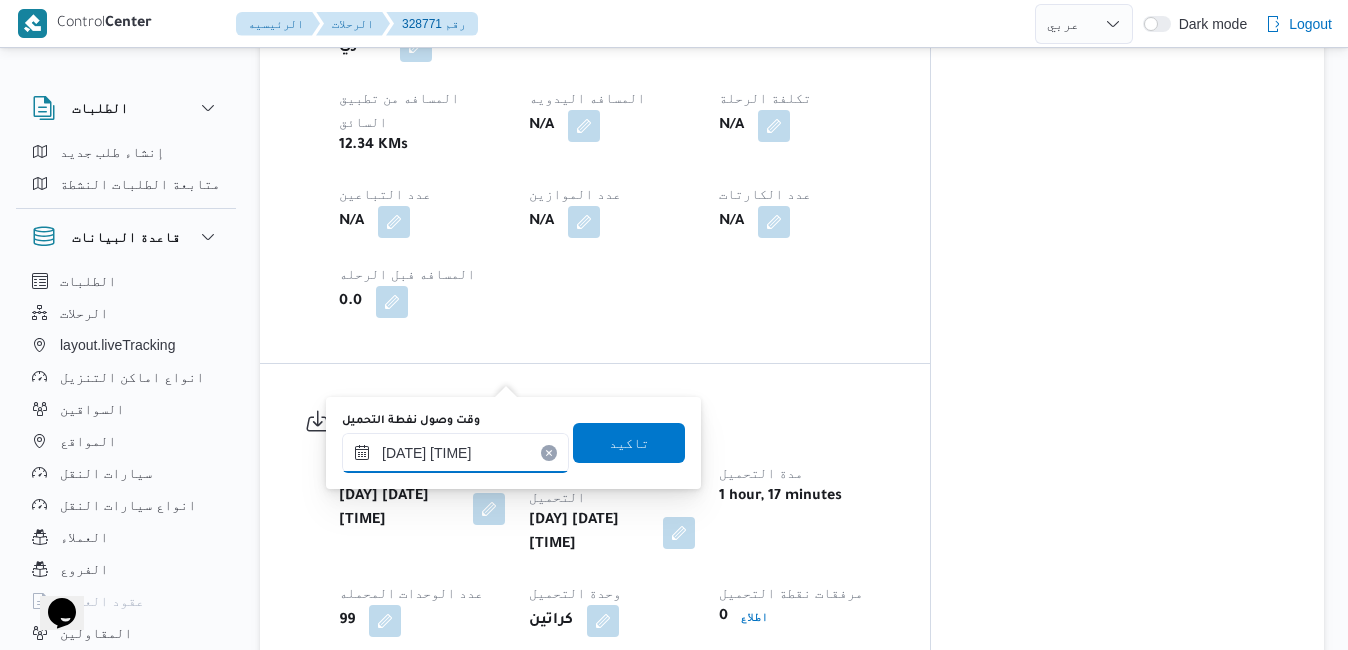 click on "[DATE] [TIME]" at bounding box center (455, 453) 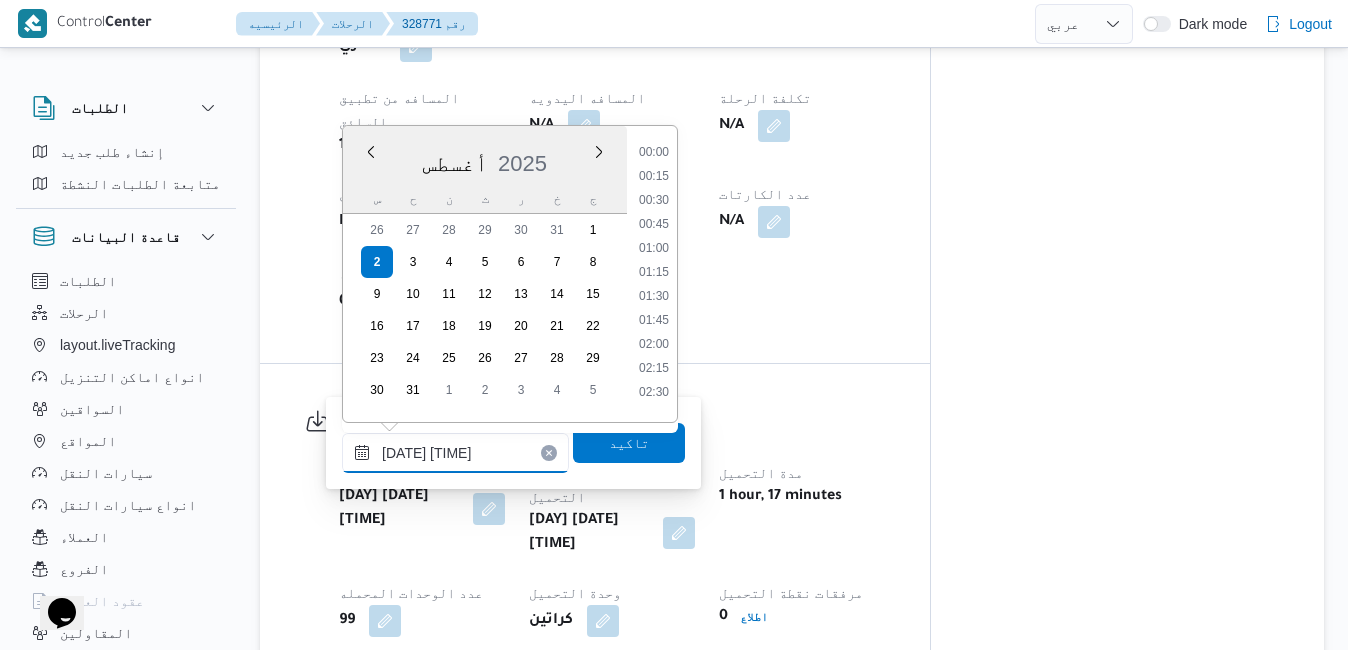 scroll, scrollTop: 678, scrollLeft: 0, axis: vertical 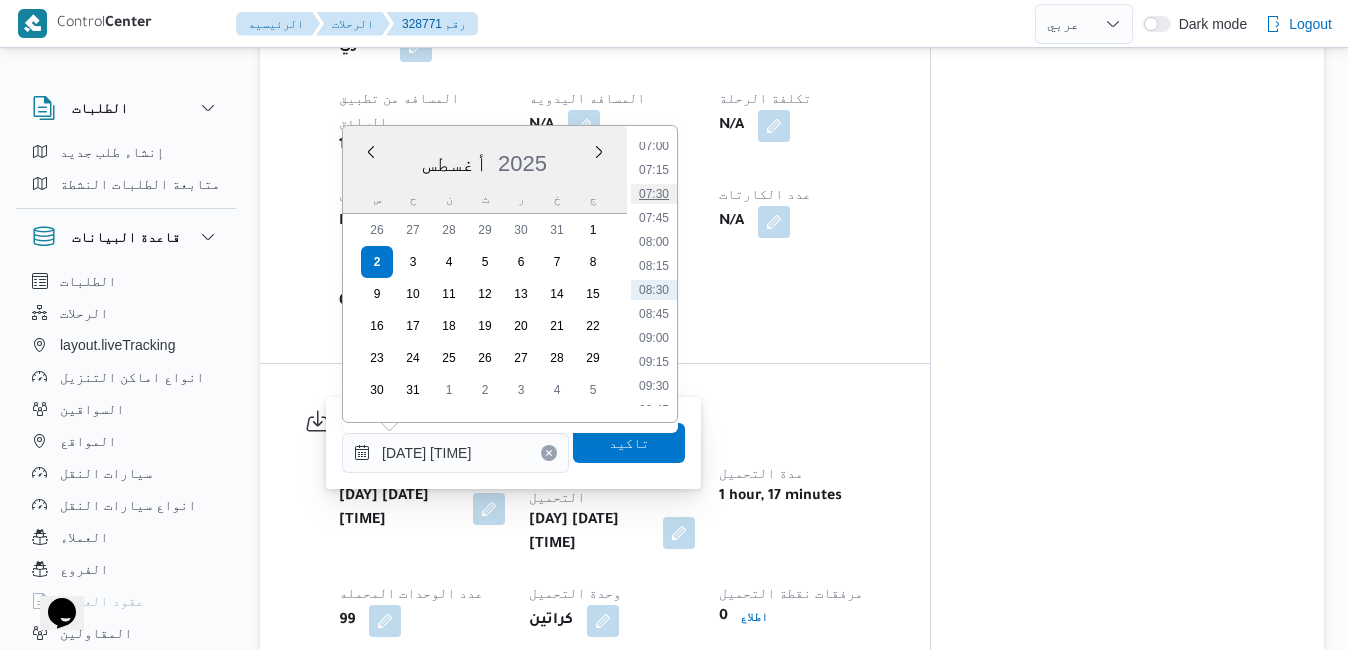 click on "07:30" at bounding box center [654, 194] 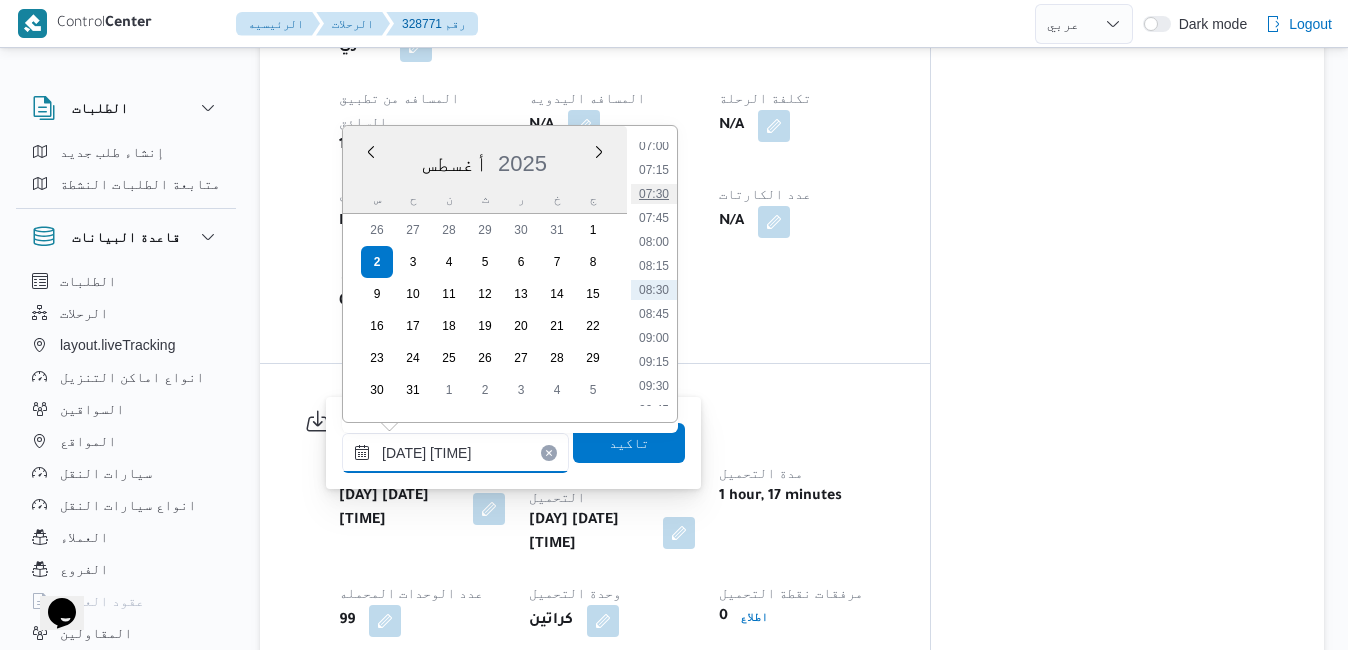 type on "[DATE] [TIME]" 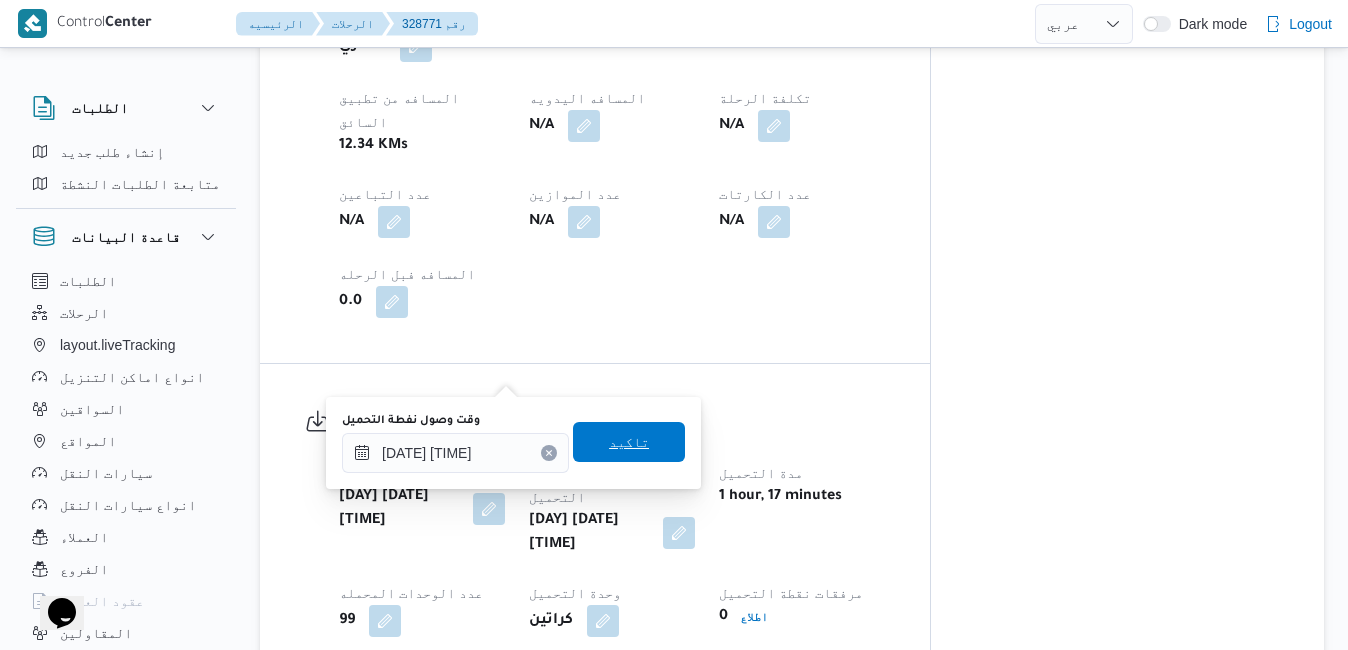 click on "تاكيد" at bounding box center (629, 442) 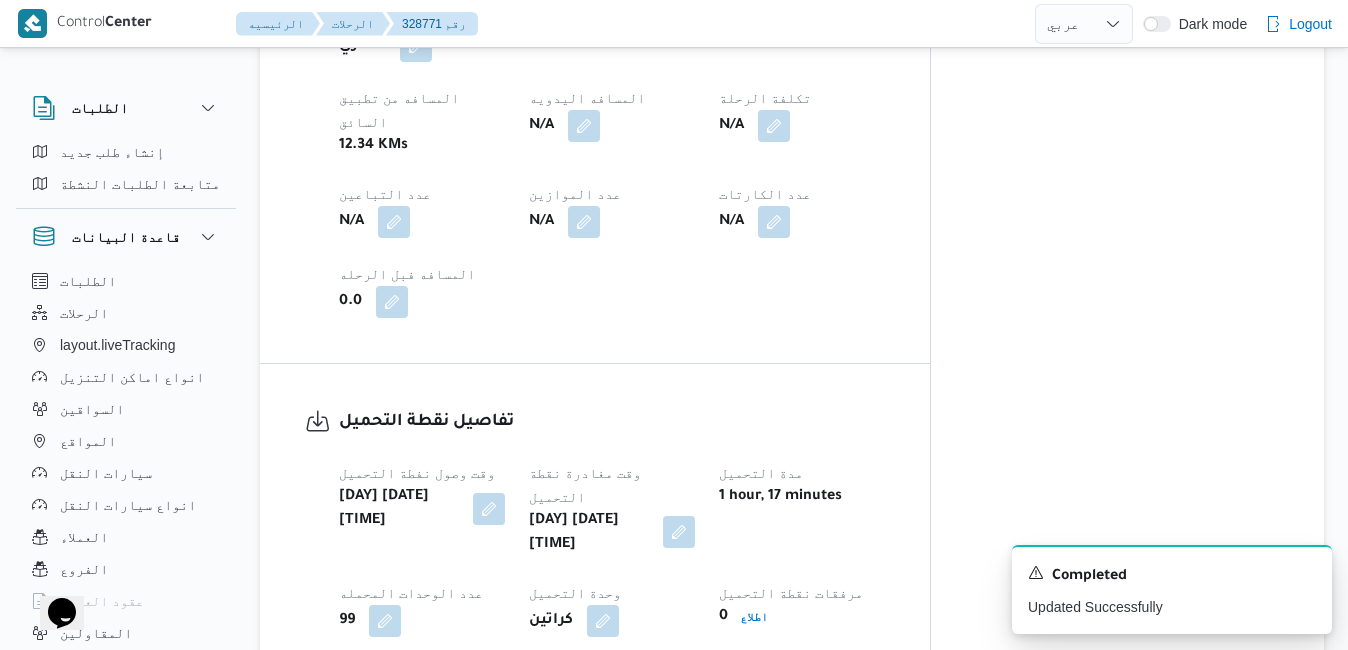click at bounding box center (679, 532) 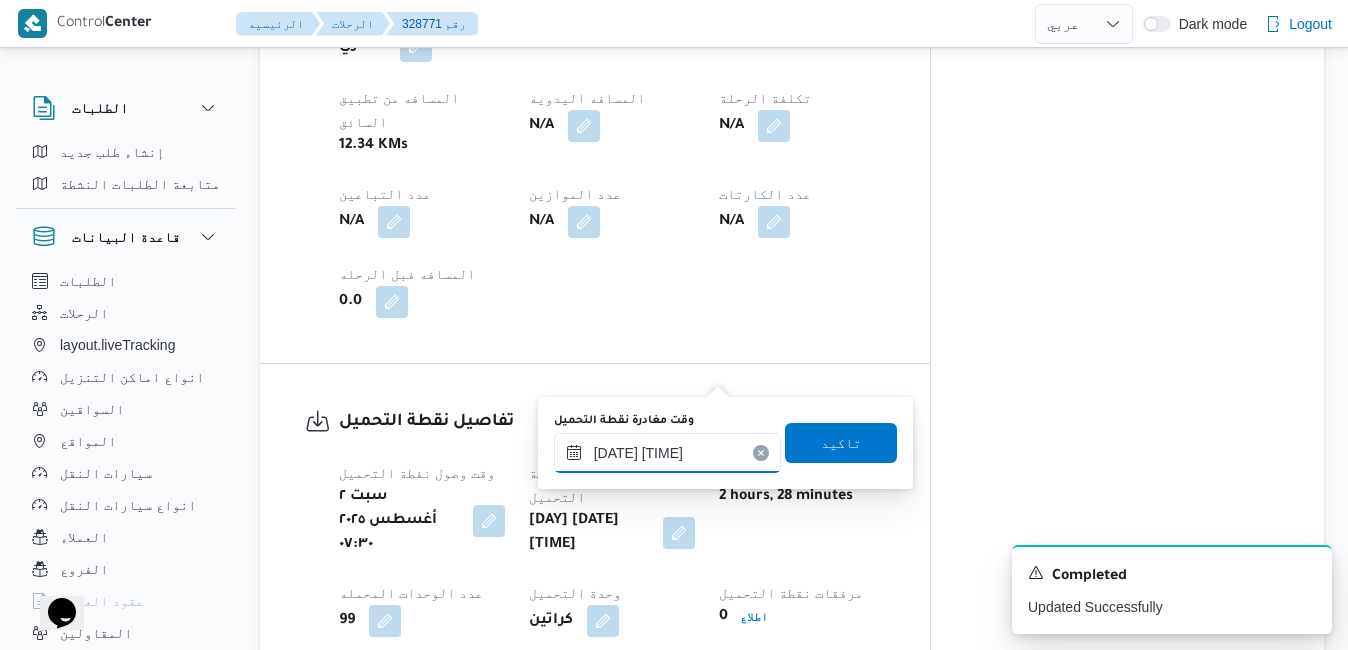 click on "٠٢/٠٨/٢٠٢٥ ٠٩:٥٨" at bounding box center [667, 453] 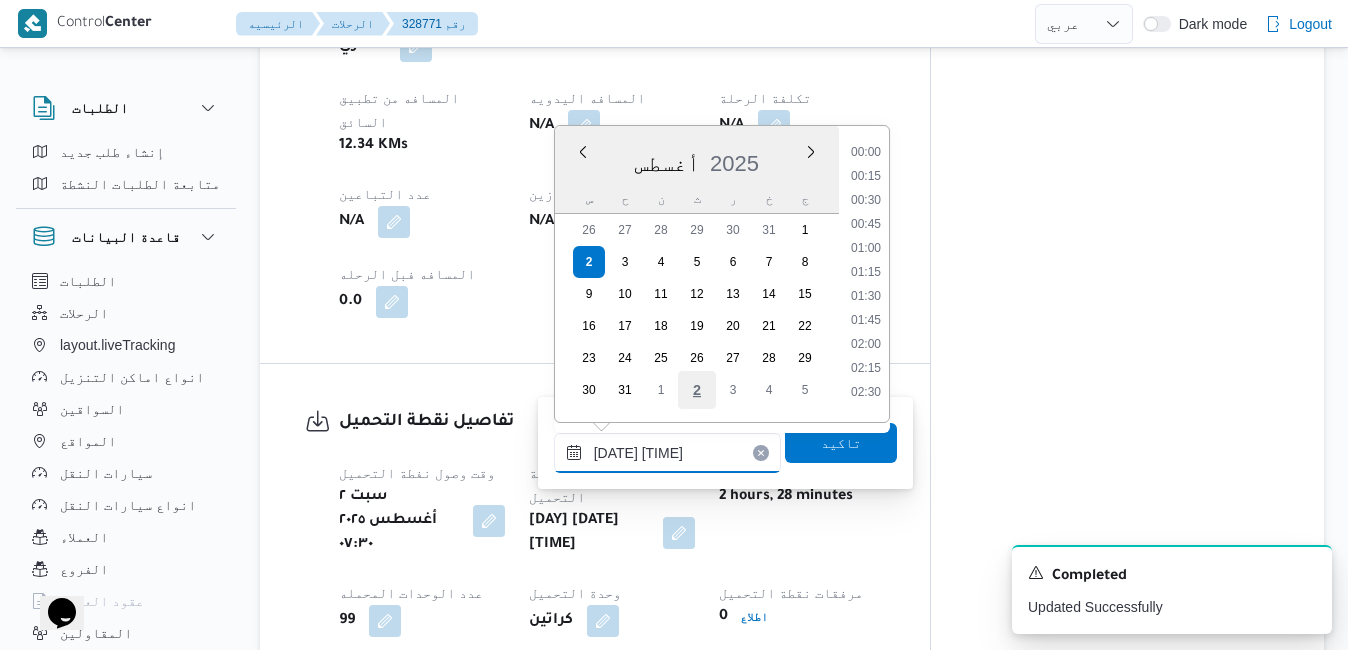scroll, scrollTop: 798, scrollLeft: 0, axis: vertical 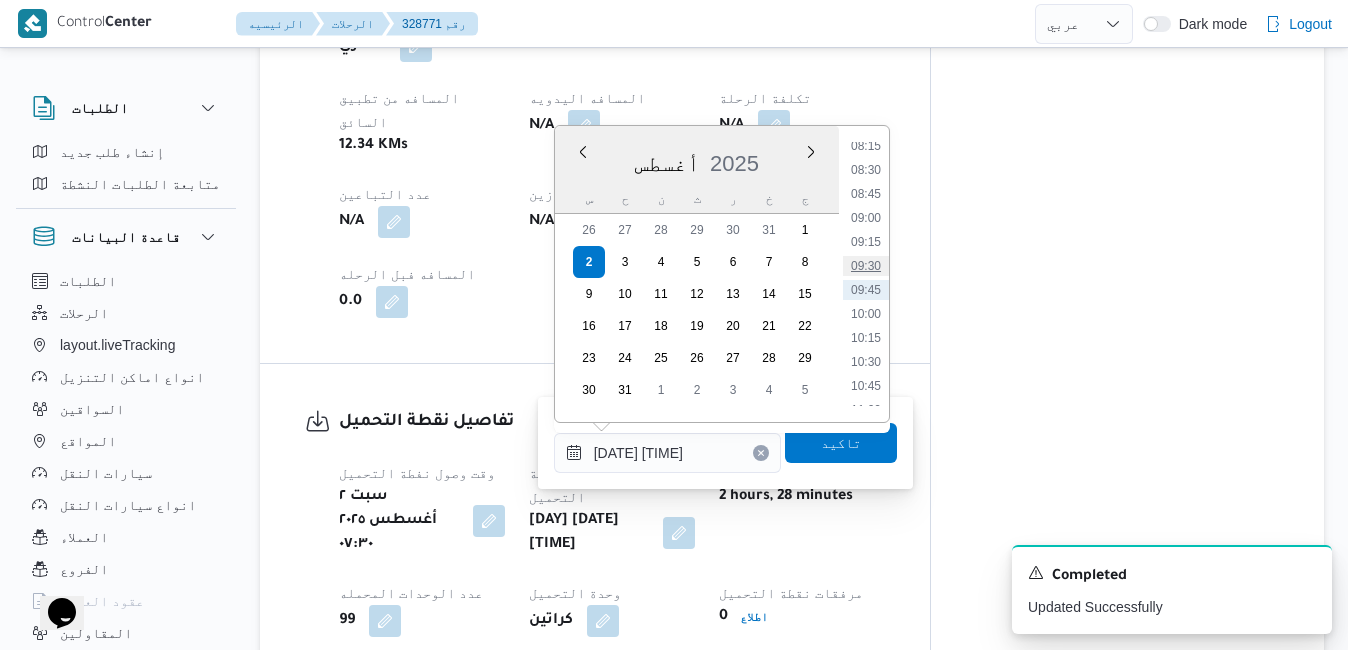 click on "09:30" at bounding box center [866, 266] 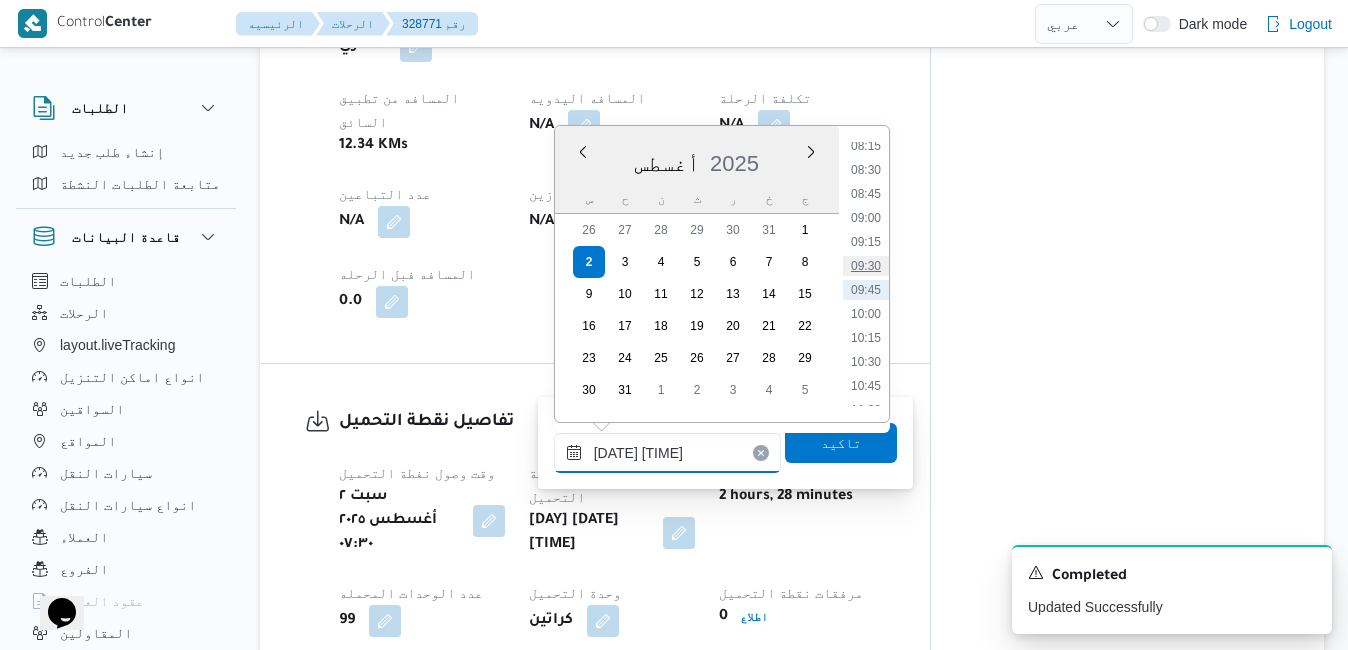 type on "٠٢/٠٨/٢٠٢٥ ٠٩:٣٠" 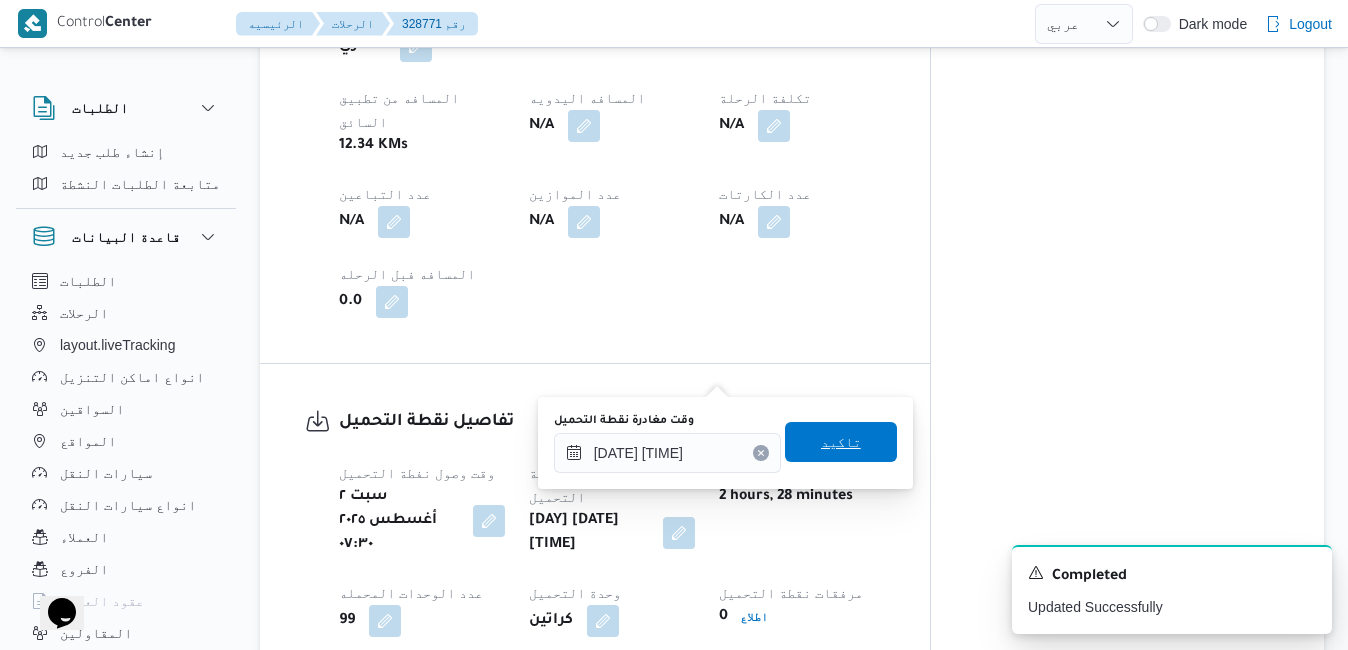 click on "تاكيد" at bounding box center (841, 442) 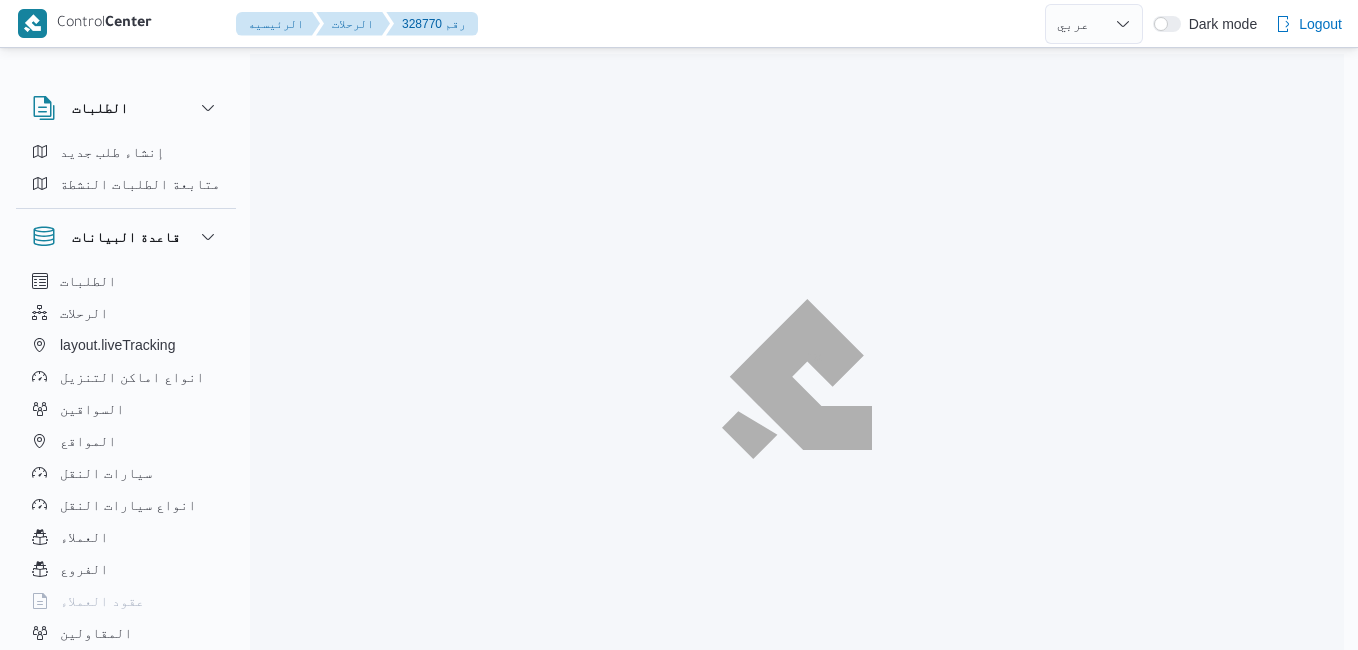 select on "ar" 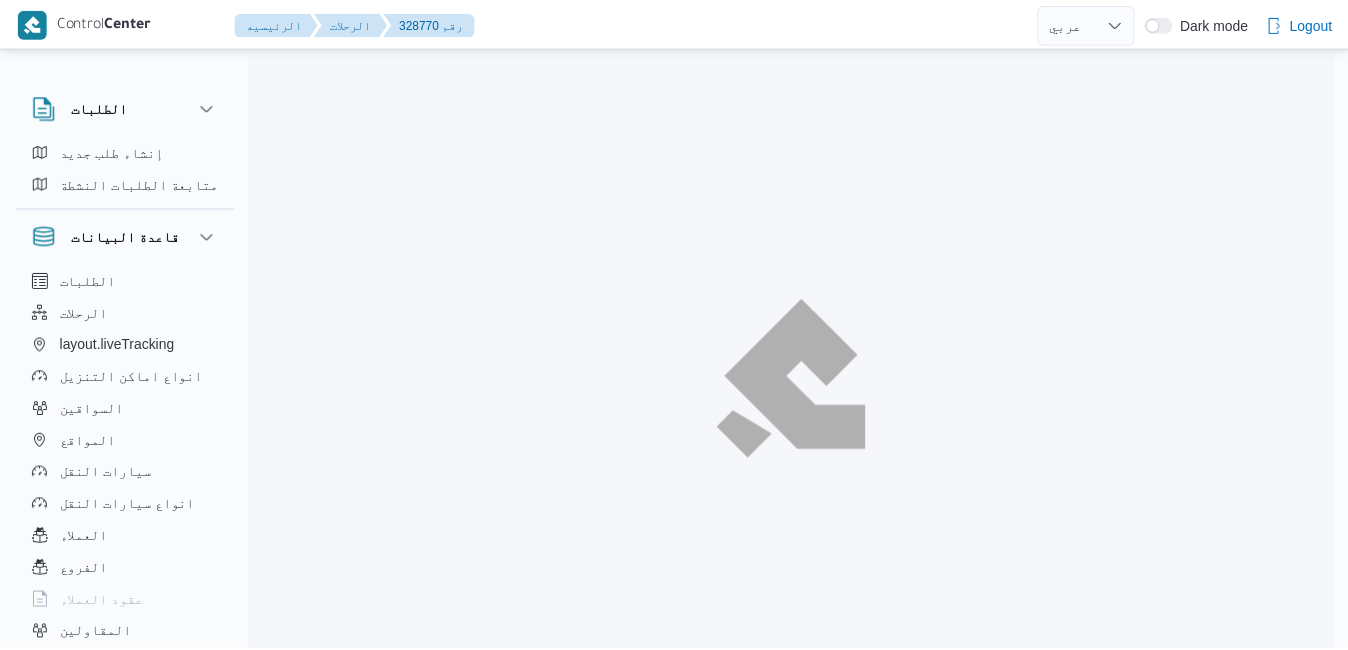 scroll, scrollTop: 0, scrollLeft: 0, axis: both 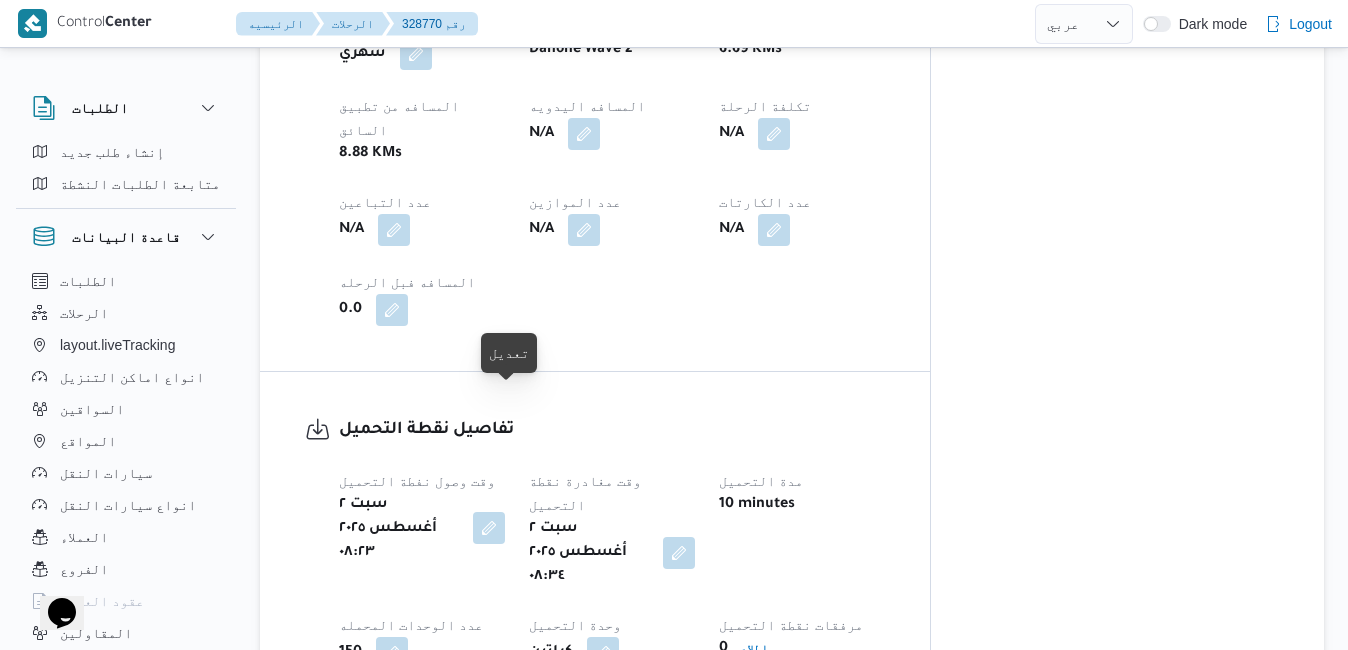 click at bounding box center [489, 528] 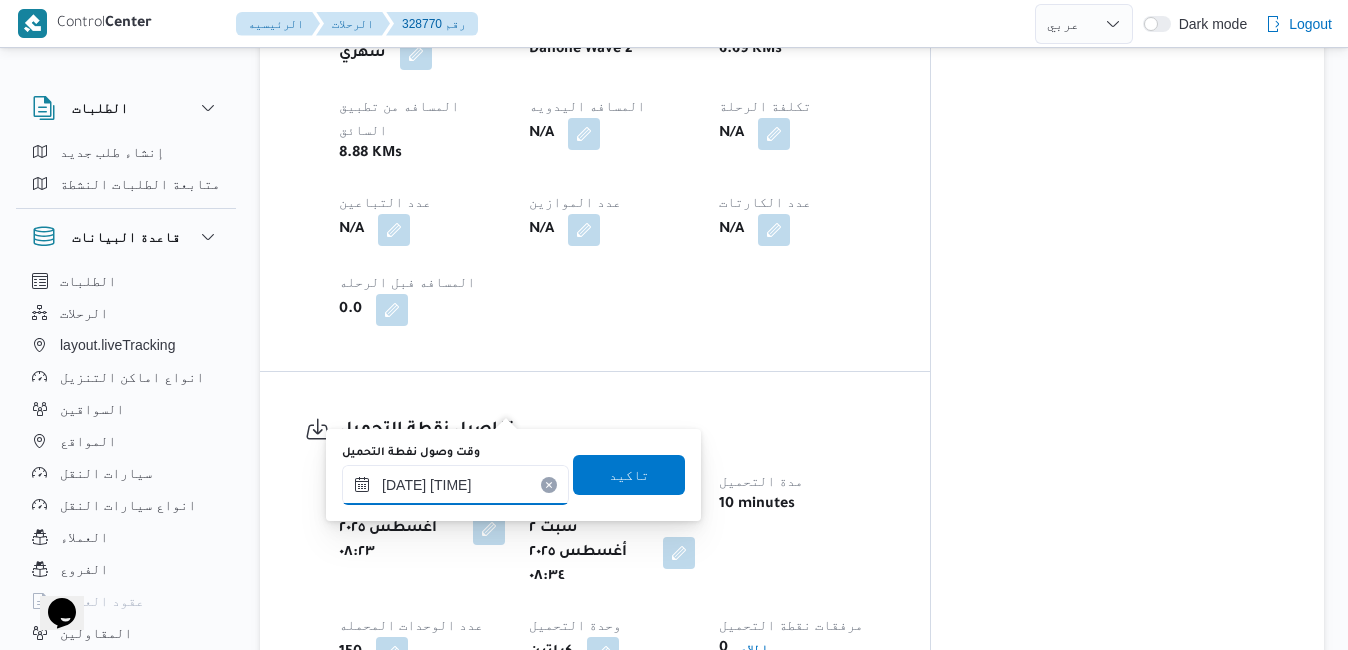 click on "٠٢/٠٨/٢٠٢٥ ٠٨:٢٣" at bounding box center [455, 485] 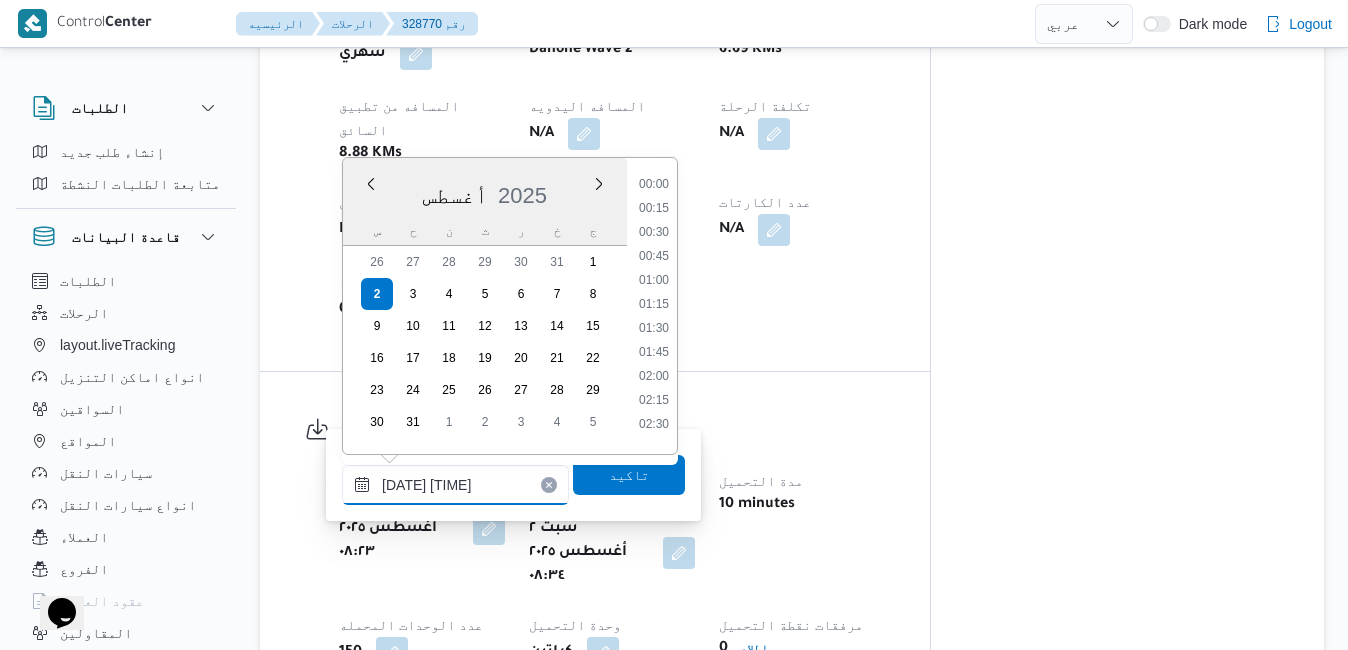 scroll, scrollTop: 654, scrollLeft: 0, axis: vertical 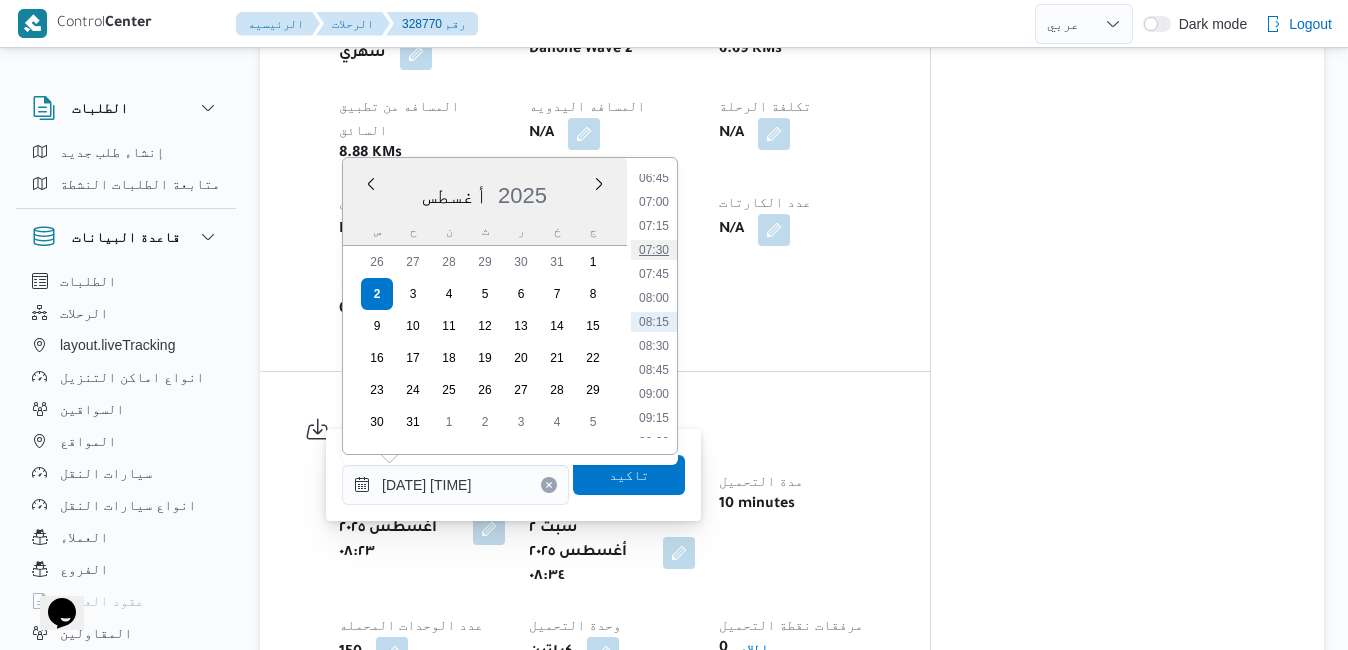 click on "07:30" at bounding box center [654, 250] 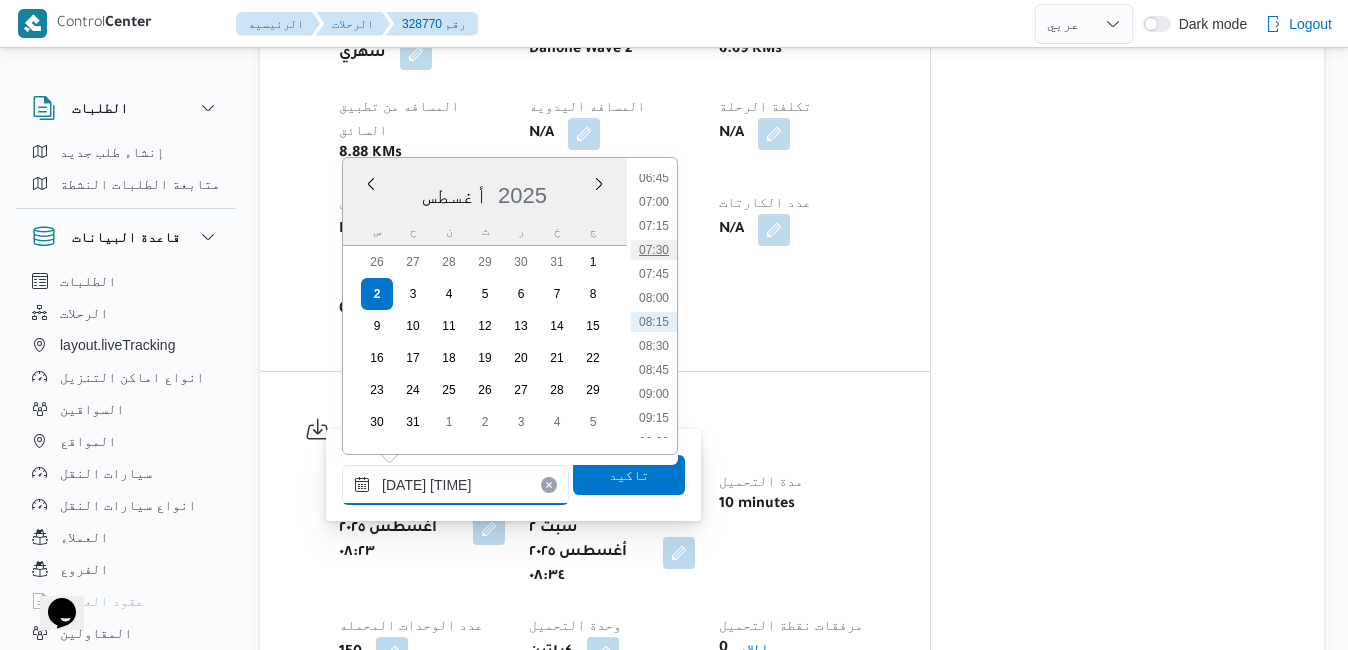 type on "[DATE] [TIME]" 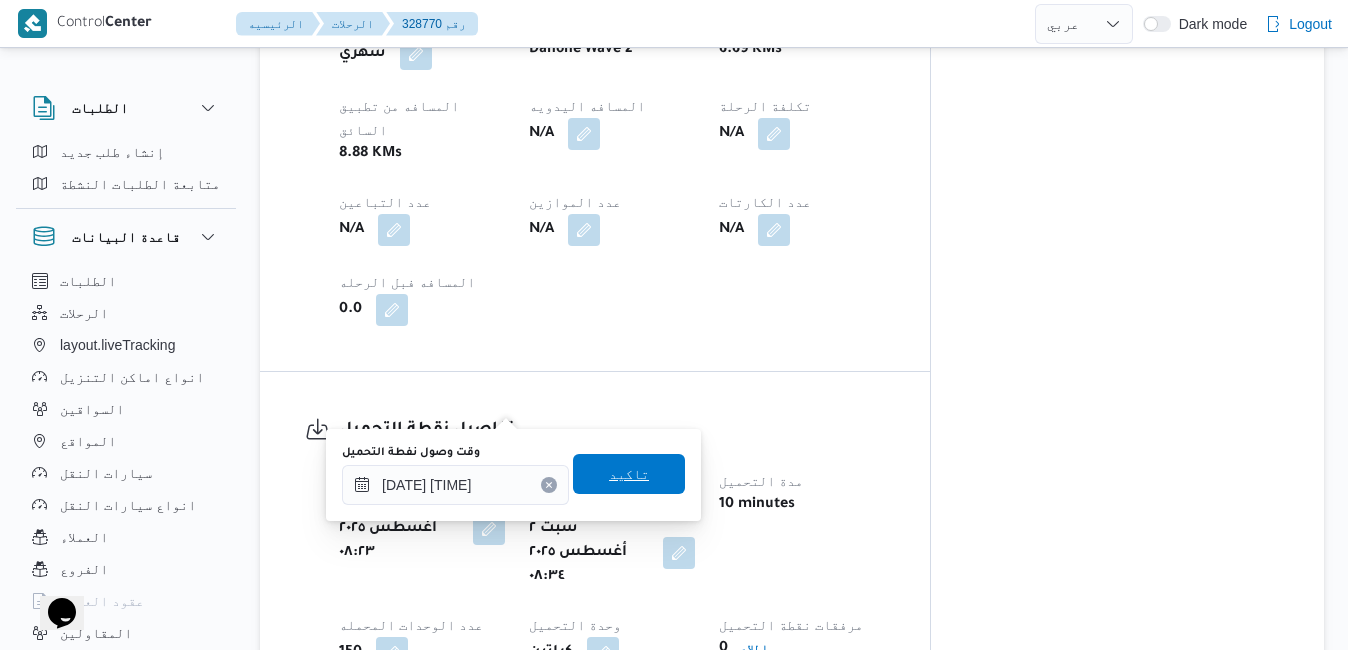click on "تاكيد" at bounding box center (629, 474) 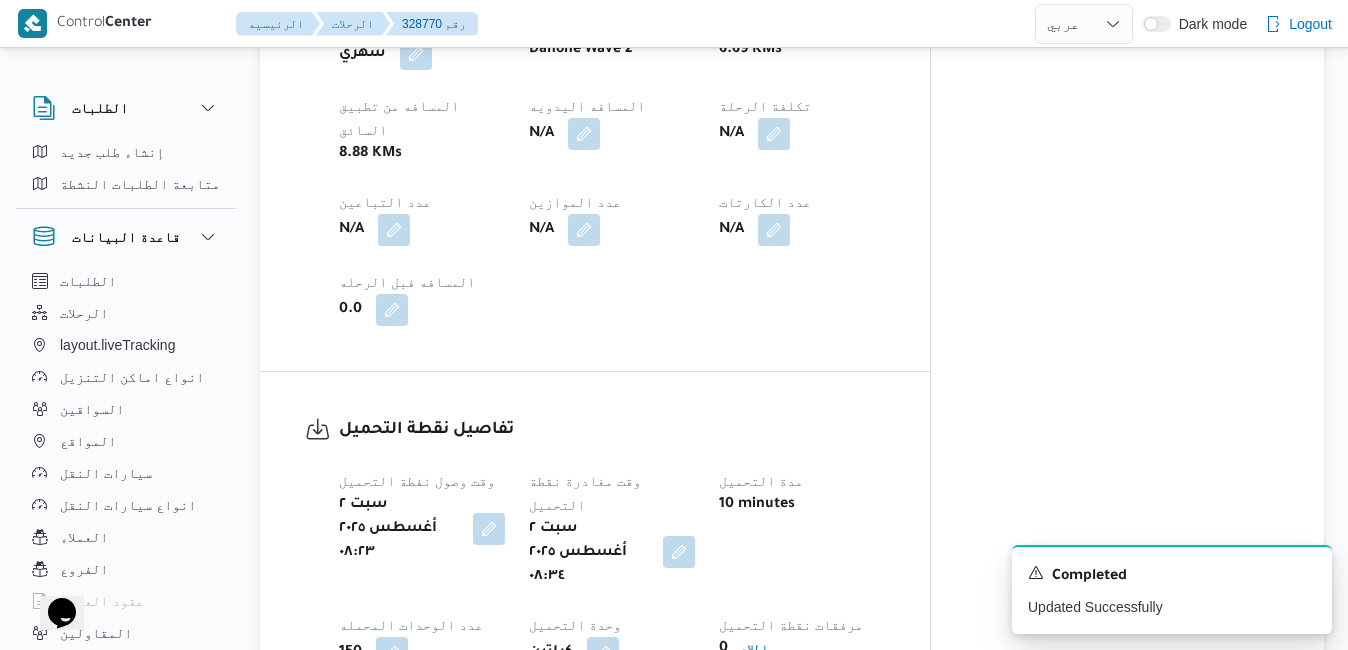 click at bounding box center (679, 552) 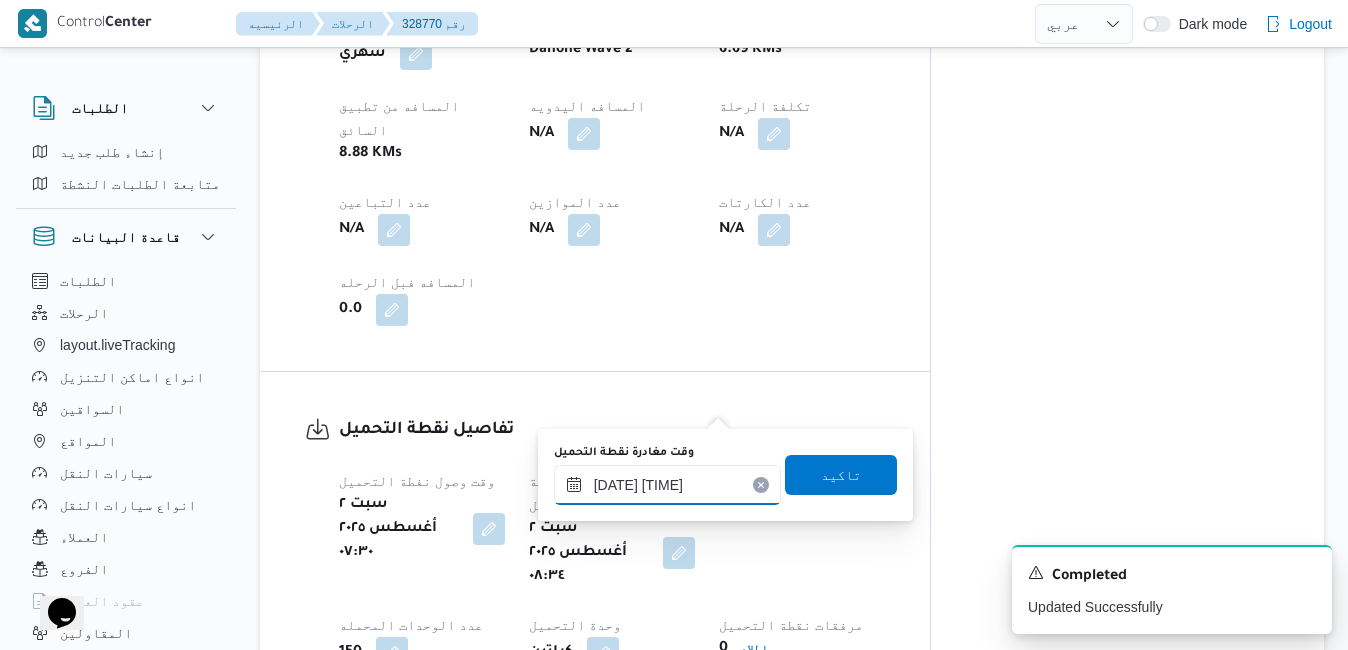 click on "٠٢/٠٨/٢٠٢٥ ٠٨:٣٤" at bounding box center (667, 485) 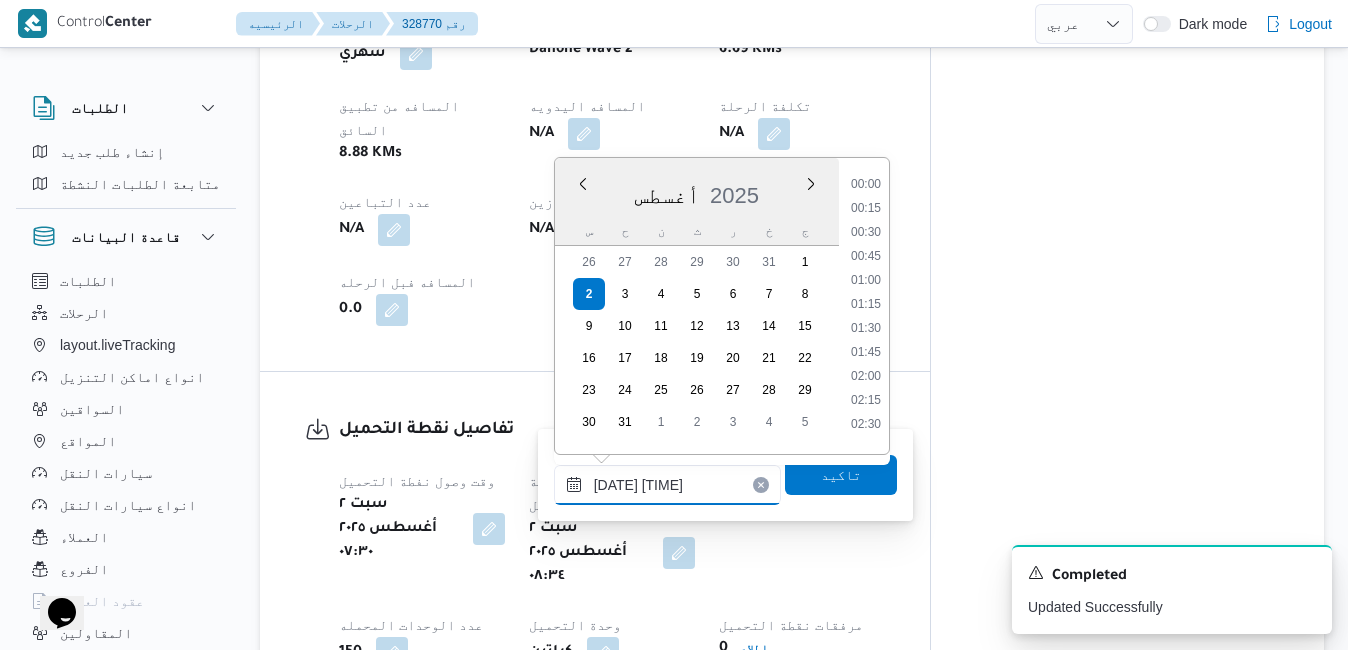 scroll, scrollTop: 678, scrollLeft: 0, axis: vertical 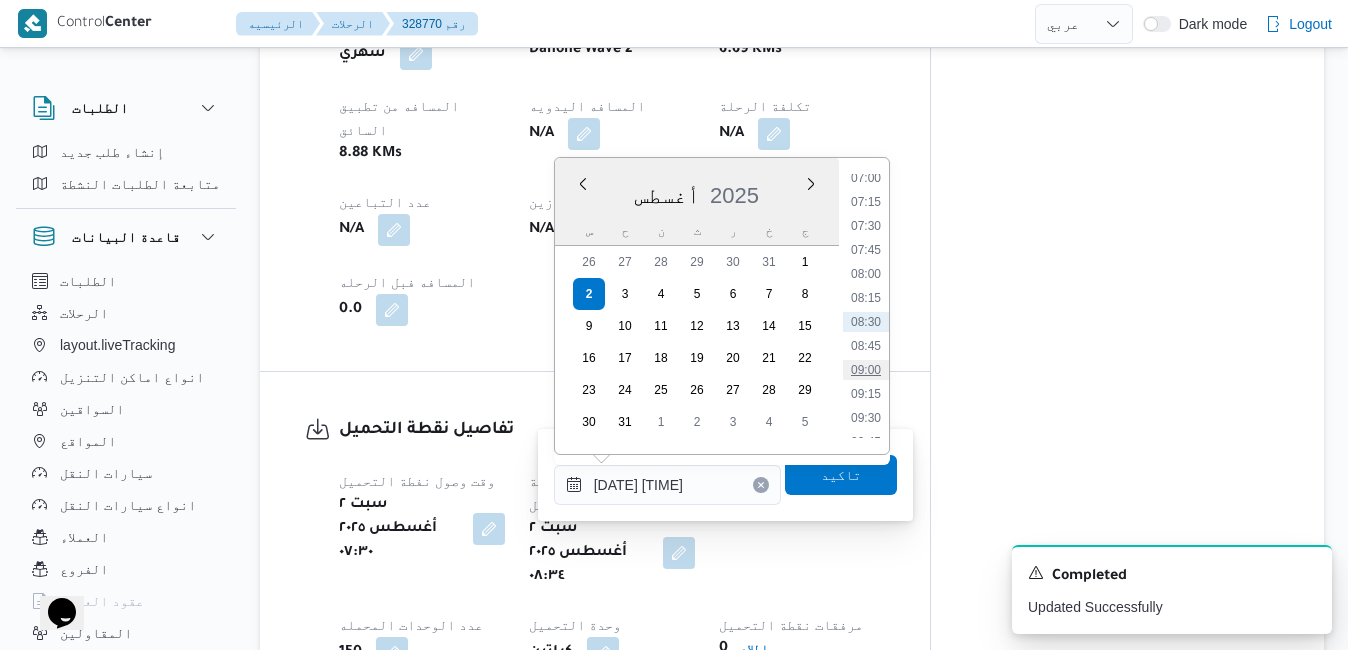 click on "09:00" at bounding box center (866, 370) 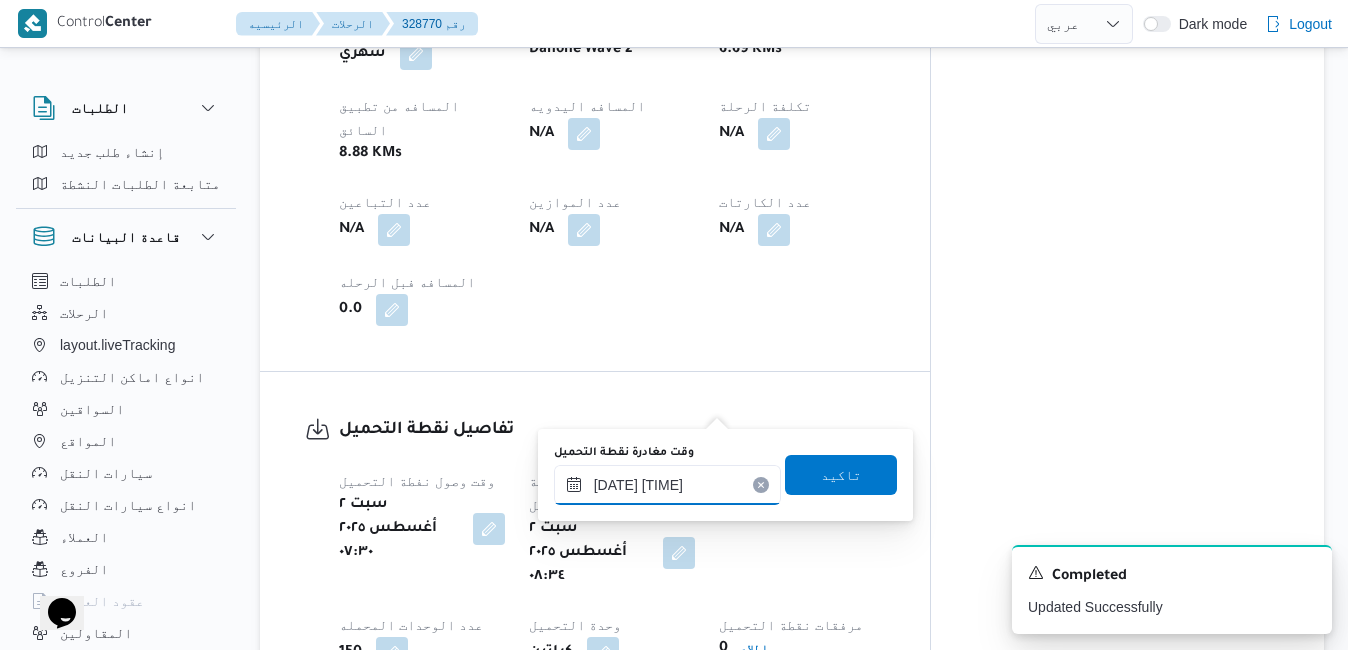 click on "٠٢/٠٨/٢٠٢٥ ٠٩:٠٠" at bounding box center (667, 485) 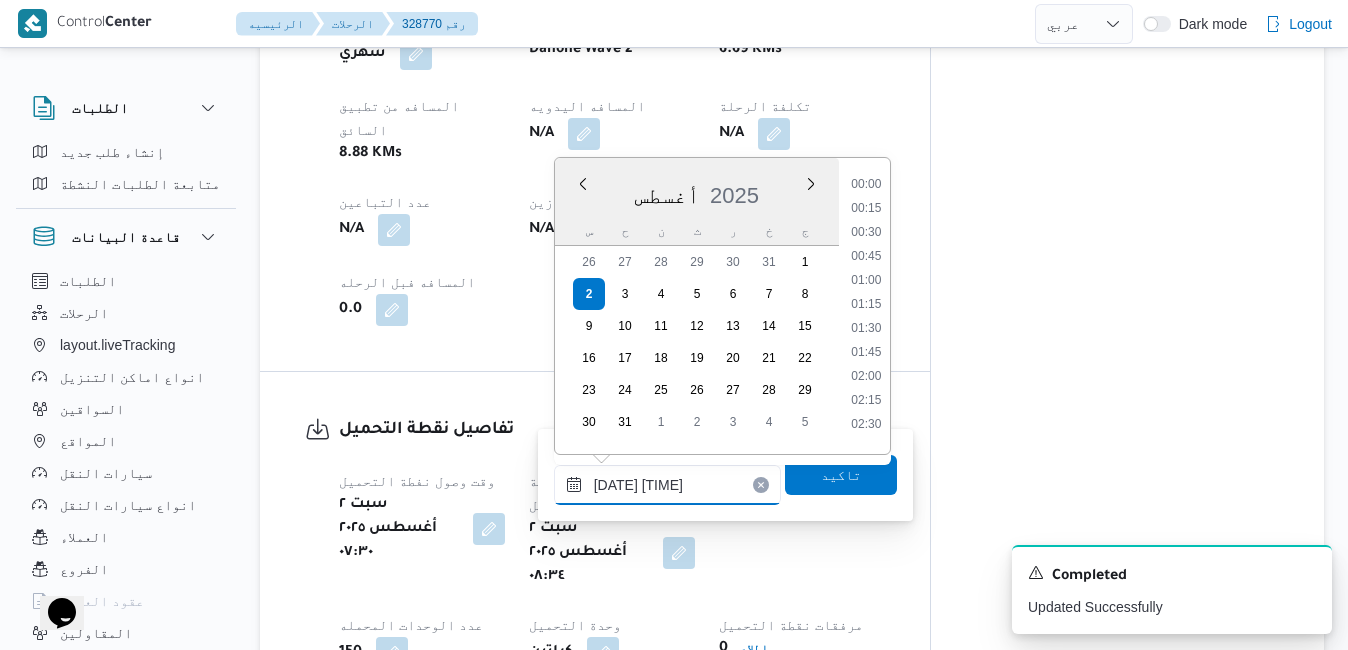 click on "٠٢/٠٨/٢٠٢٥ ٠٩:٠٠" at bounding box center [667, 485] 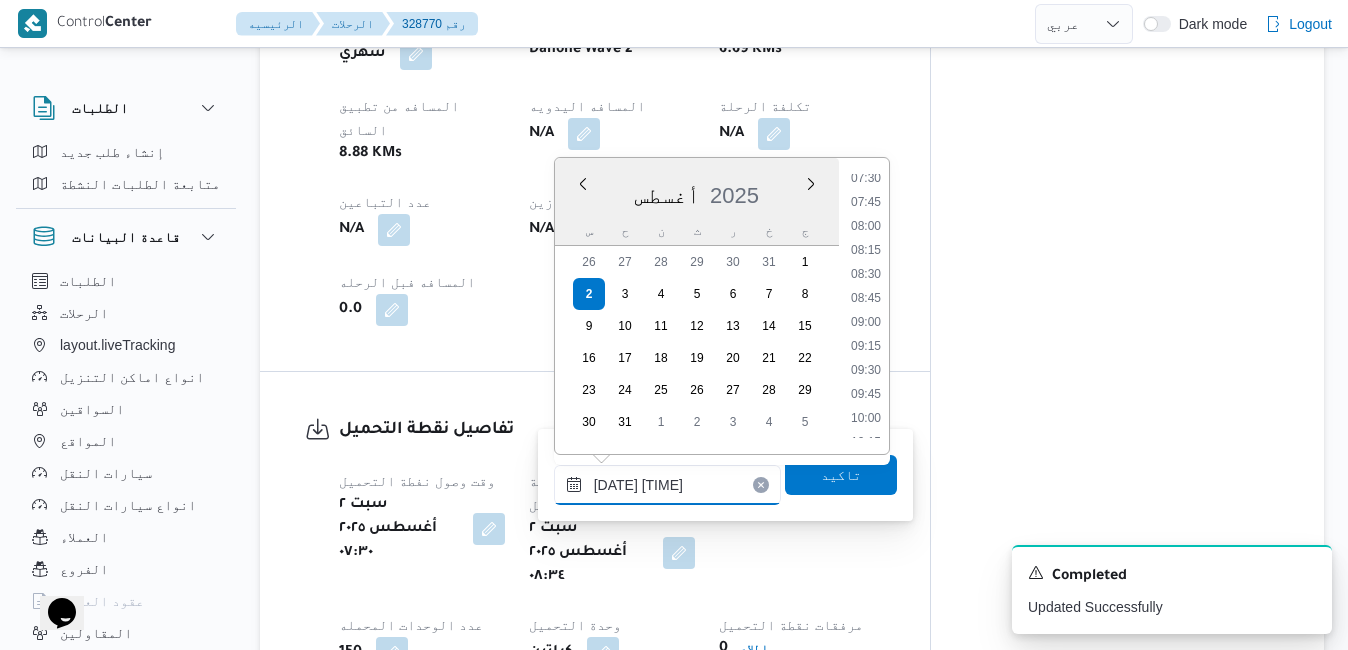 type on "٠٢/٠٨/٢٠٢٥ ٠٩:25" 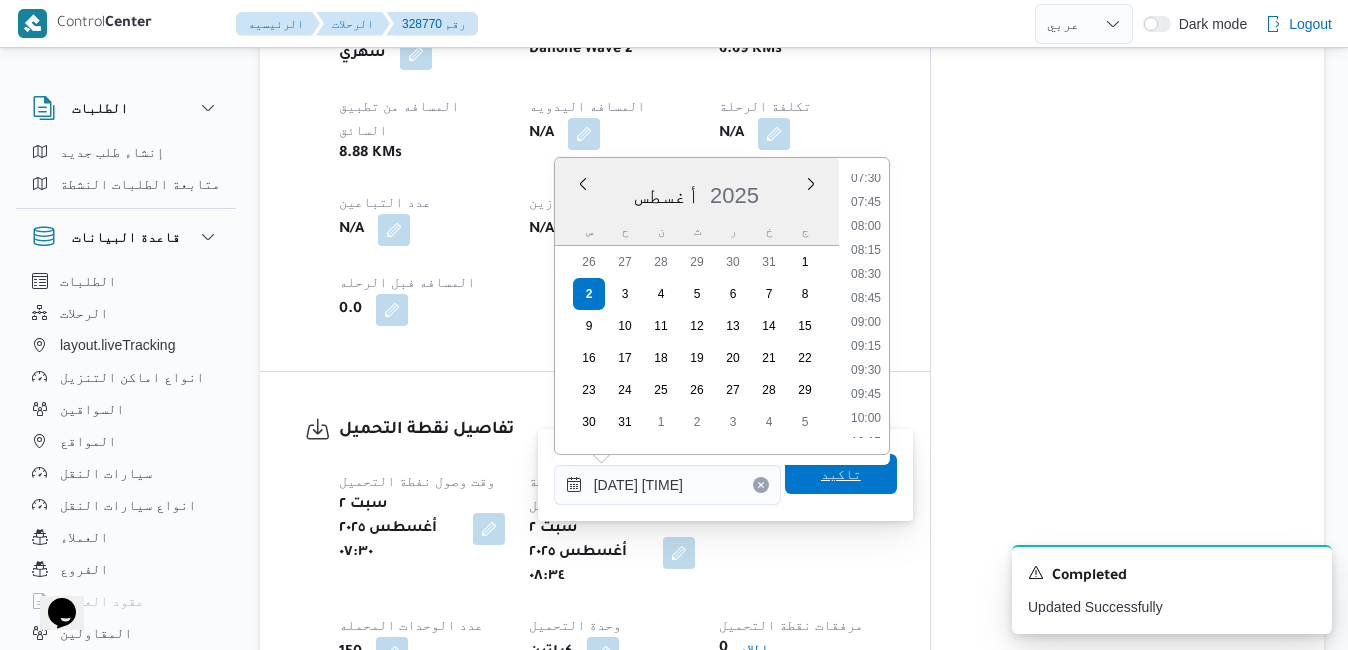 click on "تاكيد" at bounding box center [841, 474] 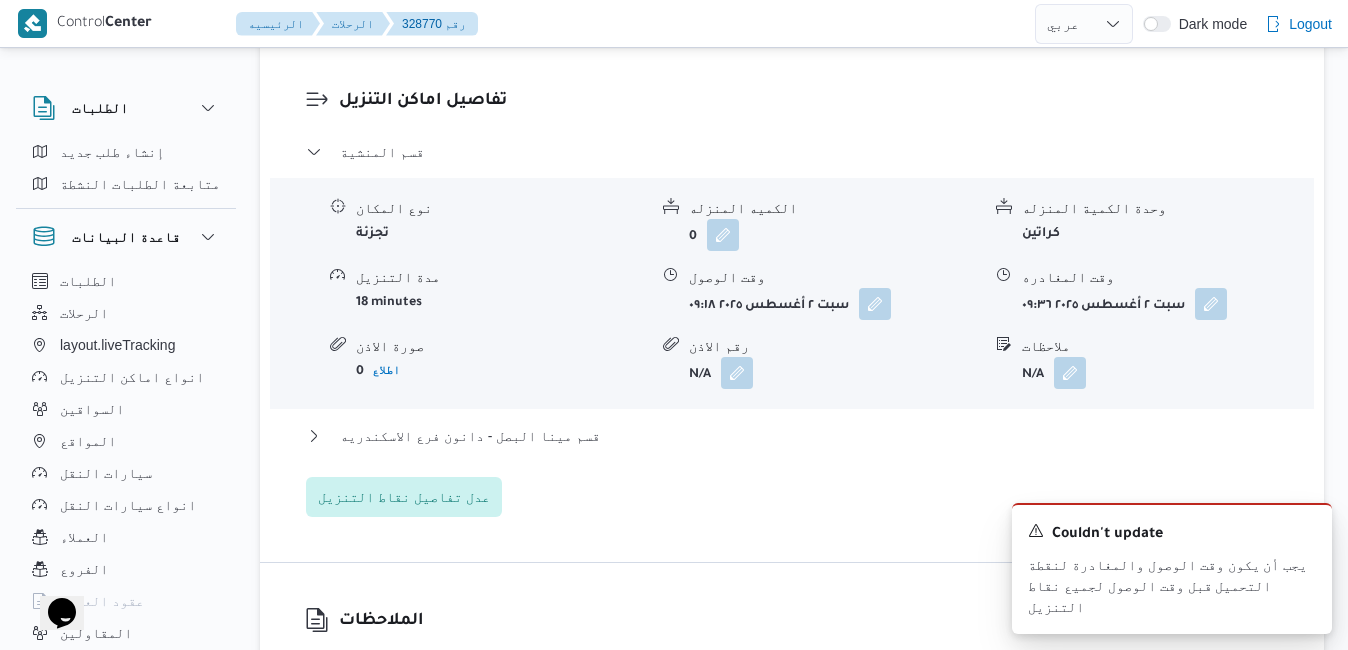 scroll, scrollTop: 1848, scrollLeft: 0, axis: vertical 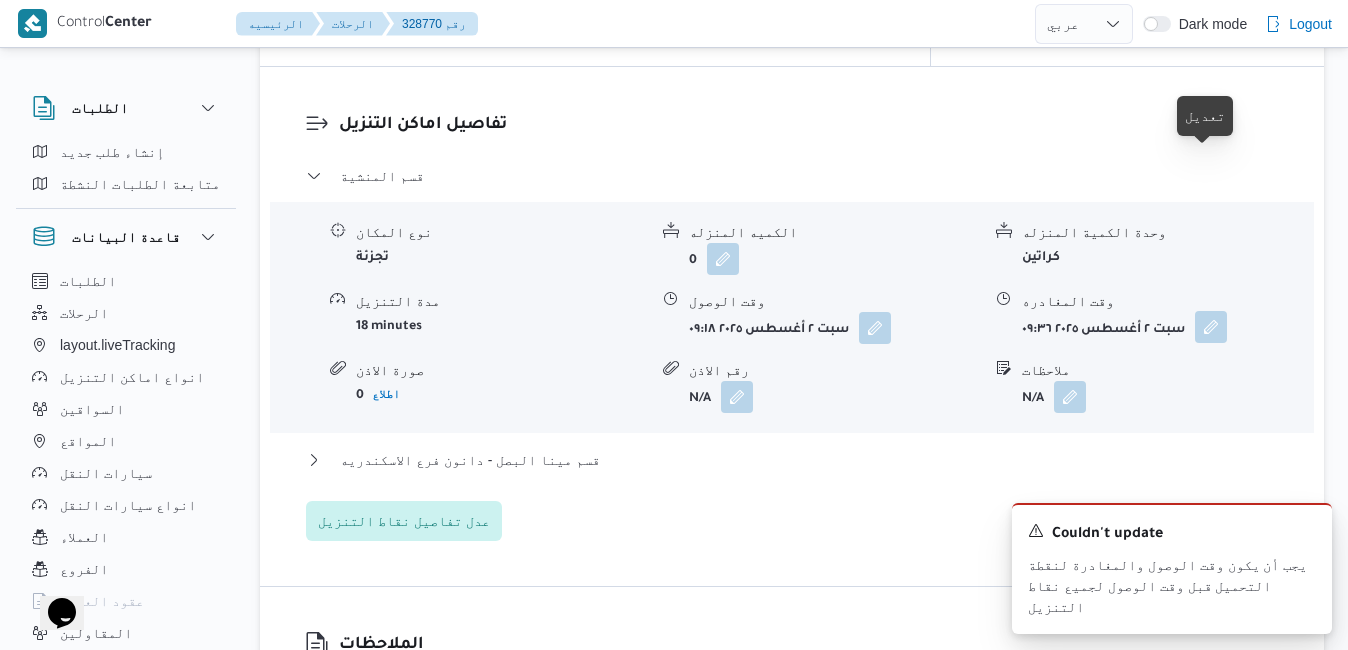 click at bounding box center (1211, 327) 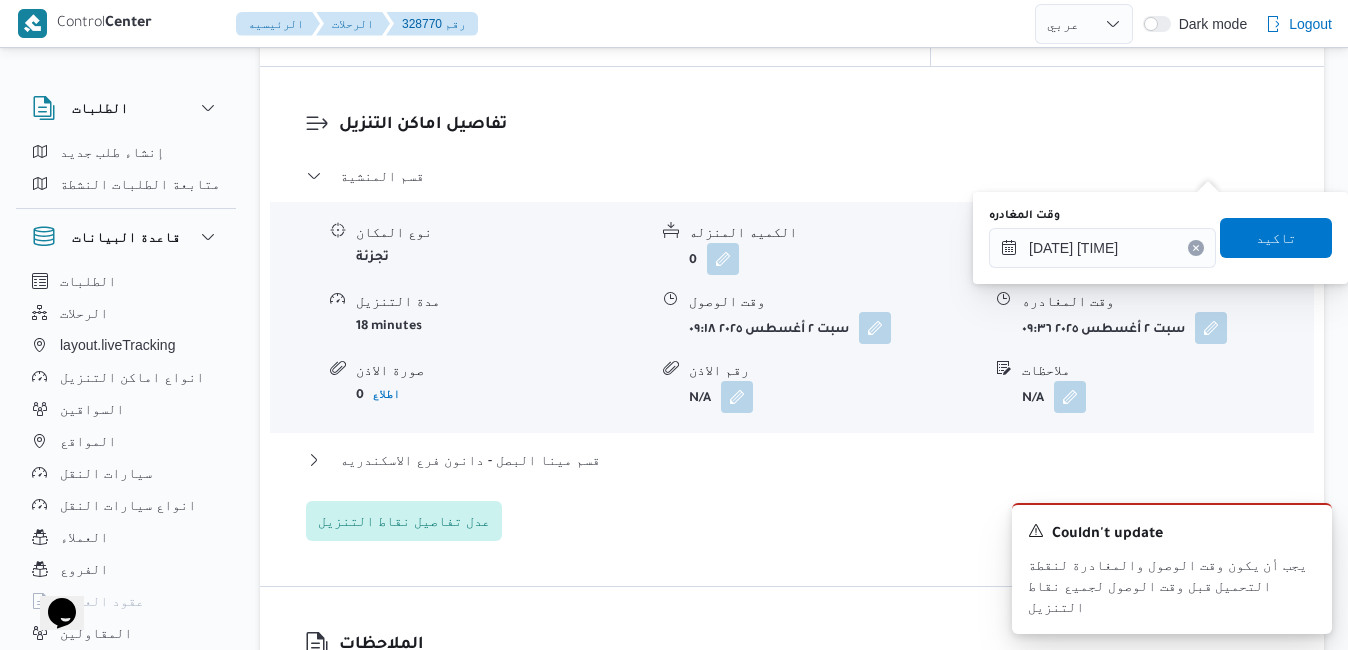 click 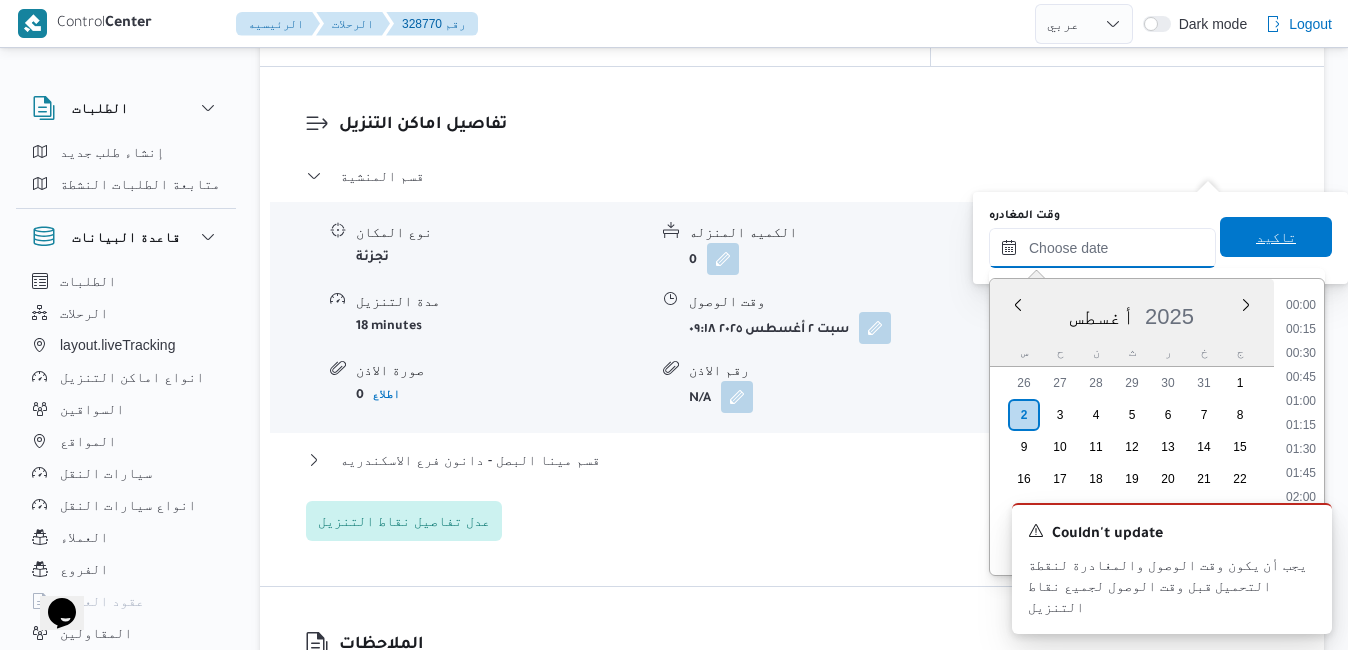 scroll, scrollTop: 918, scrollLeft: 0, axis: vertical 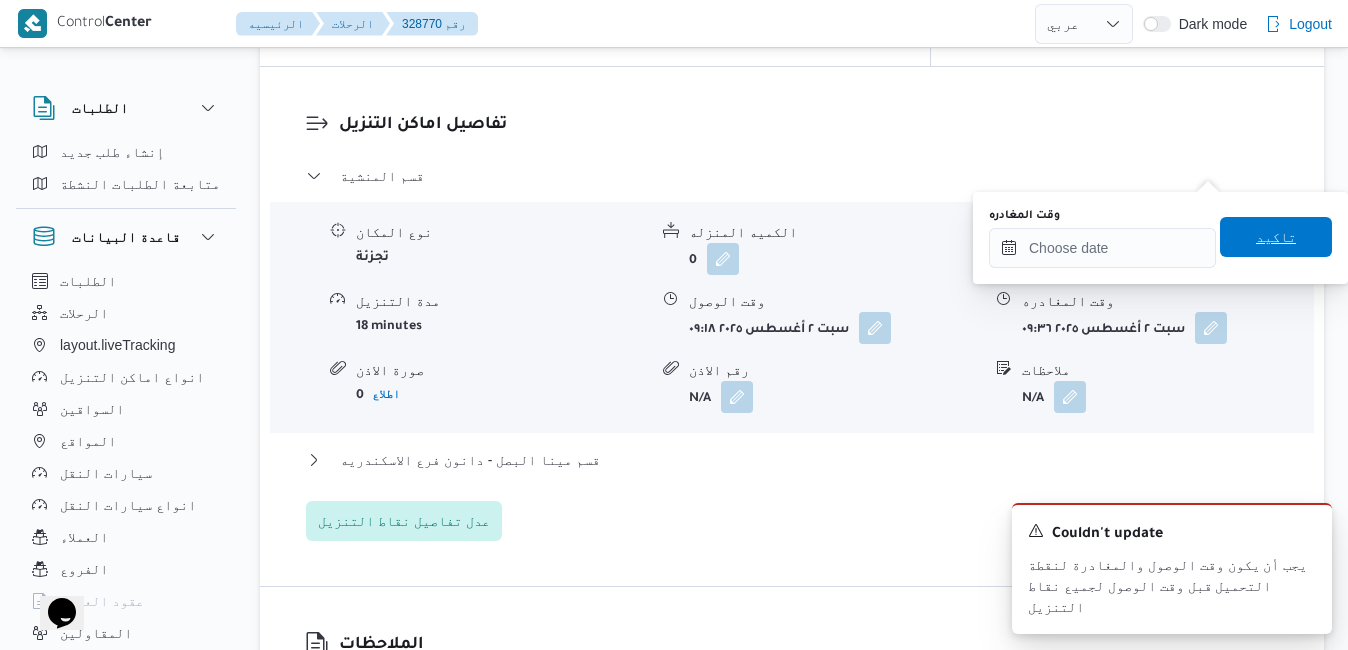 click on "تاكيد" at bounding box center (1276, 237) 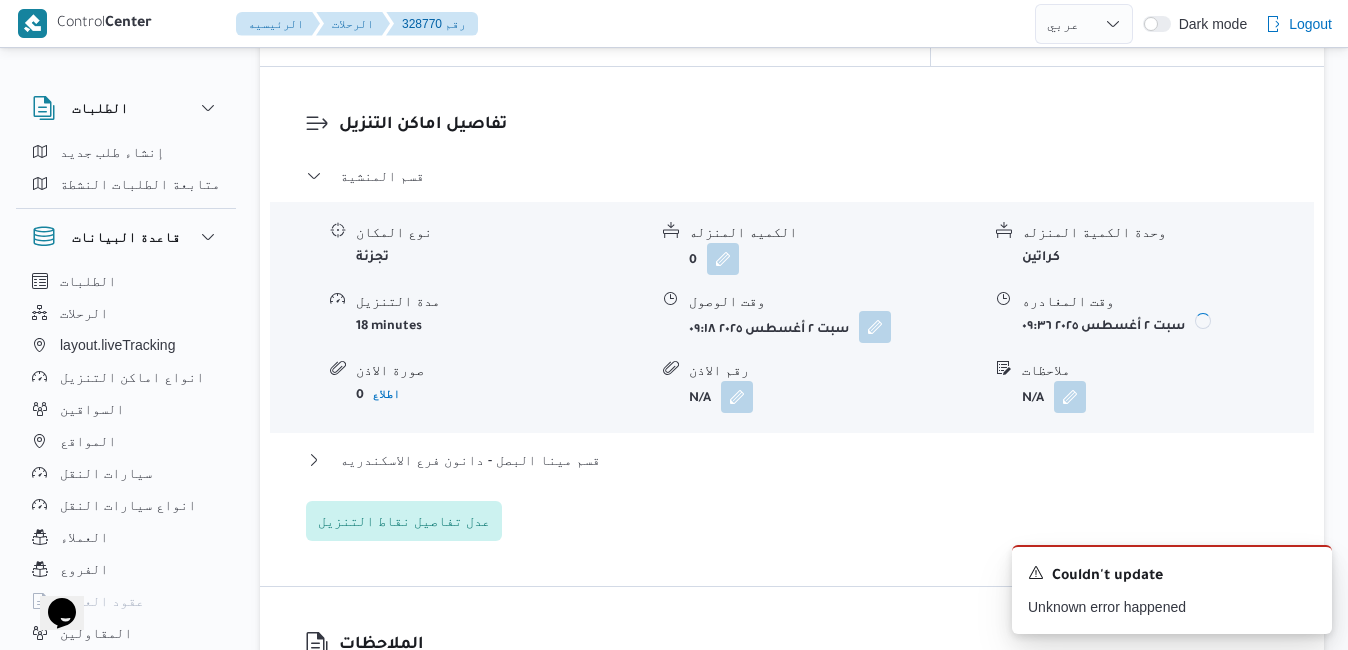 click at bounding box center (875, 327) 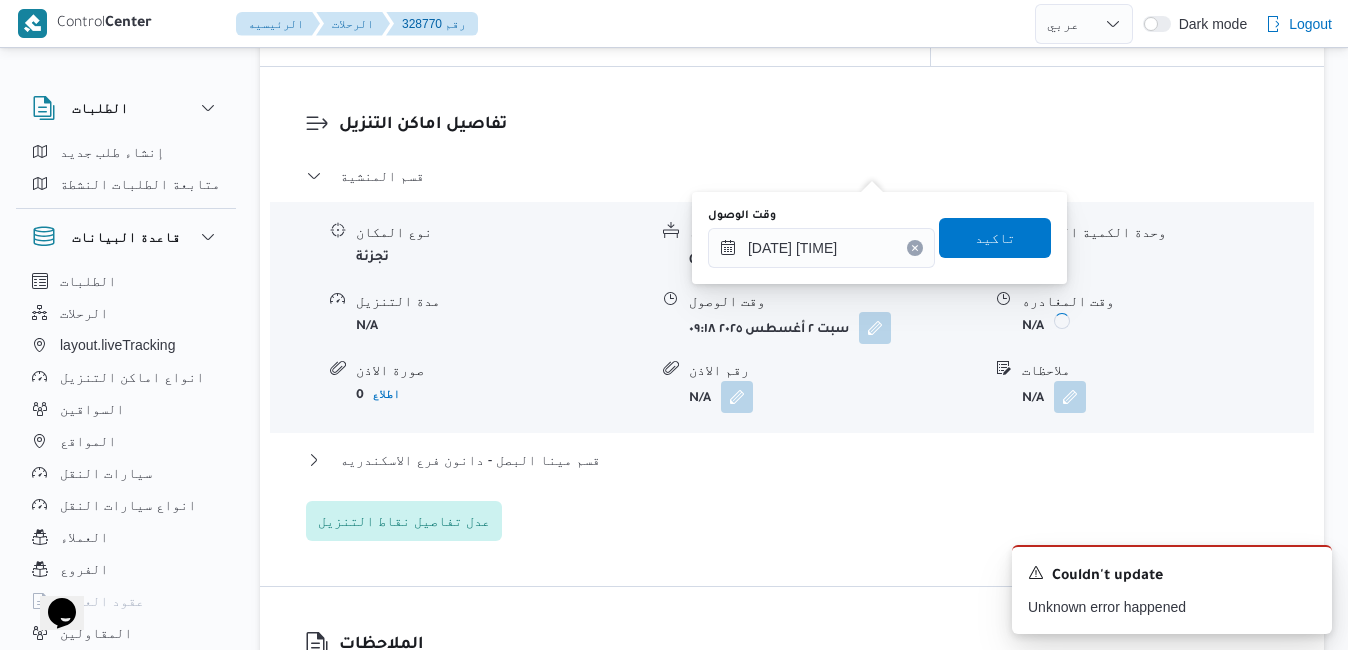 click 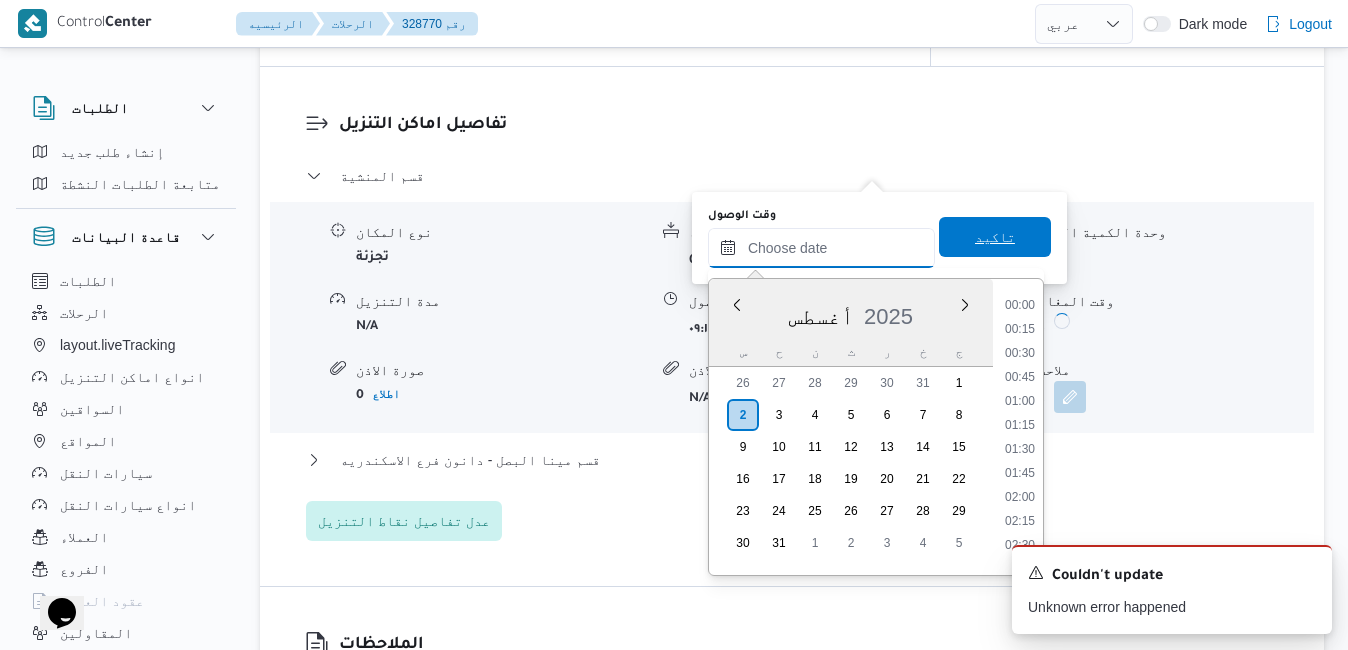 scroll, scrollTop: 918, scrollLeft: 0, axis: vertical 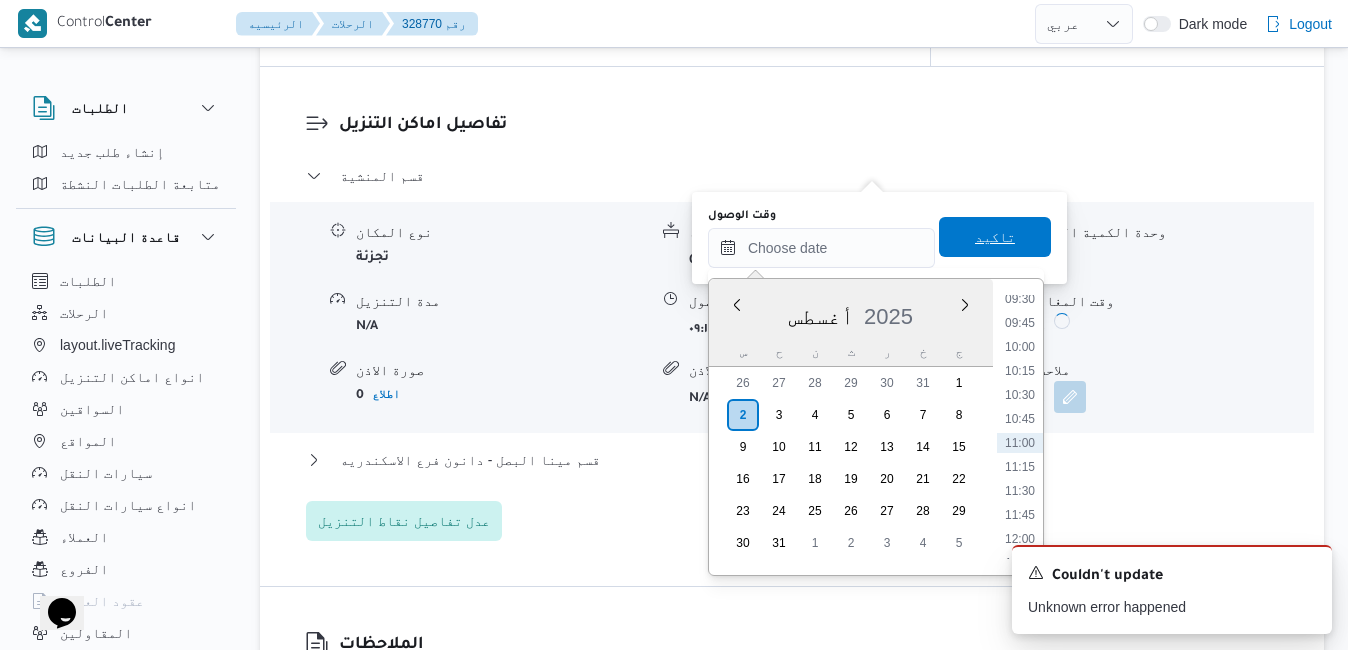 click on "تاكيد" at bounding box center (995, 237) 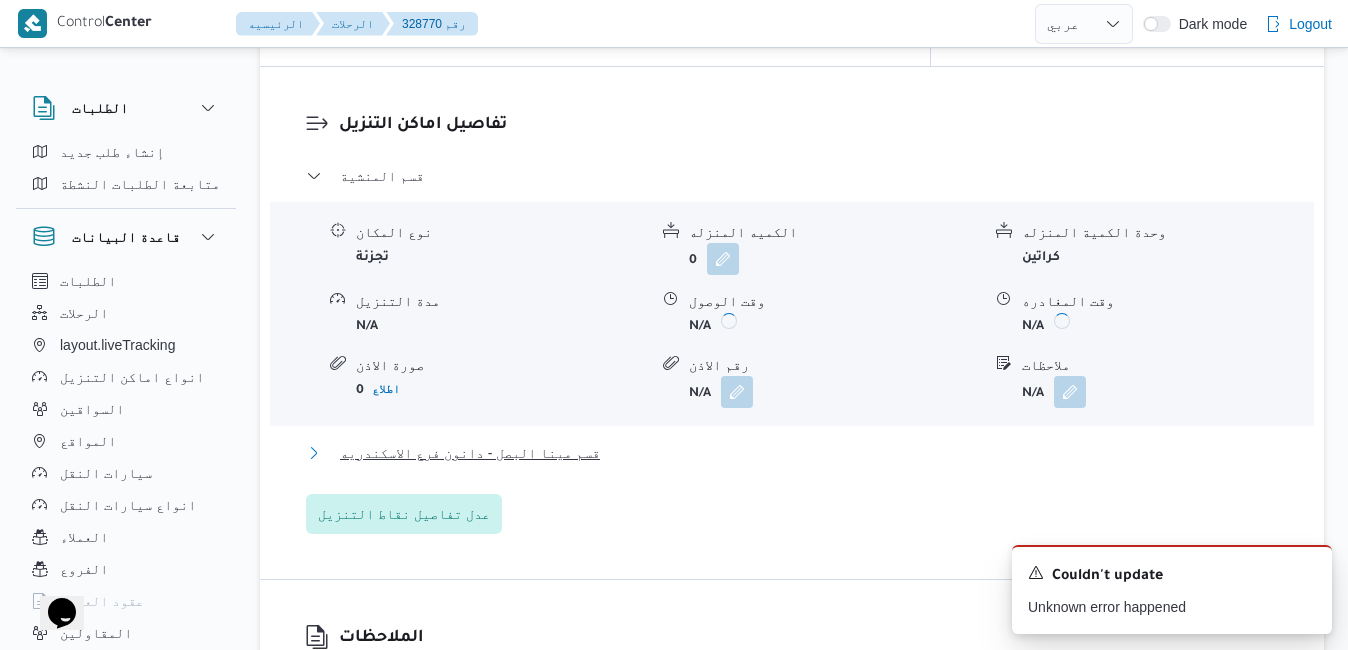 click on "قسم مينا البصل -
دانون فرع الاسكندريه" at bounding box center (792, 453) 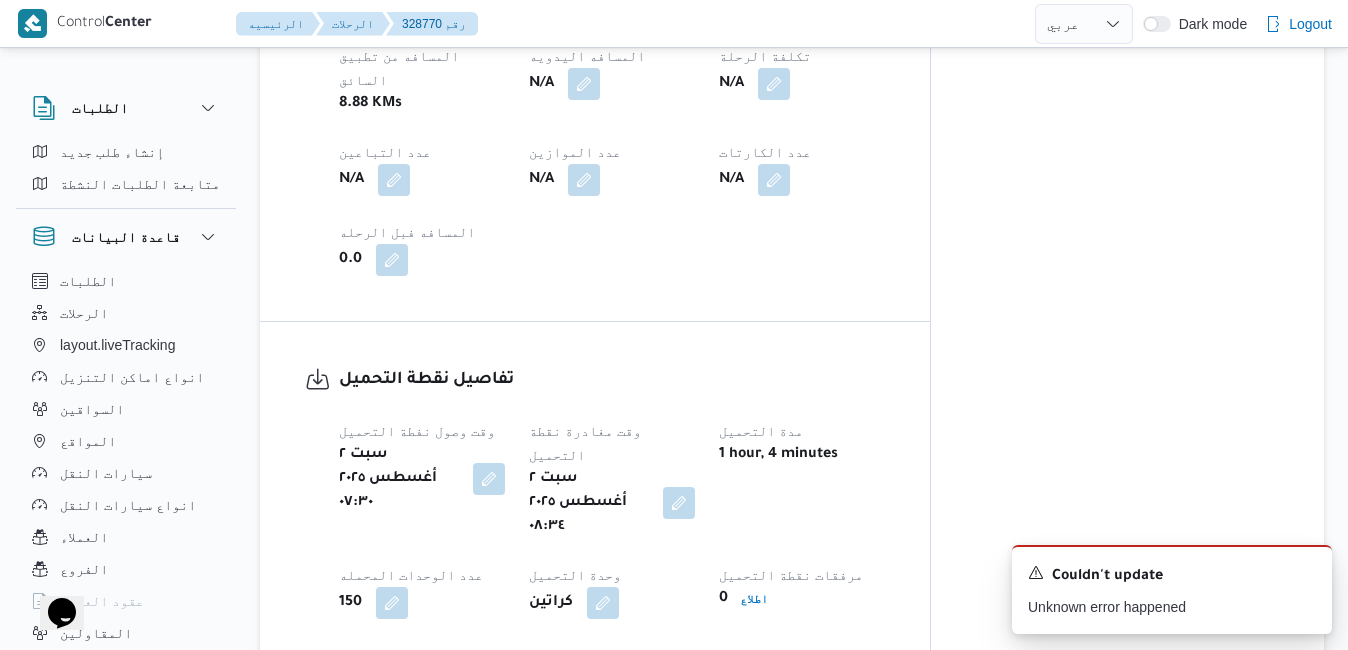 scroll, scrollTop: 1168, scrollLeft: 0, axis: vertical 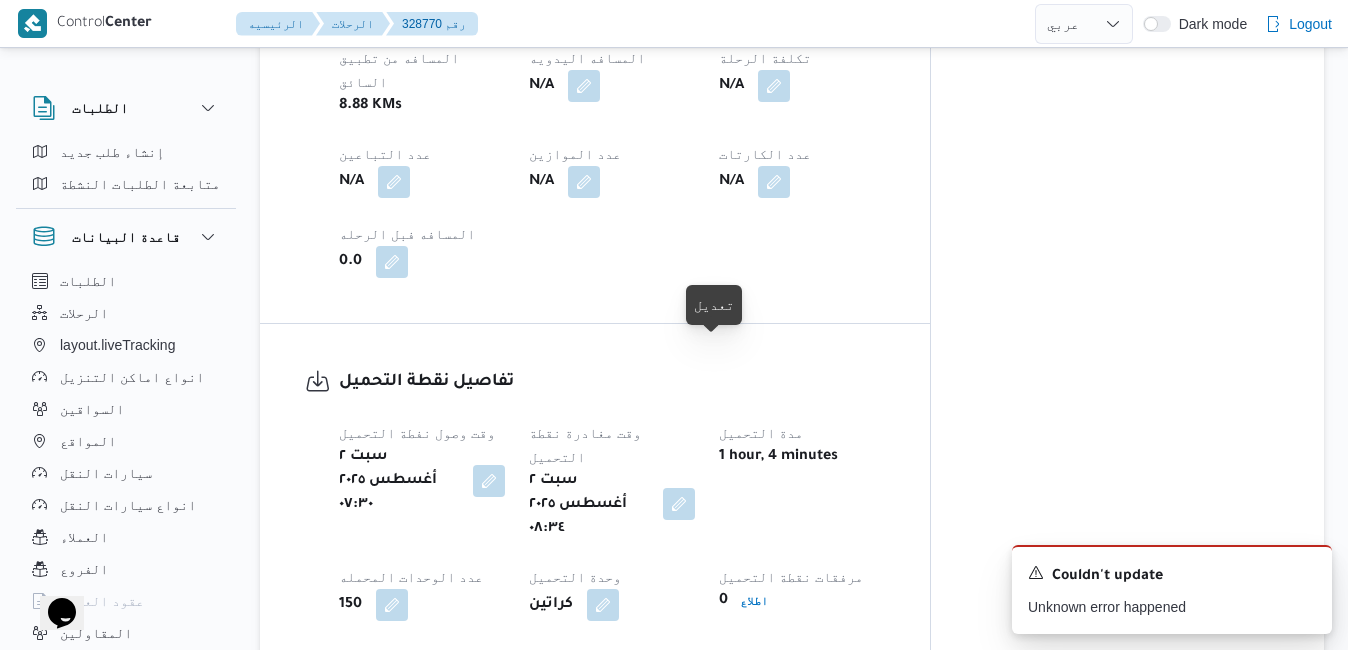 click at bounding box center (679, 504) 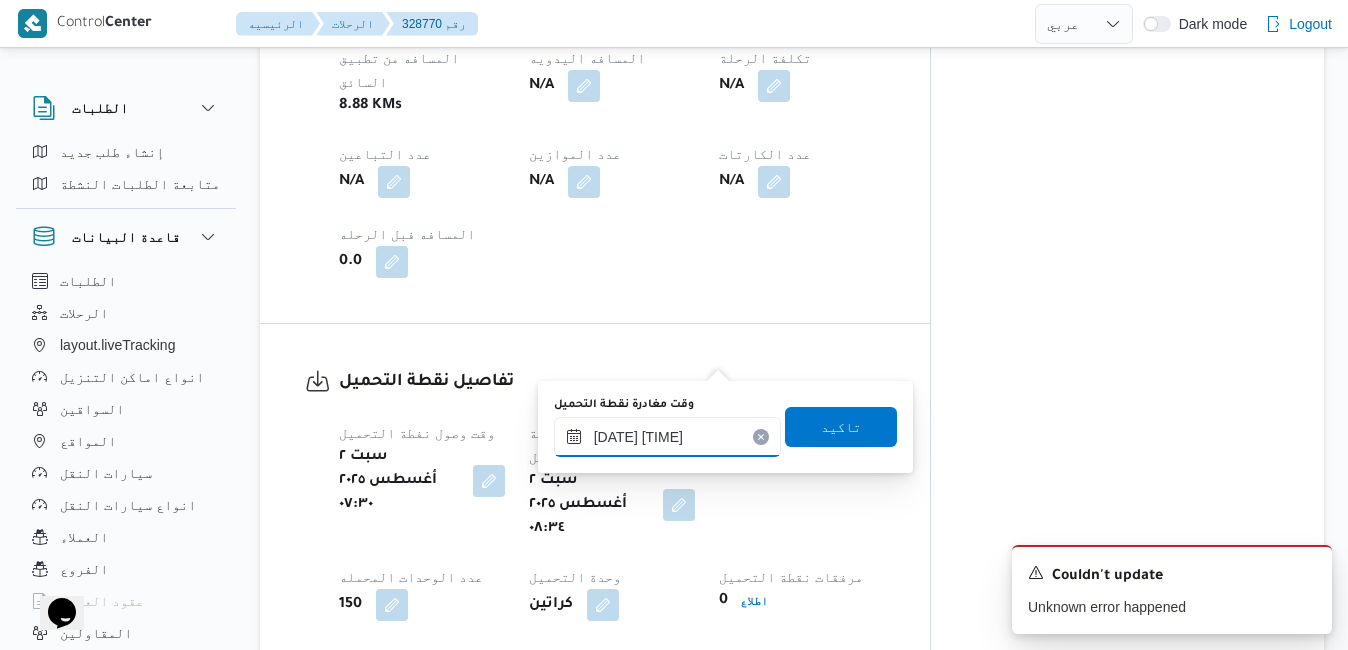 click on "٠٢/٠٨/٢٠٢٥ ٠٨:٣٤" at bounding box center (667, 437) 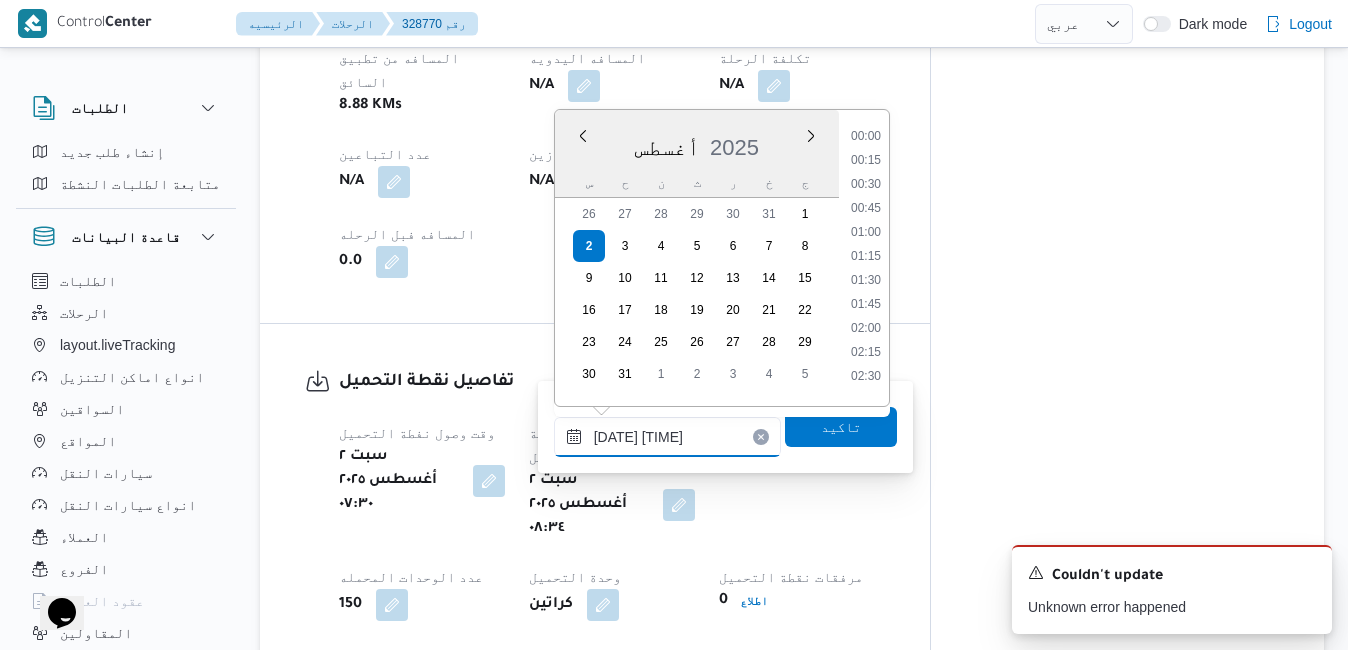 scroll, scrollTop: 678, scrollLeft: 0, axis: vertical 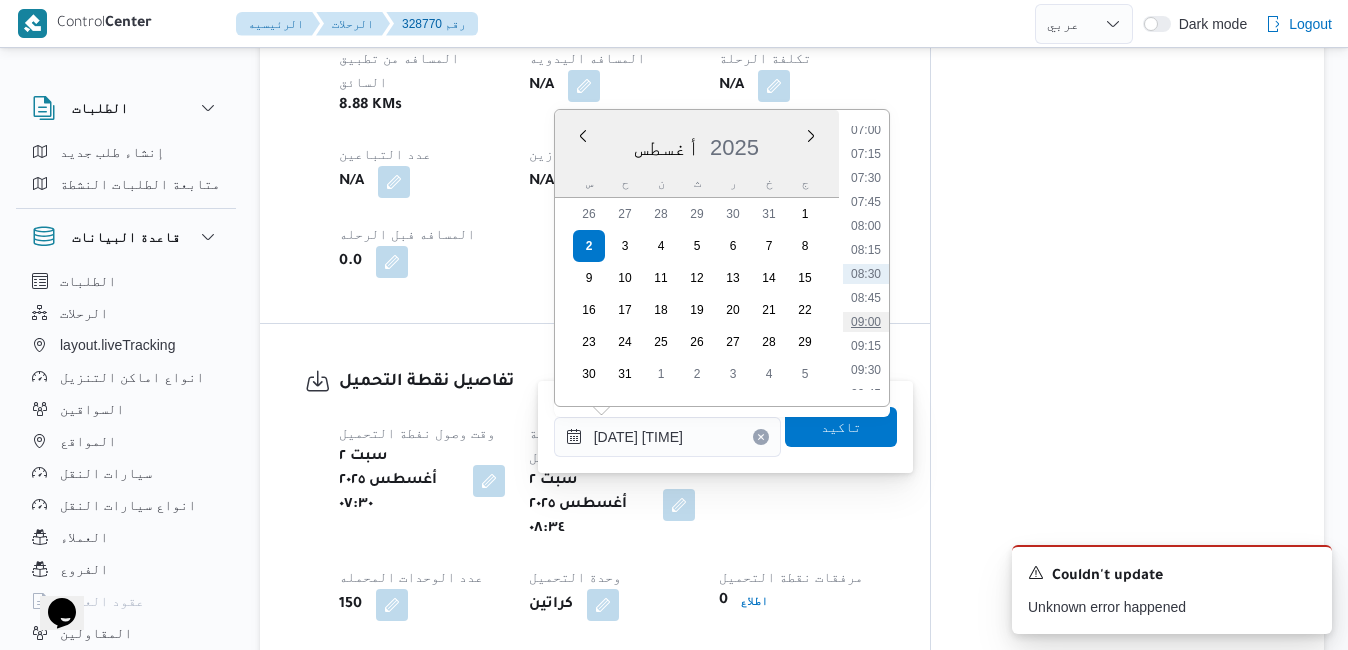 click on "09:00" at bounding box center [866, 322] 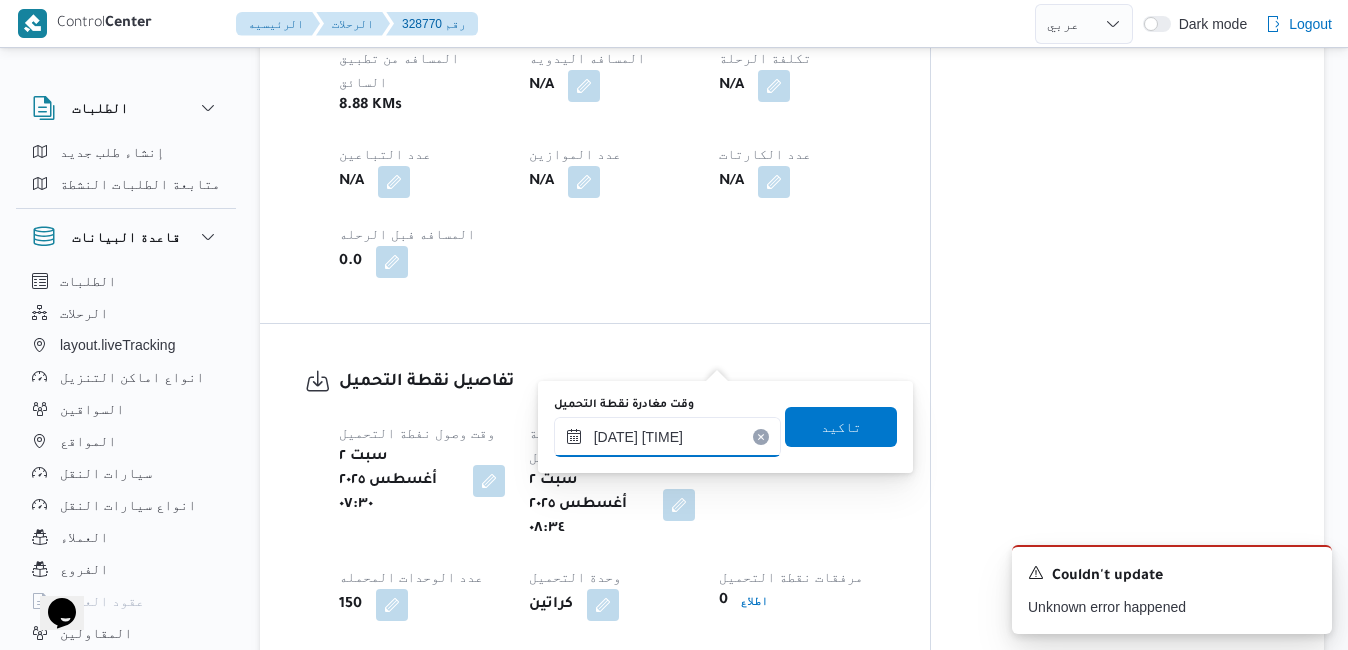 click on "٠٢/٠٨/٢٠٢٥ ٠٨:٣٤" at bounding box center (667, 437) 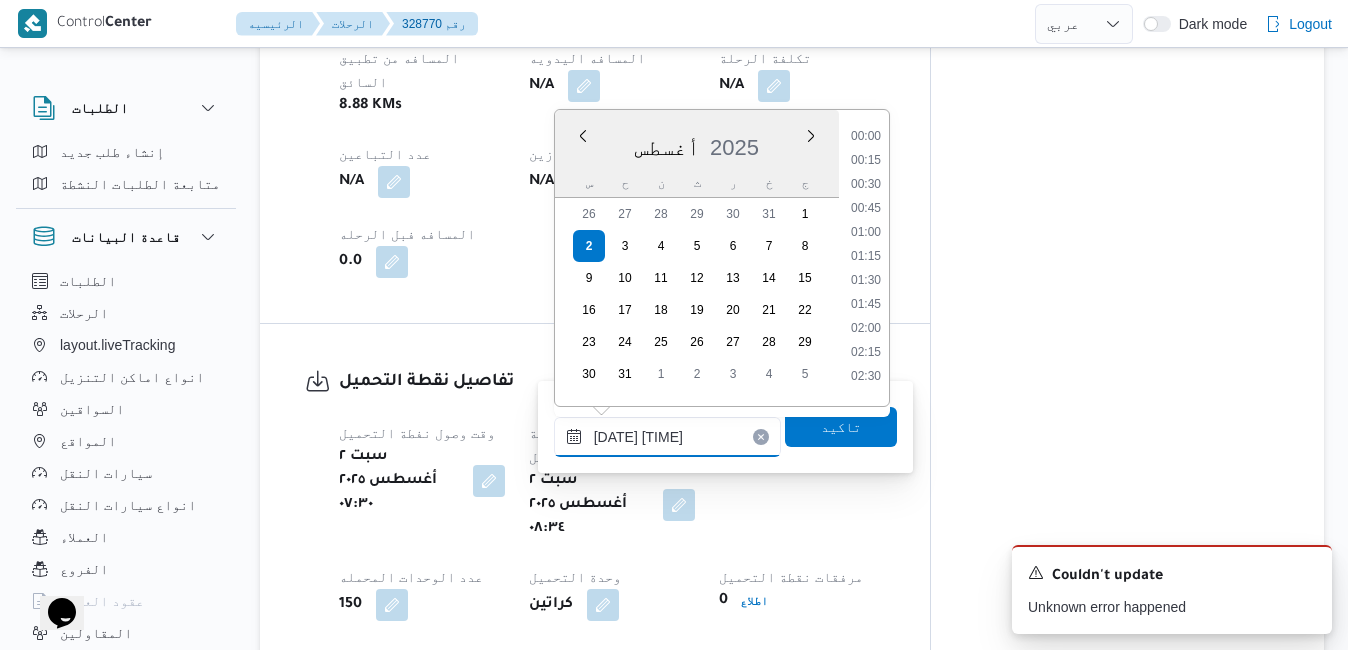 scroll, scrollTop: 678, scrollLeft: 0, axis: vertical 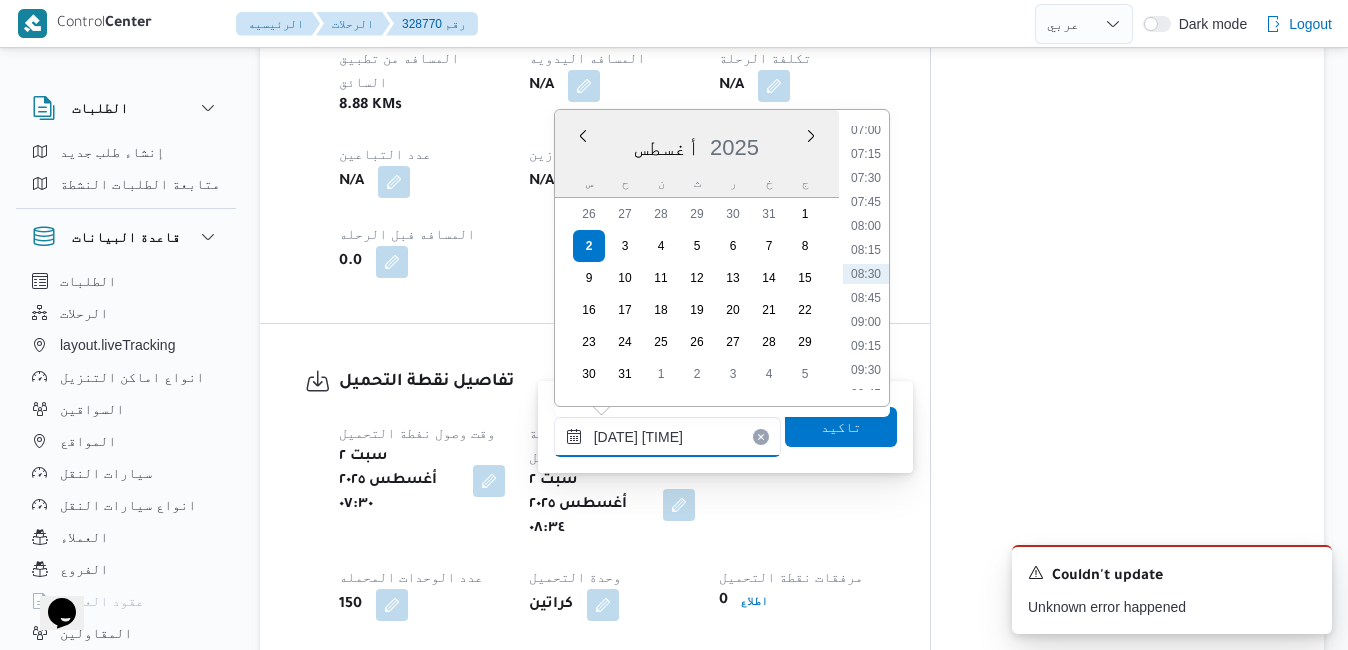 click on "٠٢/٠٨/٢٠٢٥ ٠٨:٣٤" at bounding box center [667, 437] 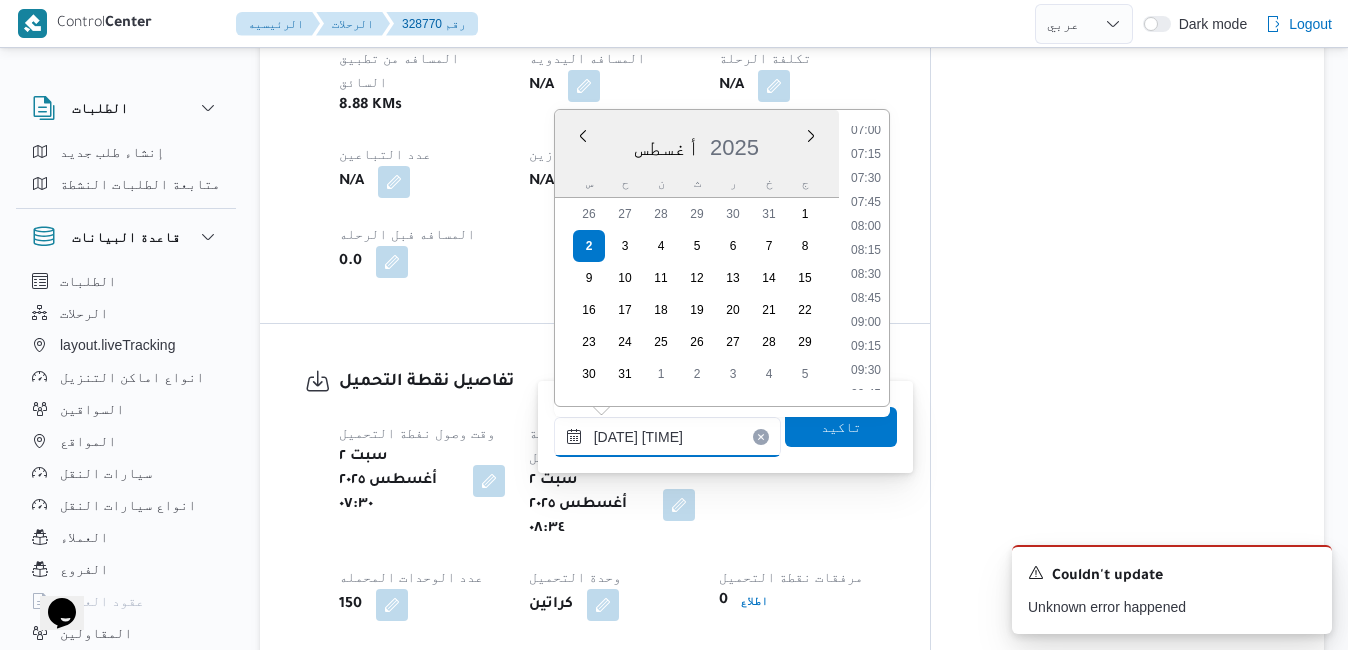 type on "٠٢/٠٨/٢٠٢٥ ٠٨:25" 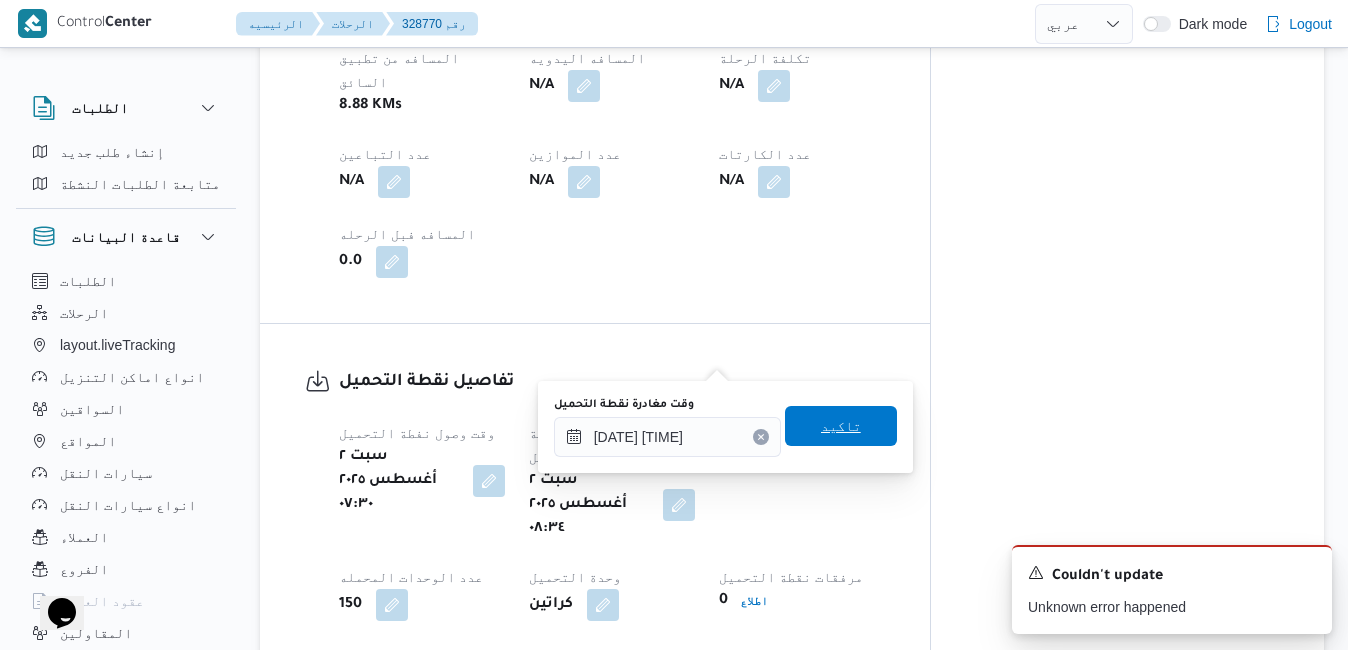 click on "تاكيد" at bounding box center [841, 426] 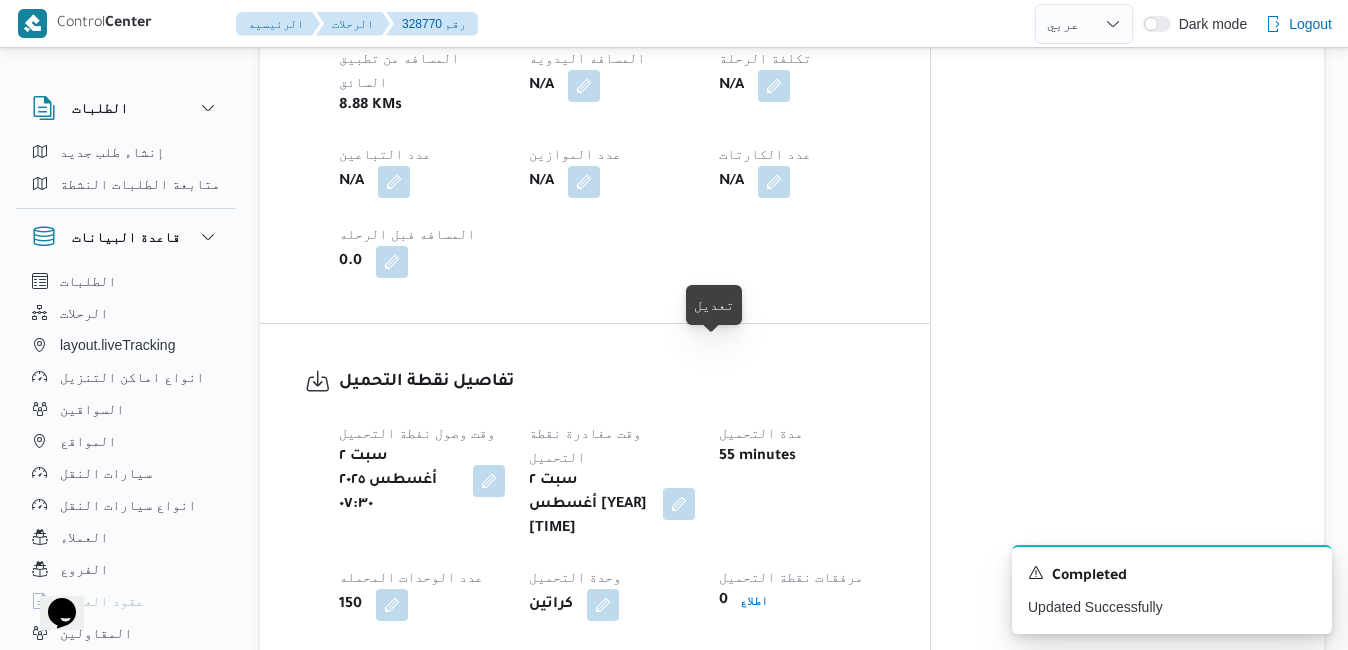 click at bounding box center (679, 504) 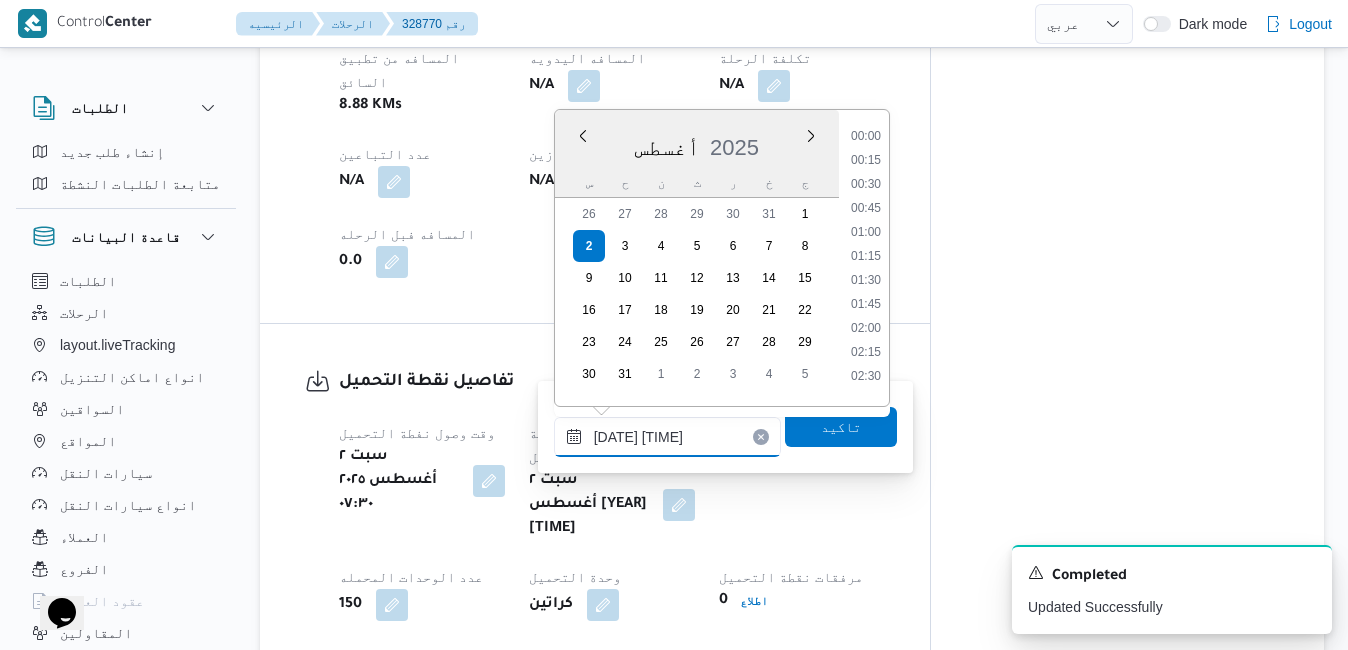 click on "٠٢/٠٨/٢٠٢٥ ٠٨:٢٥" at bounding box center (667, 437) 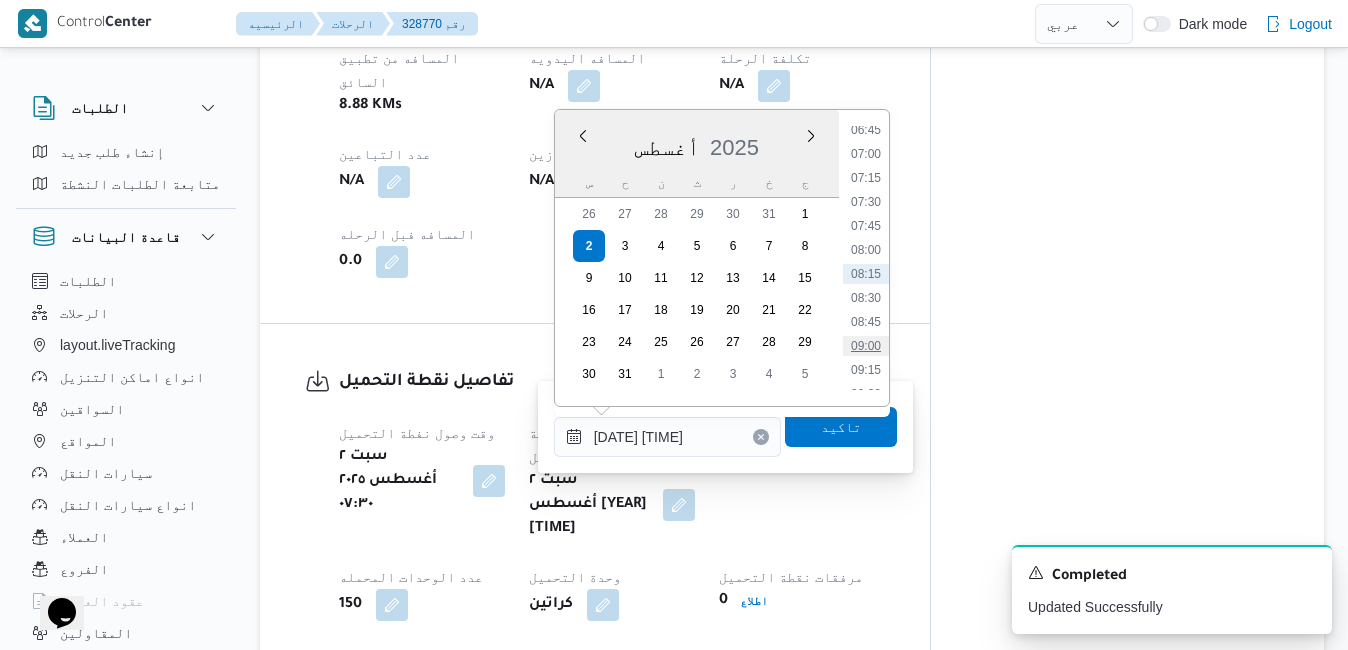 click on "09:00" at bounding box center (866, 346) 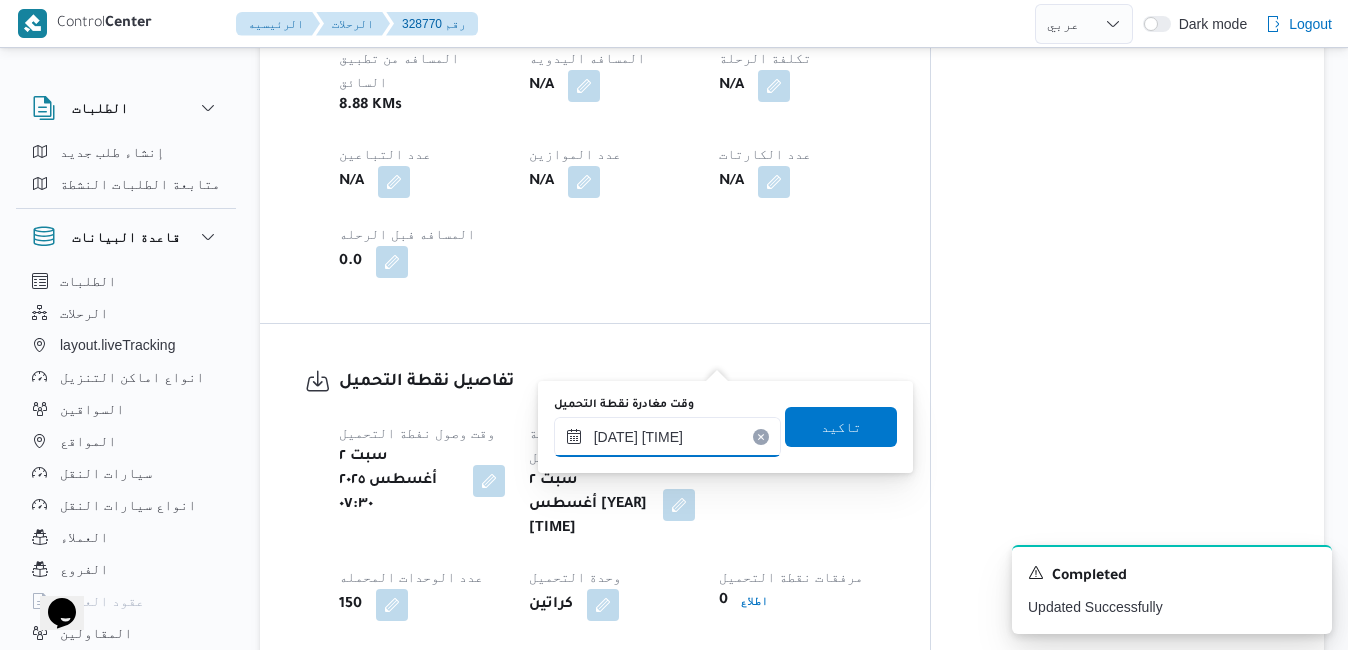 click on "٠٢/٠٨/٢٠٢٥ ٠٨:٢٥" at bounding box center [667, 437] 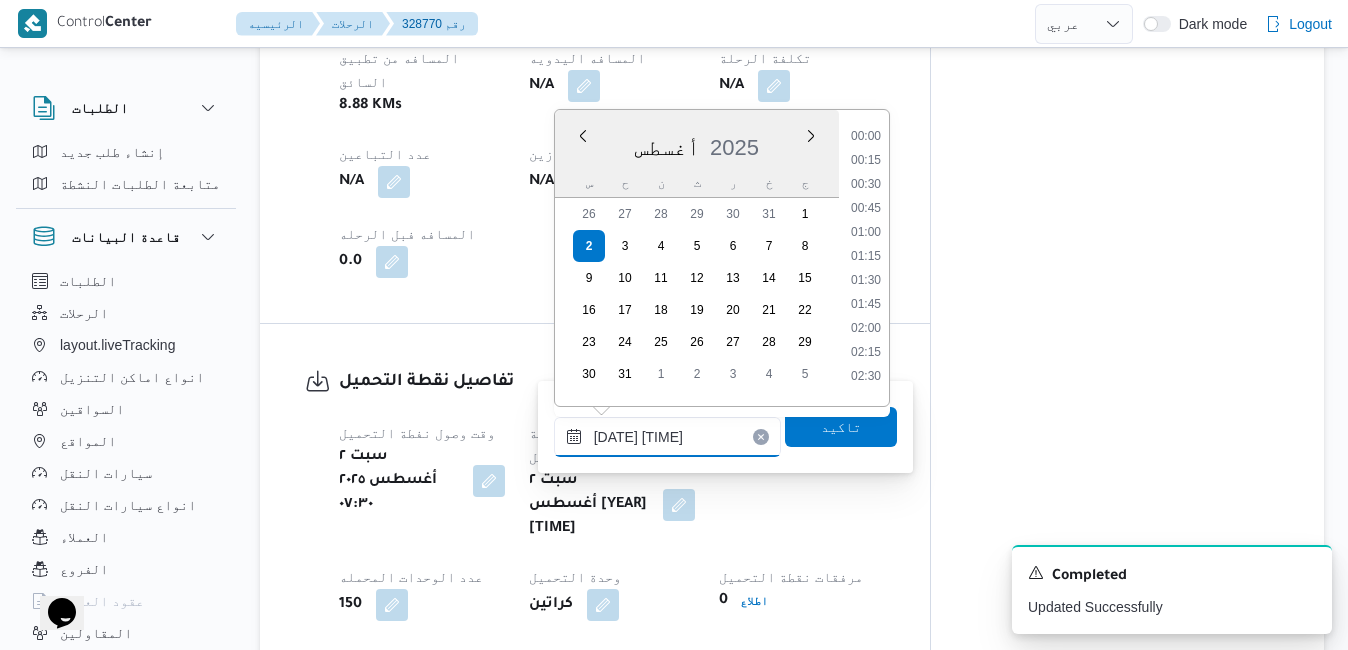 scroll, scrollTop: 654, scrollLeft: 0, axis: vertical 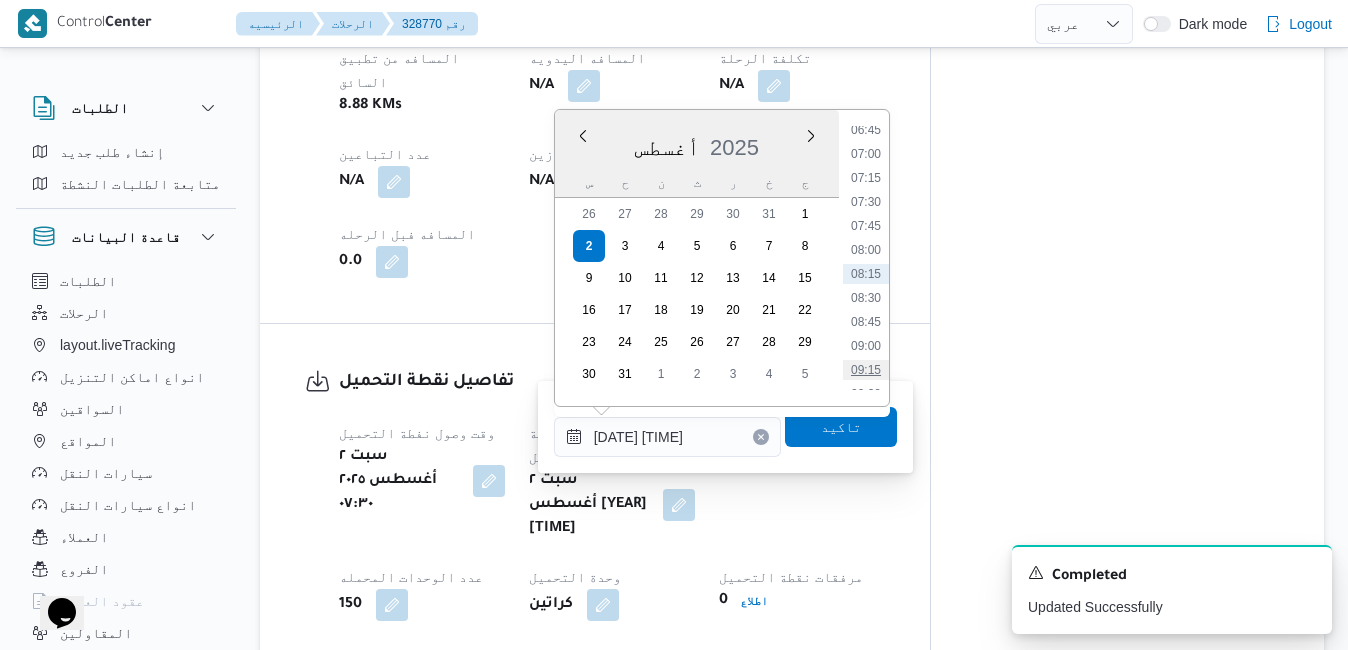 click on "09:15" at bounding box center [866, 370] 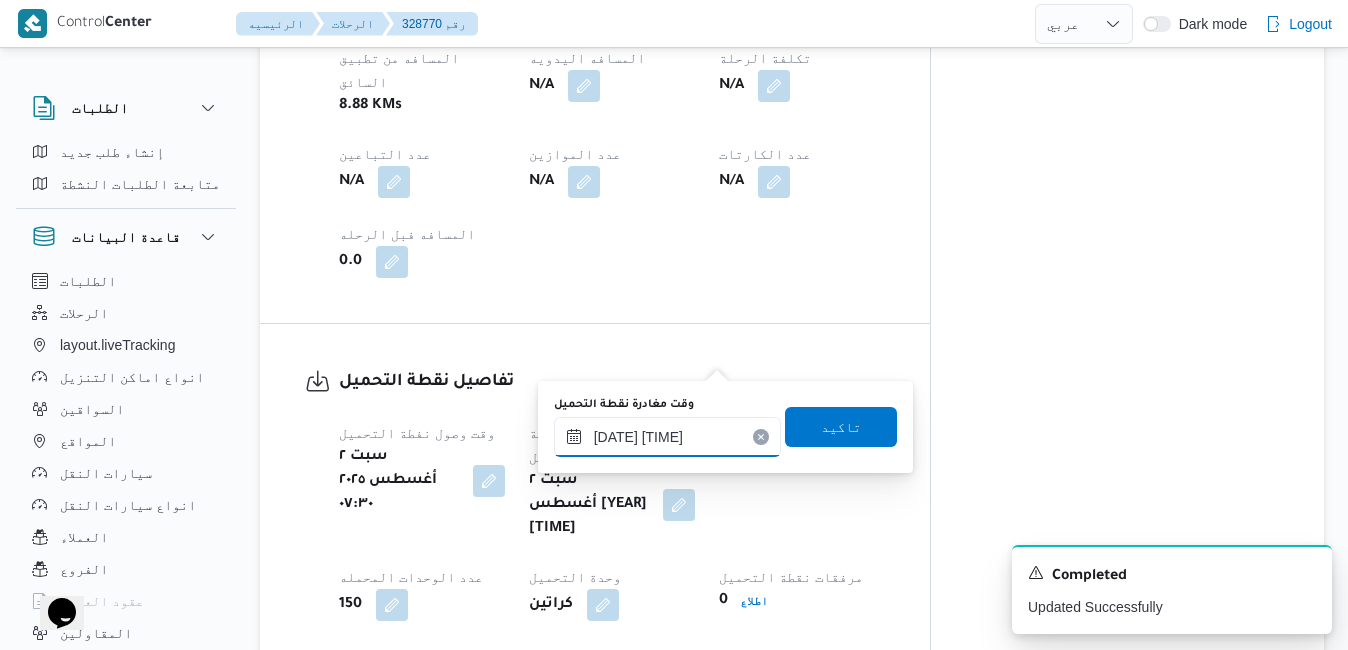 click on "٠٢/٠٨/٢٠٢٥ ٠٩:١٥" at bounding box center (667, 437) 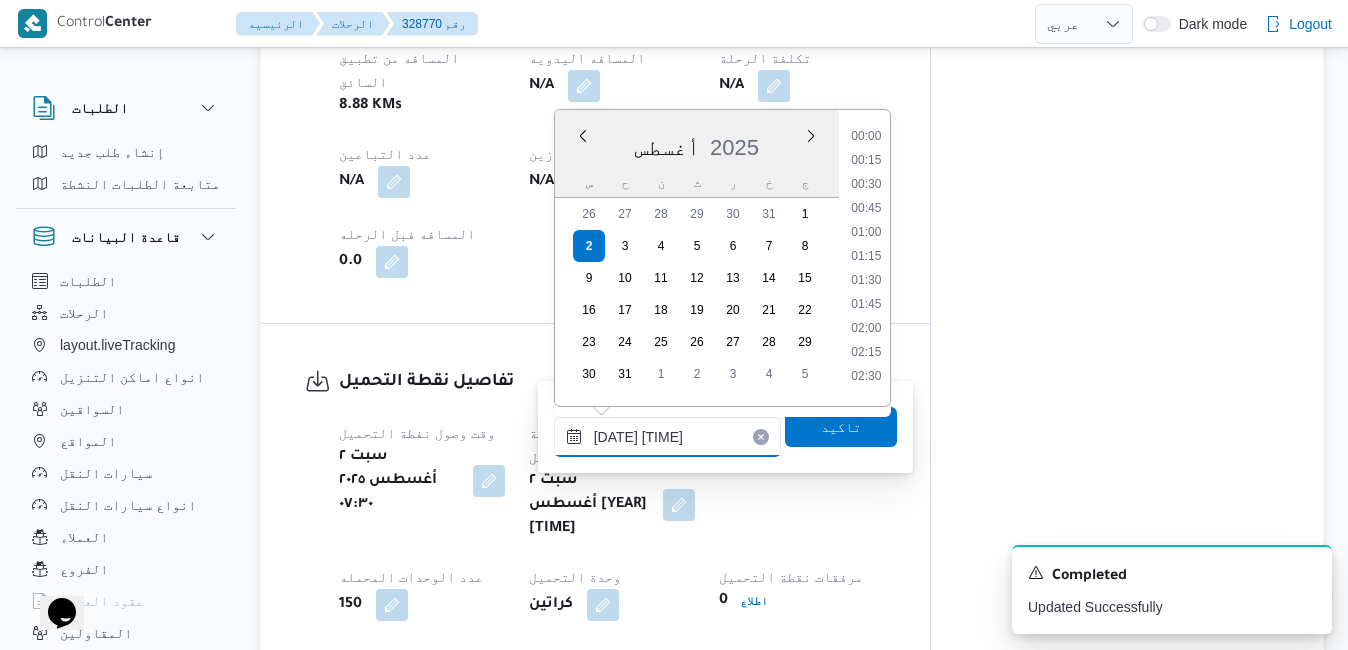 click on "٠٢/٠٨/٢٠٢٥ ٠٩:١٥" at bounding box center (667, 437) 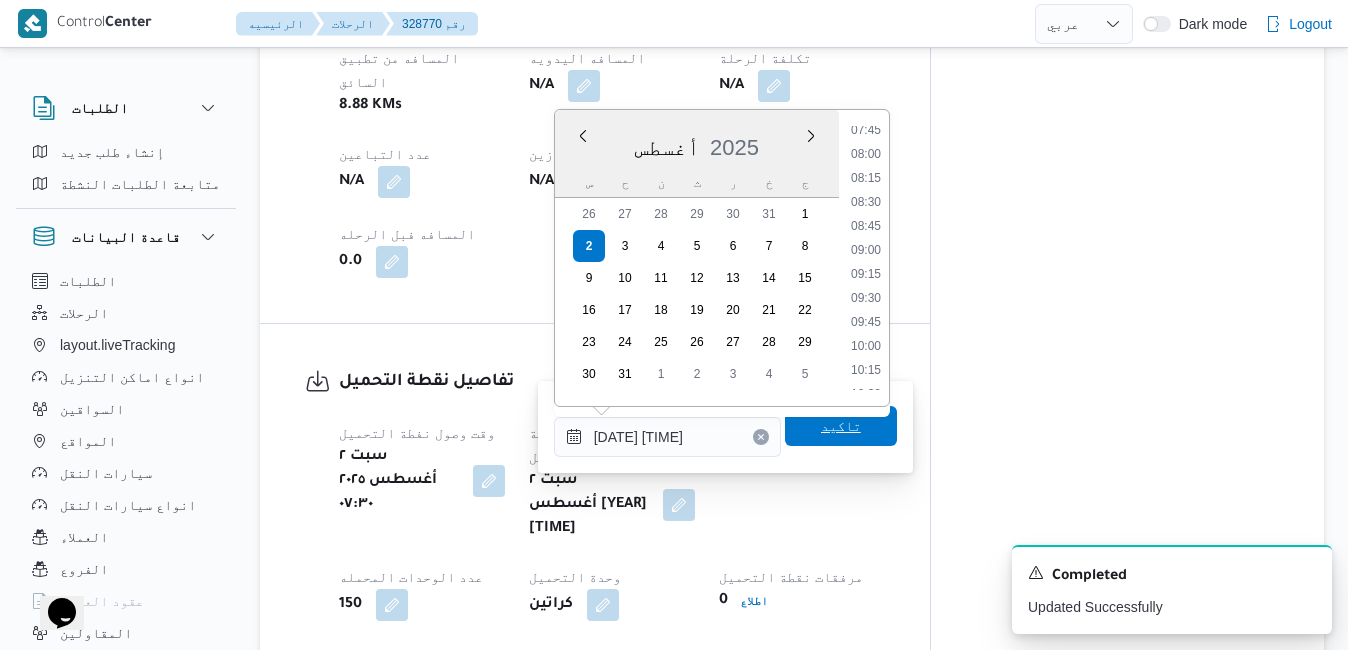 type on "٠٢/٠٨/٢٠٢٥ ٠٩:٢٥" 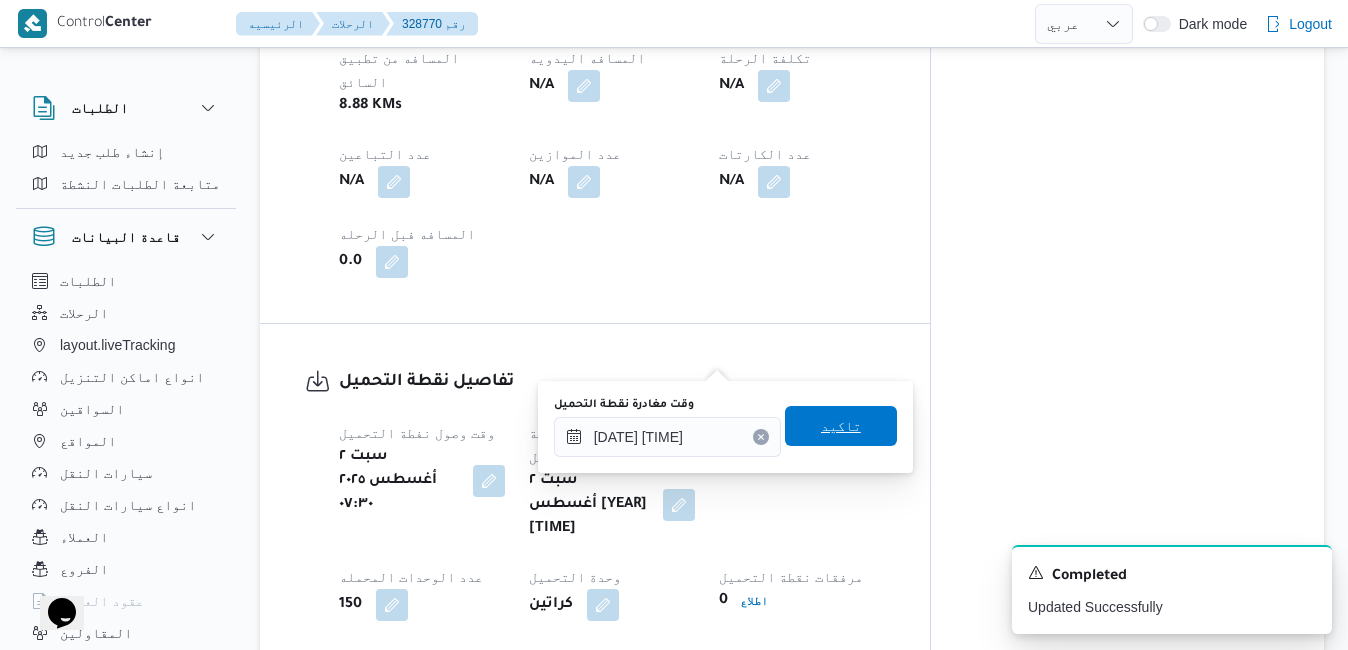 click on "تاكيد" at bounding box center (841, 426) 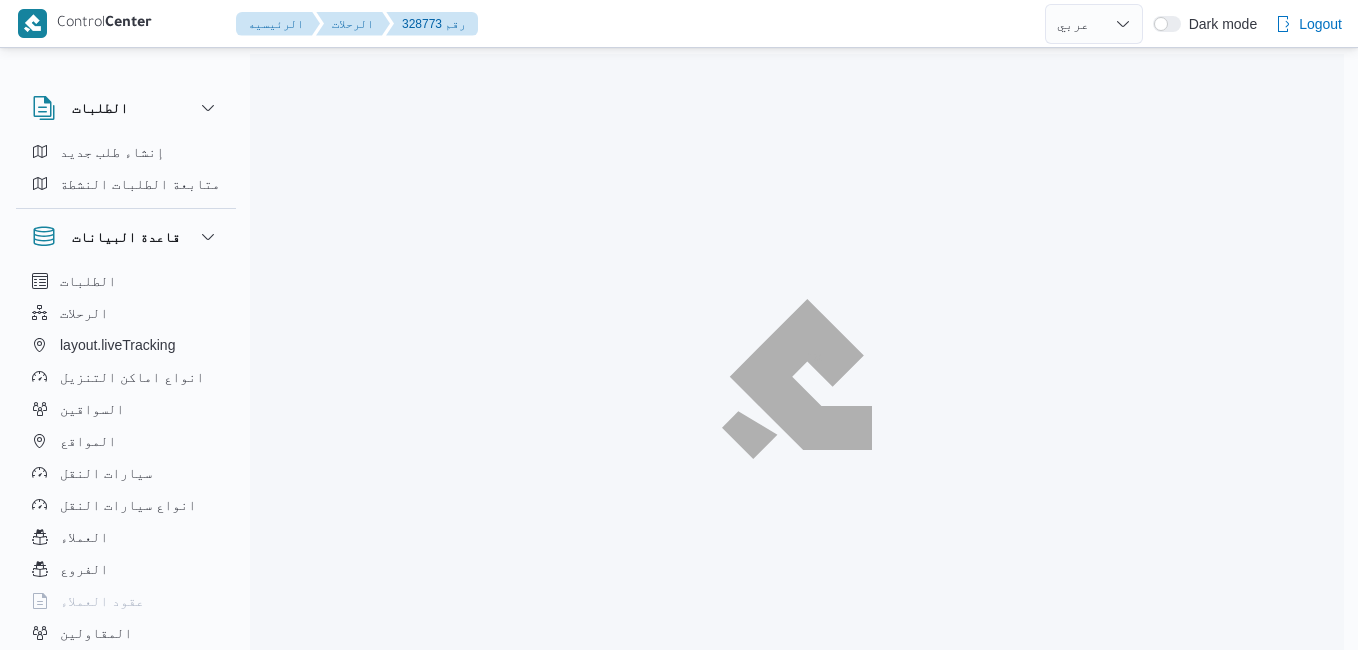 select on "ar" 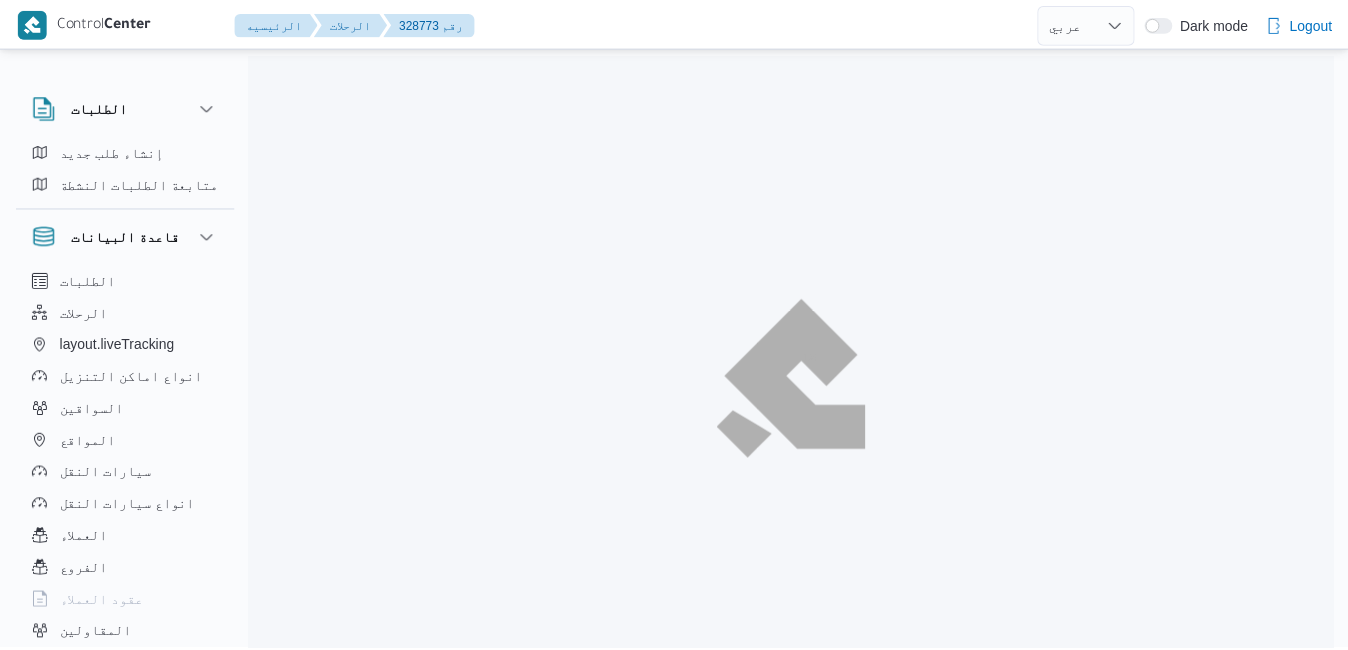 scroll, scrollTop: 0, scrollLeft: 0, axis: both 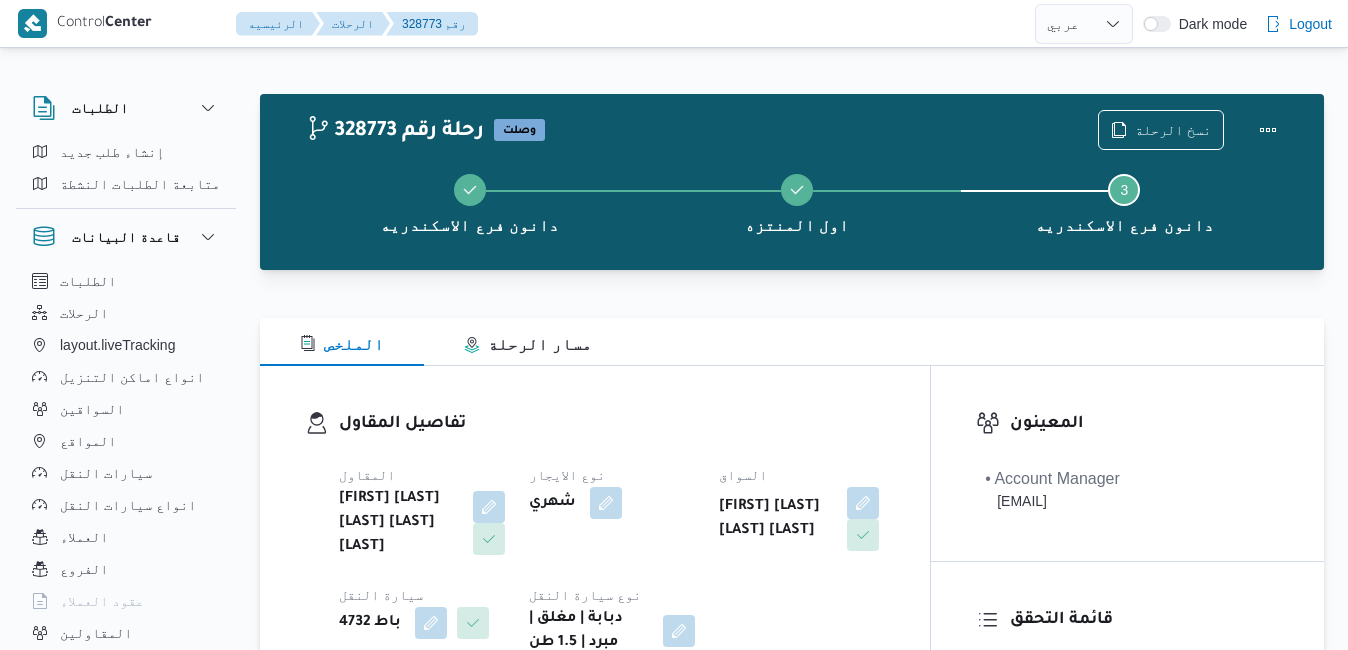 click on "تفاصيل المقاول المقاول [FIRST] [LAST] [LAST] [LAST] [LAST] نوع الايجار شهري السواق [FIRST] [LAST] [LAST] سيارة النقل باط 4732 نوع سيارة النقل دبابة | مغلق | مبرد | 1.5 طن" at bounding box center (595, 533) 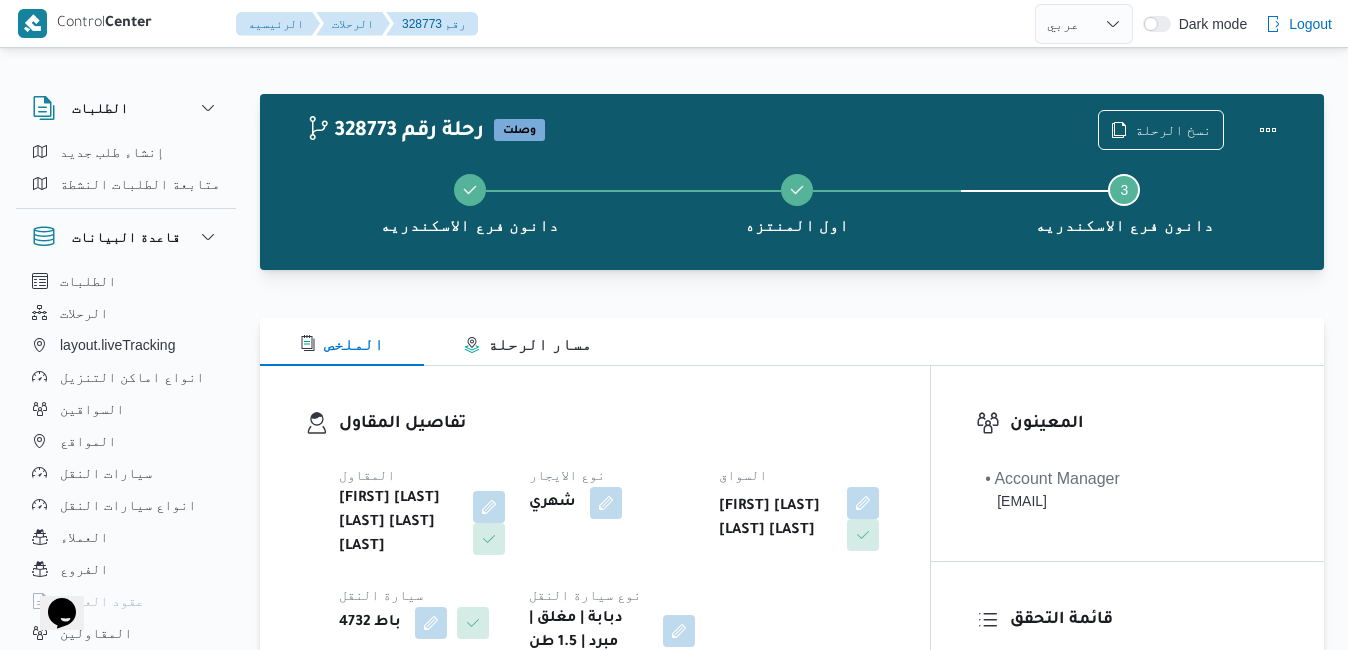 scroll, scrollTop: 0, scrollLeft: 0, axis: both 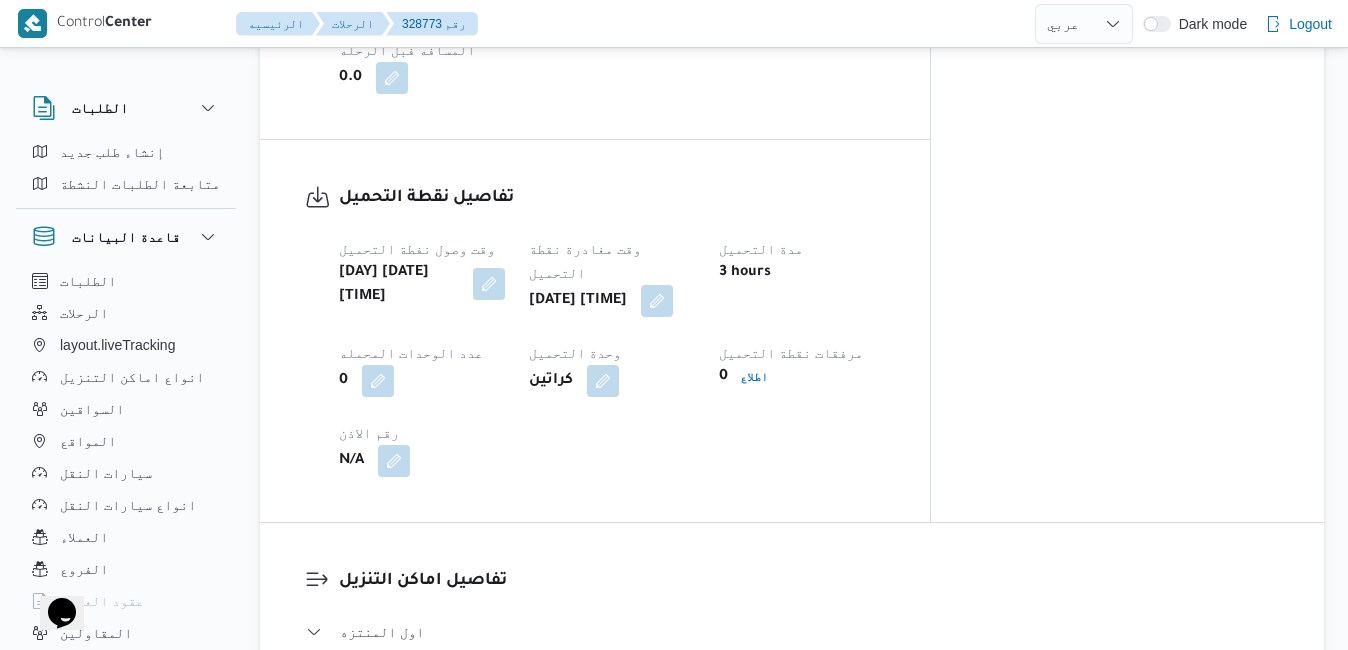 click at bounding box center (489, 284) 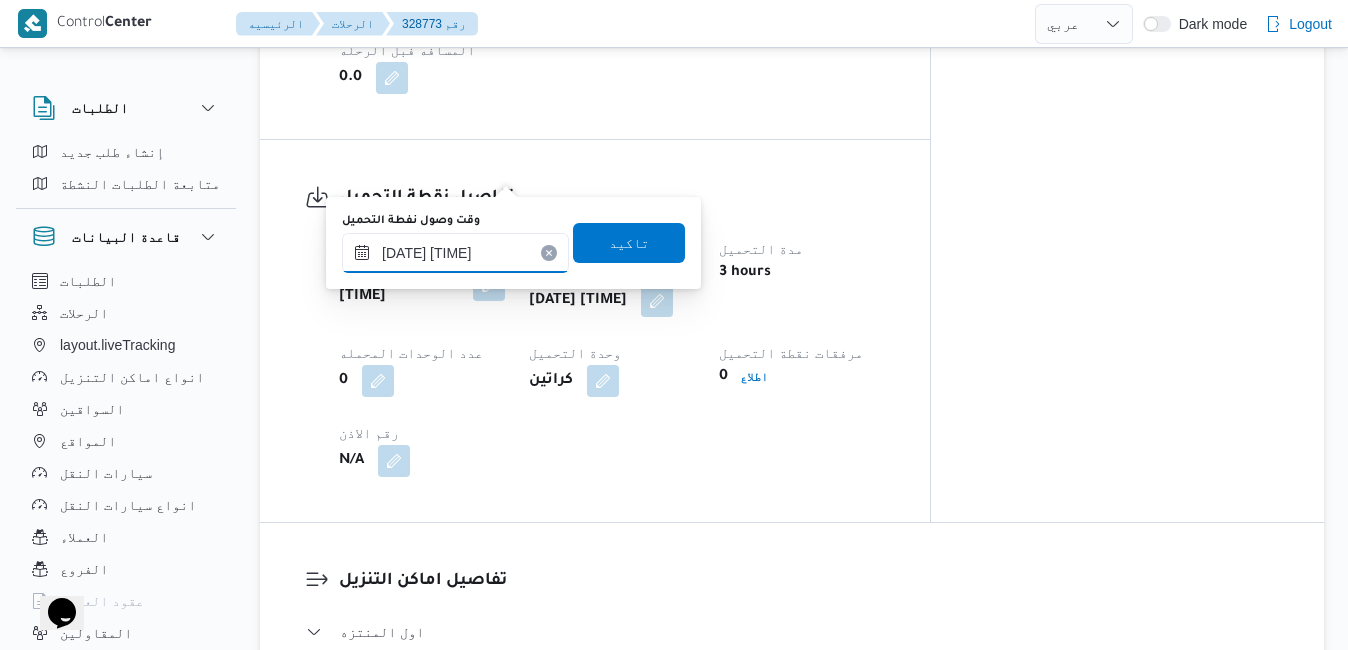 click on "[DATE] [TIME]" at bounding box center (455, 253) 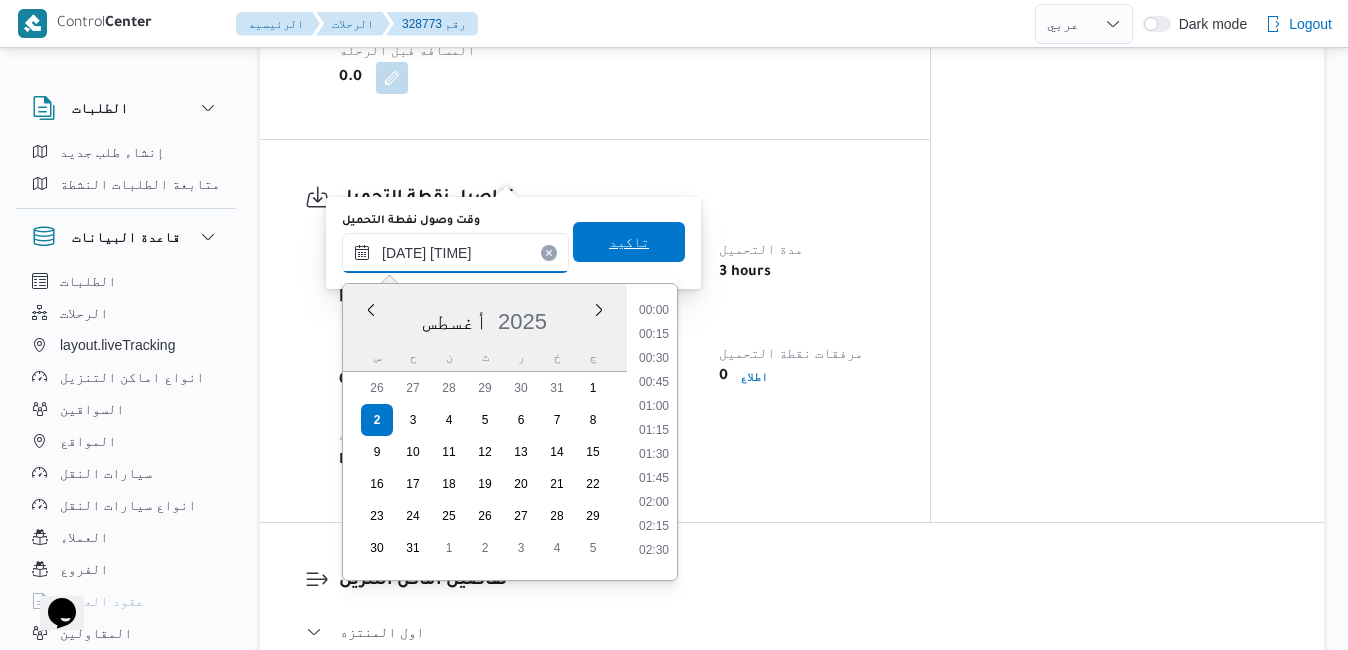 scroll, scrollTop: 606, scrollLeft: 0, axis: vertical 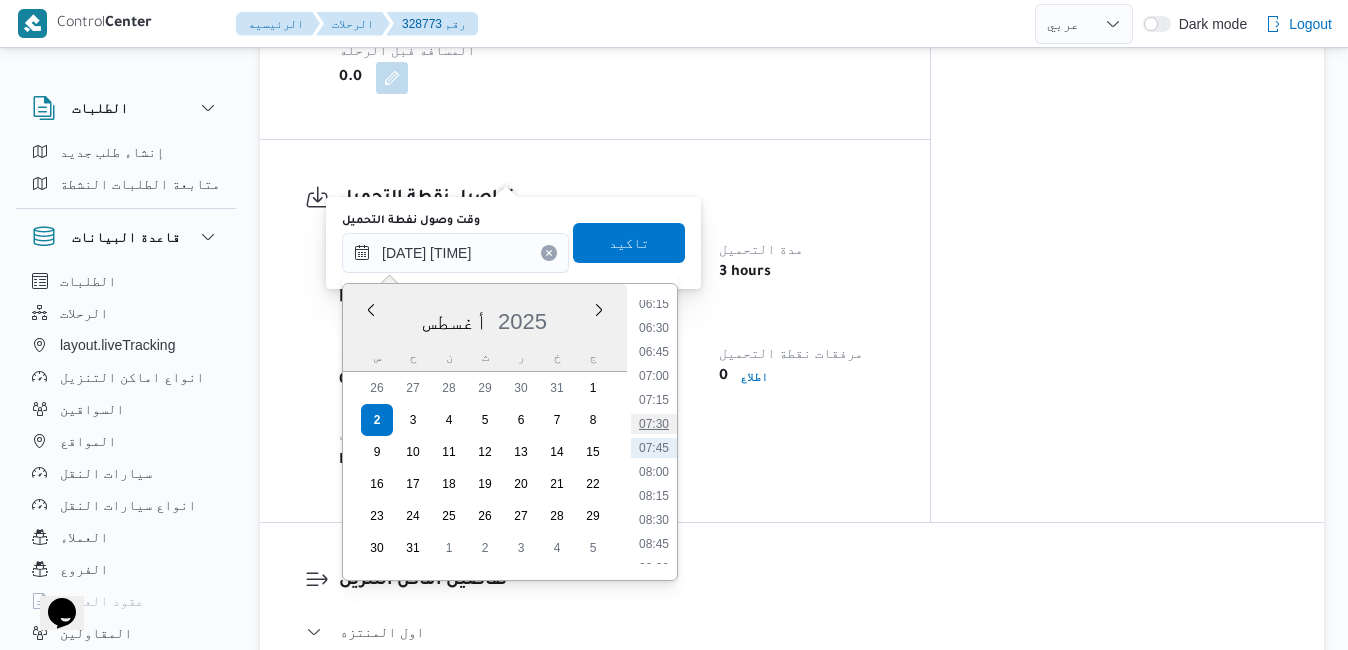 click on "07:30" at bounding box center (654, 424) 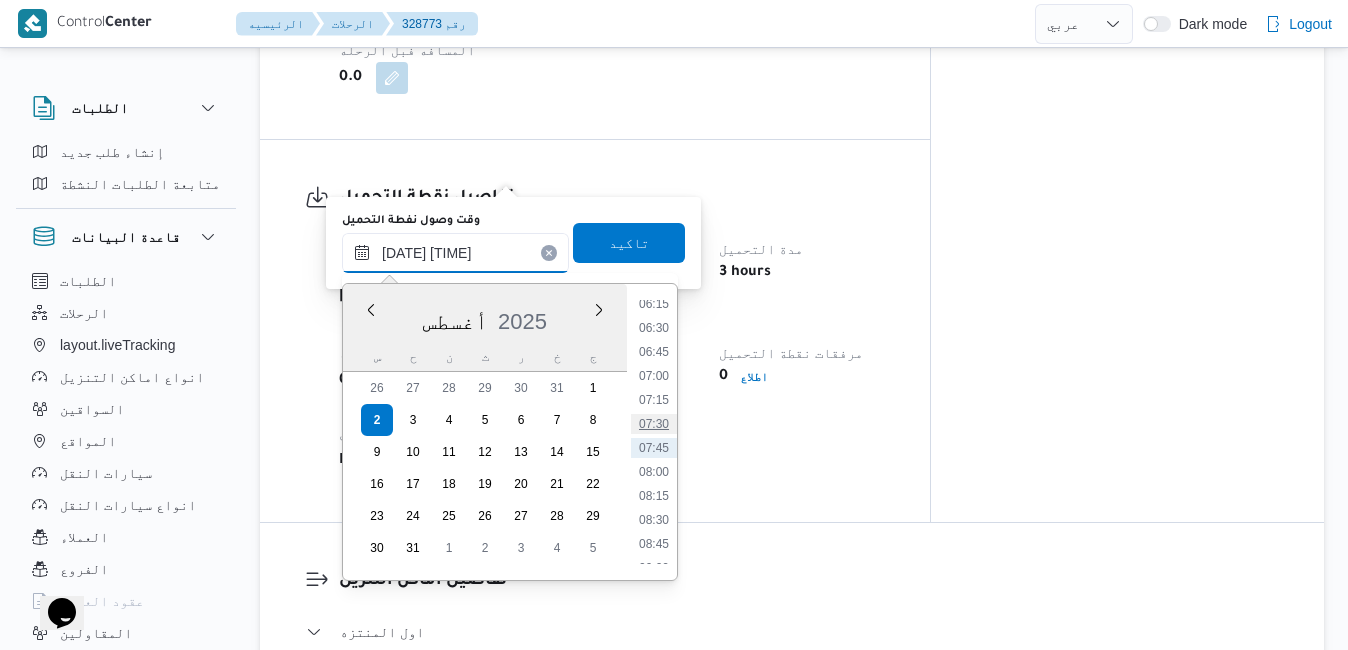 type on "[DATE] [TIME]" 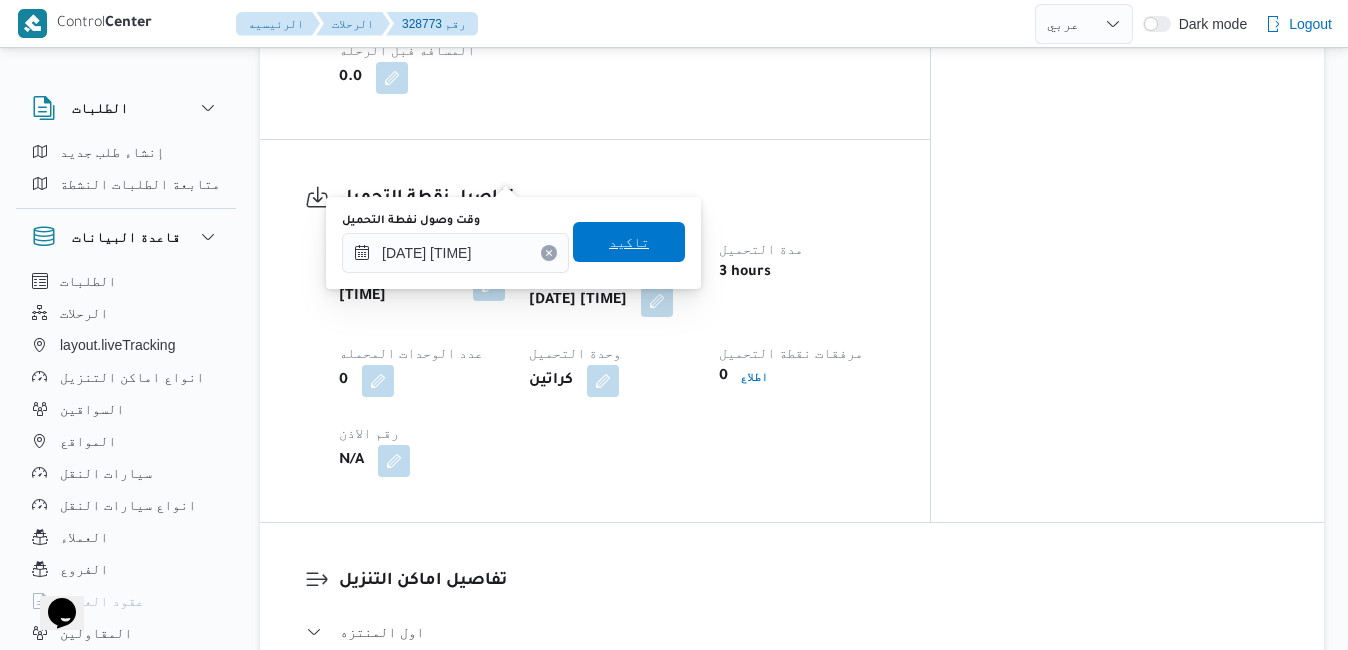 click on "تاكيد" at bounding box center (629, 242) 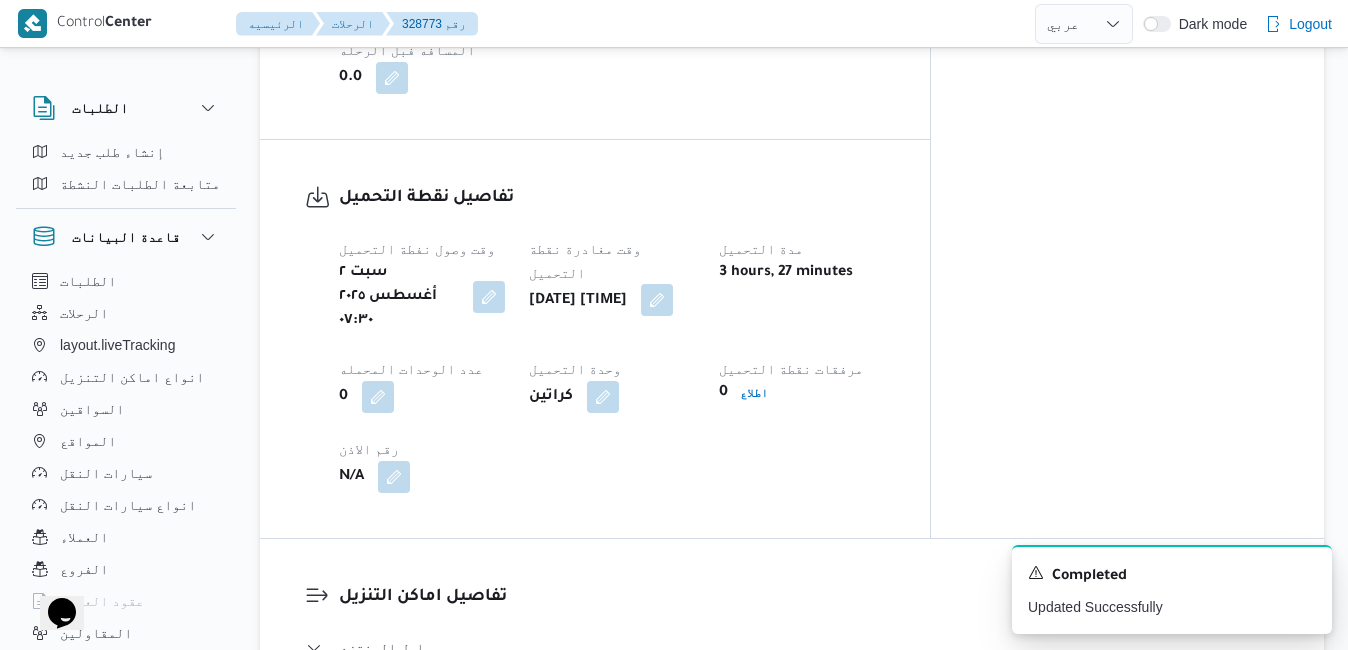 click at bounding box center [657, 300] 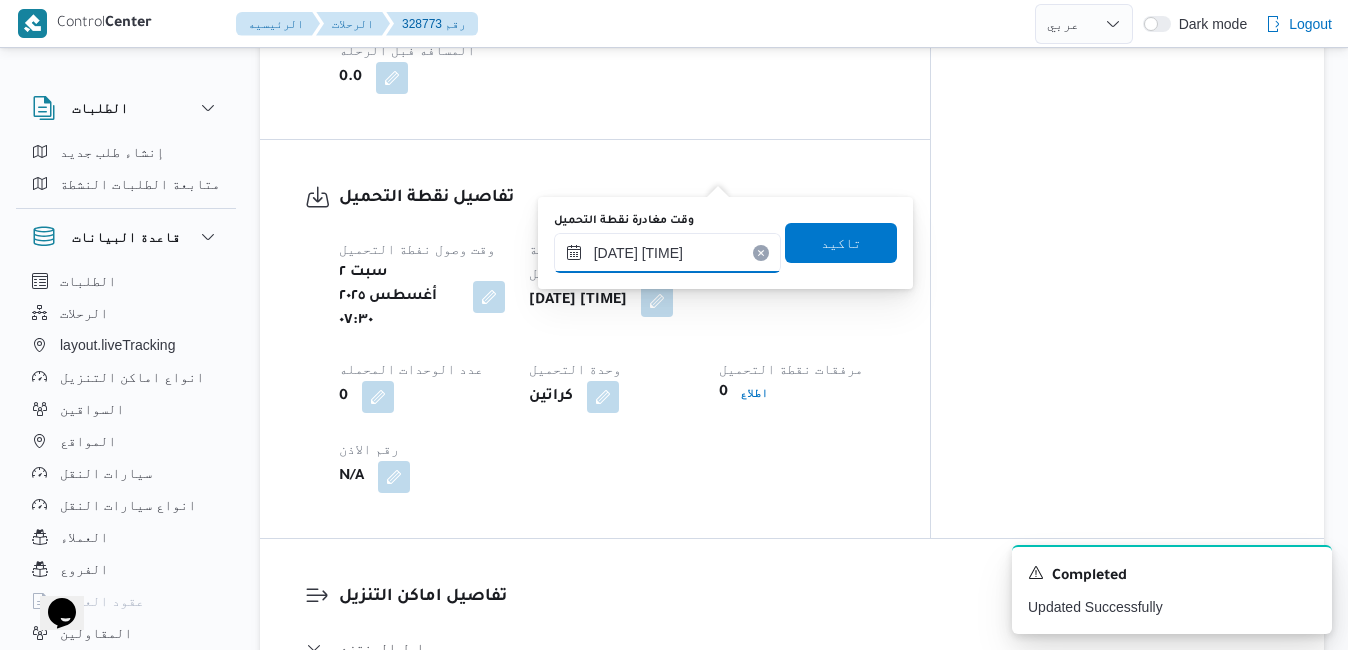 click on "[DATE] [TIME]" at bounding box center [667, 253] 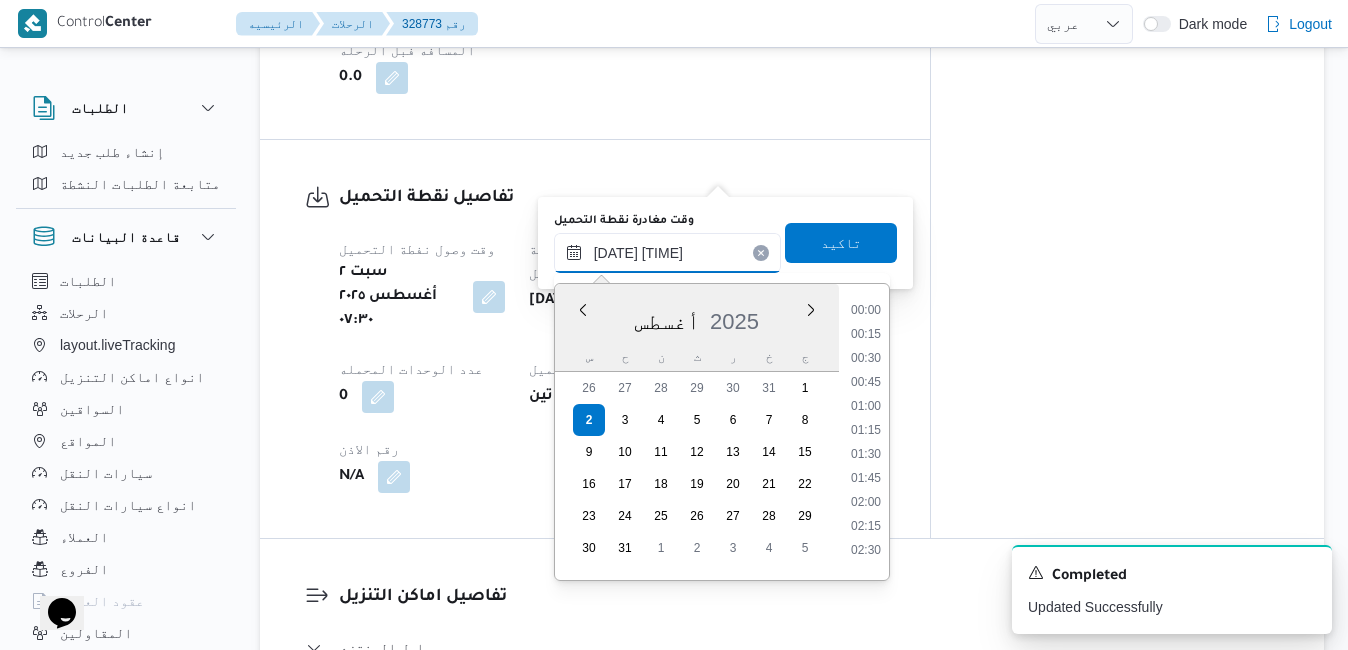 scroll, scrollTop: 894, scrollLeft: 0, axis: vertical 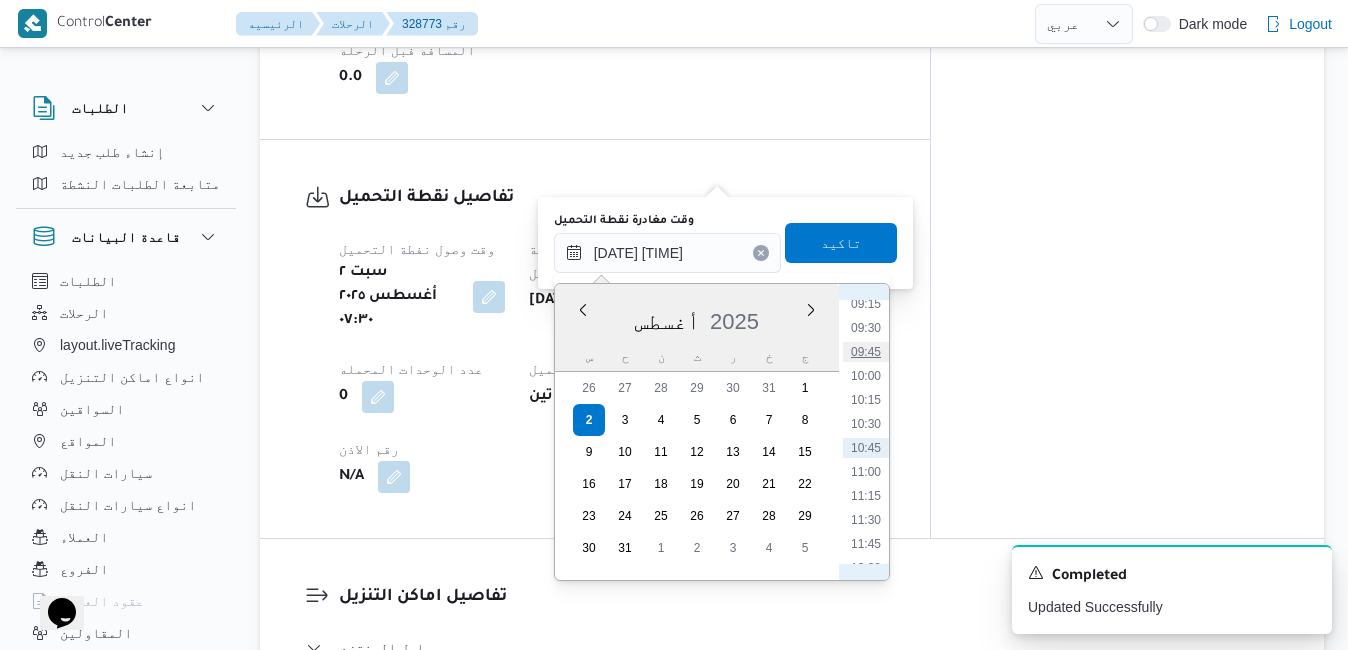 click on "09:45" at bounding box center (866, 352) 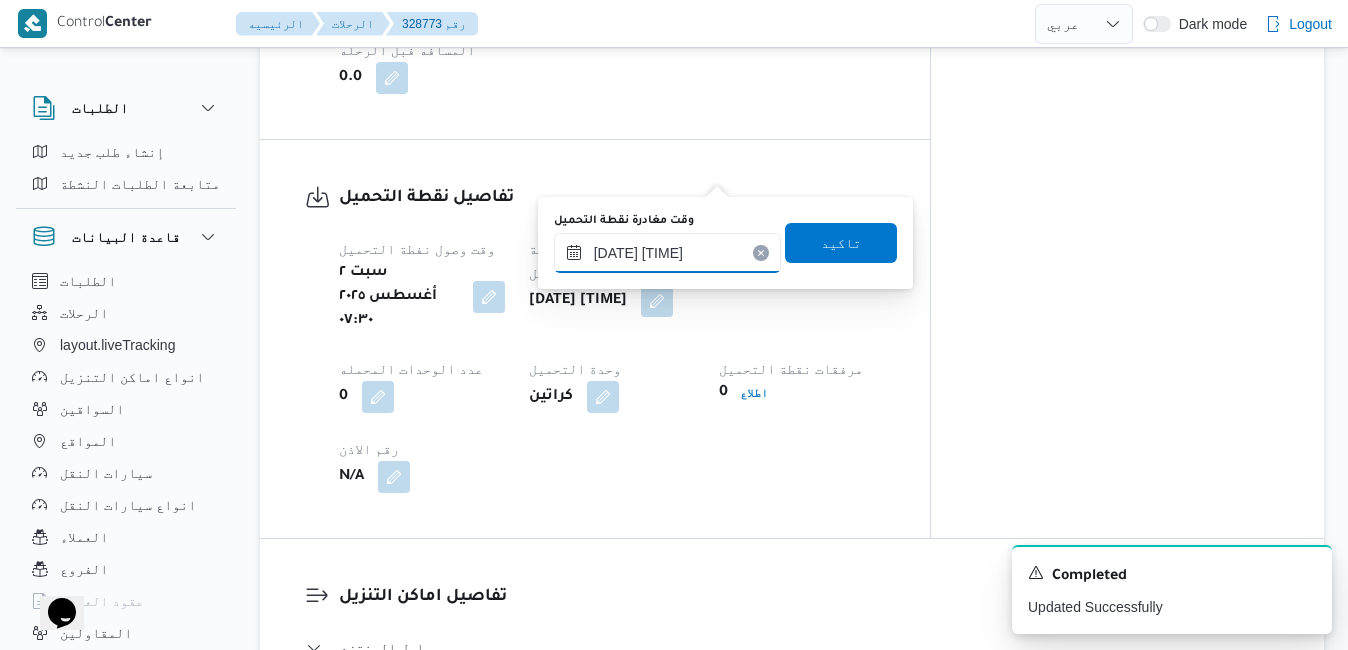 click on "٠٢/٠٨/٢٠٢٥ ٠٩:٤٥" at bounding box center [667, 253] 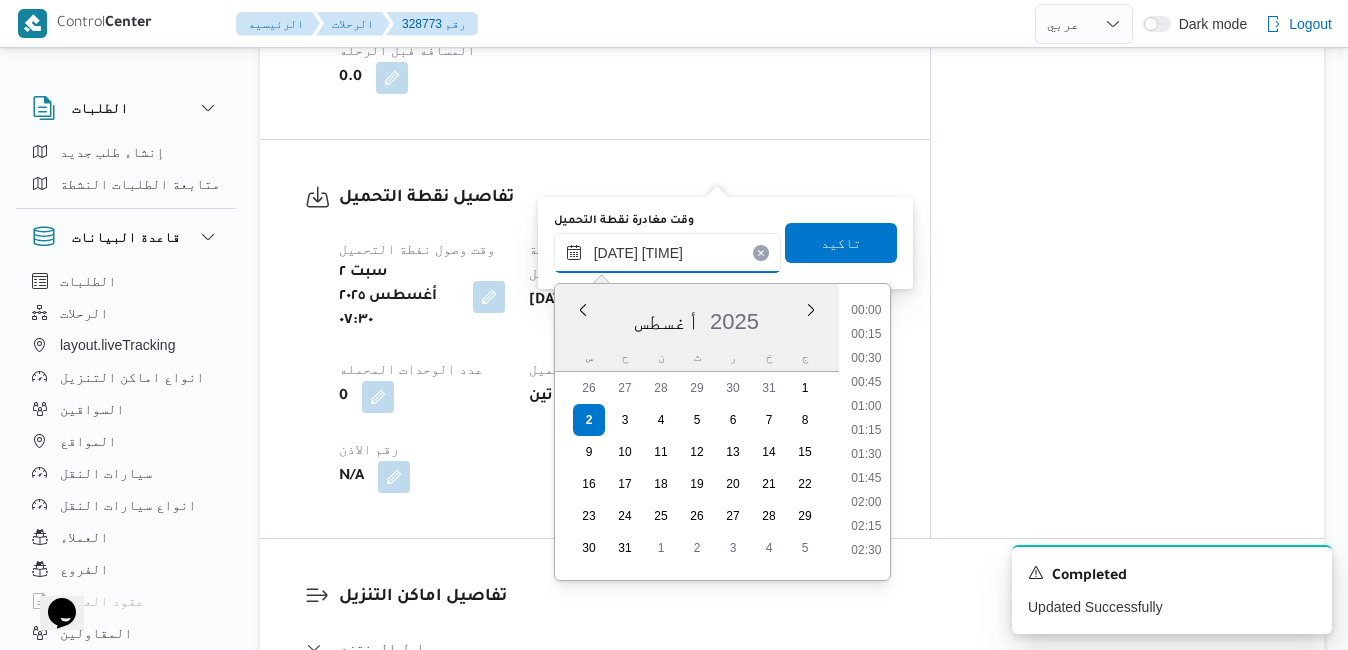 click on "٠٢/٠٨/٢٠٢٥ ٠٩:٤٥" at bounding box center (667, 253) 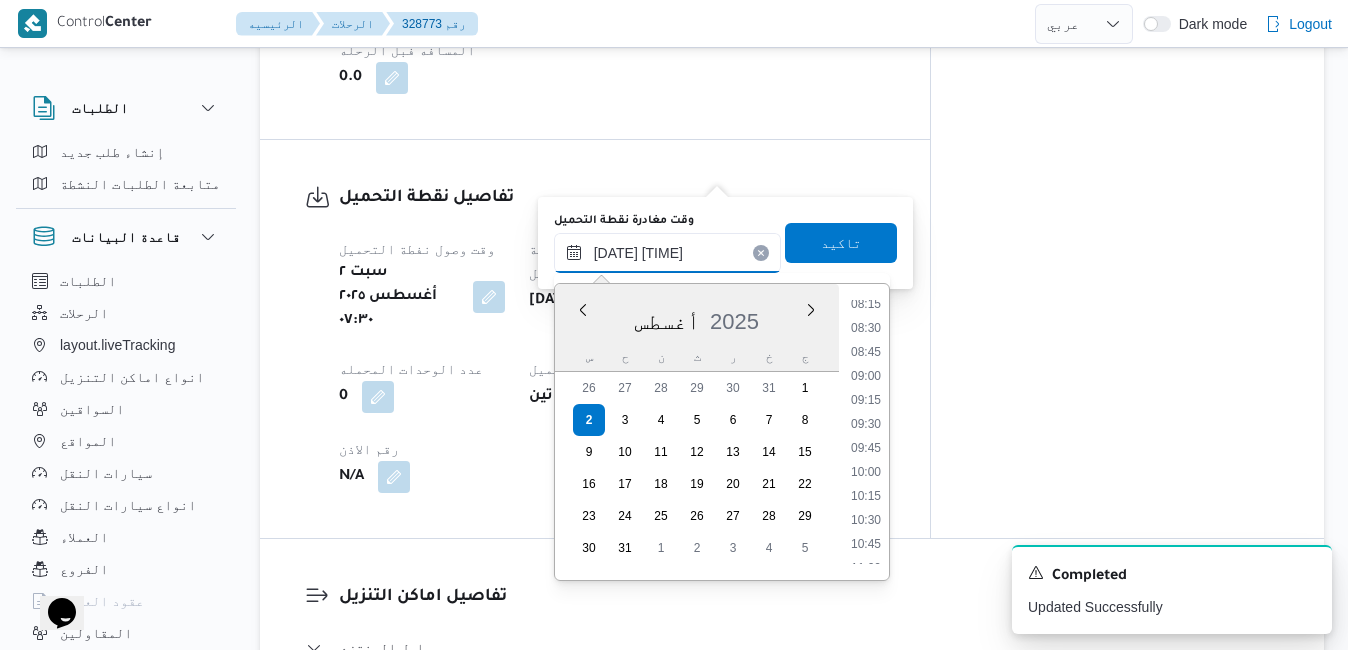 type on "٠٢/٠٨/٢٠٢٥ ٠٩:40" 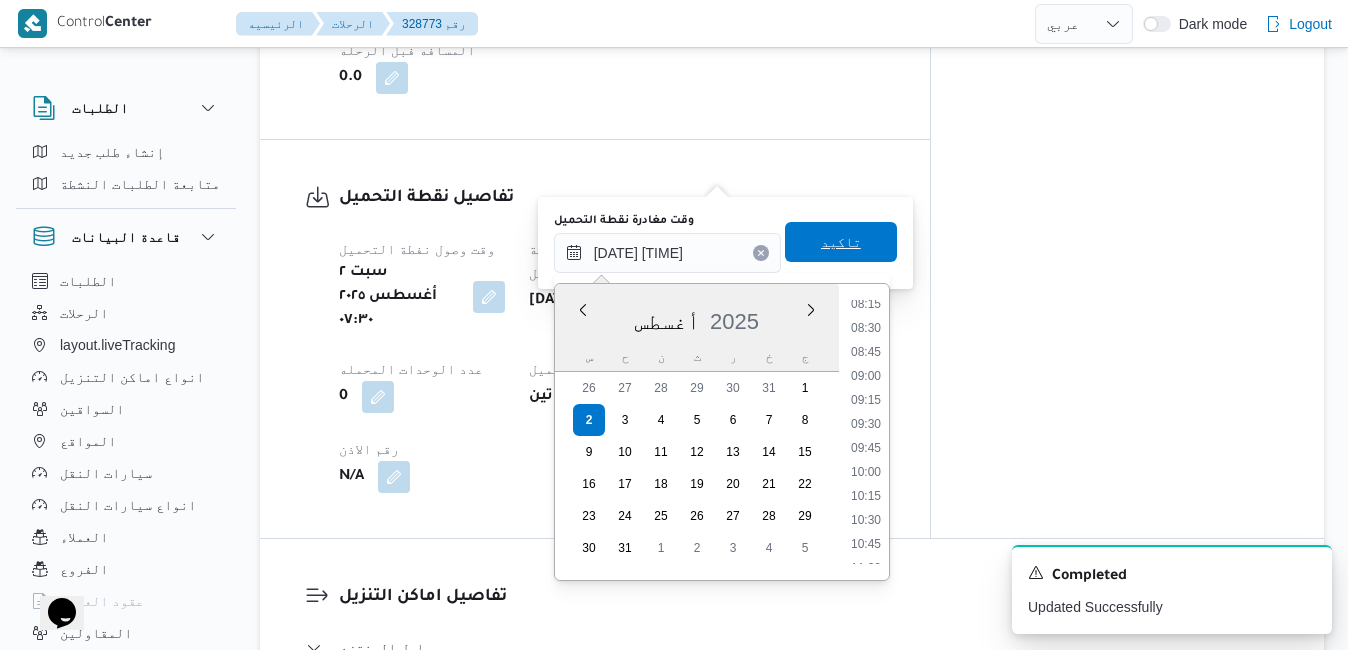 click on "تاكيد" at bounding box center [841, 242] 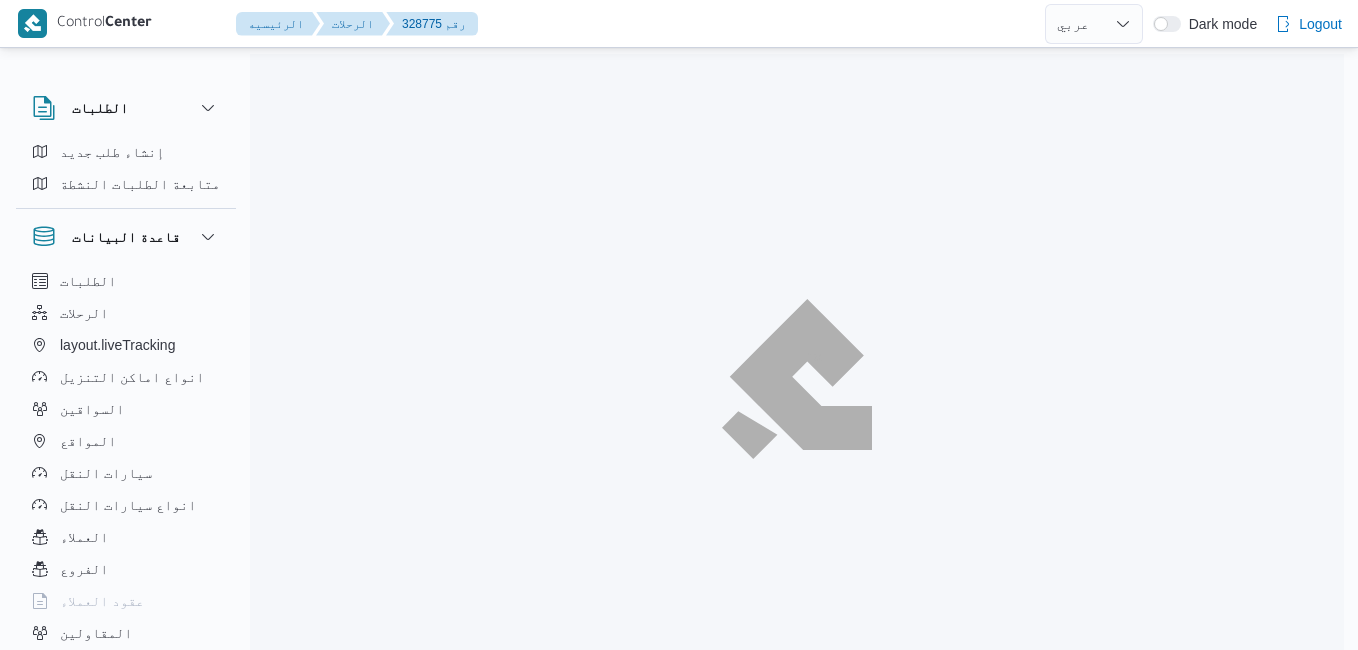 select on "ar" 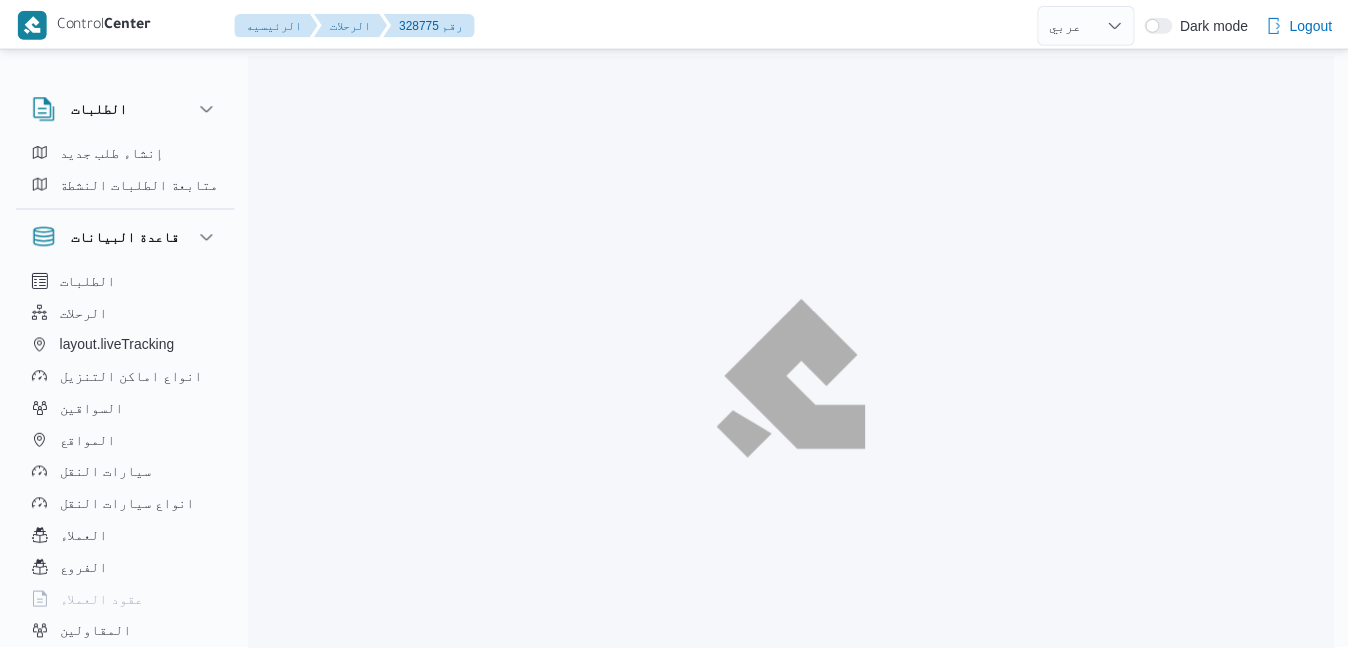 scroll, scrollTop: 0, scrollLeft: 0, axis: both 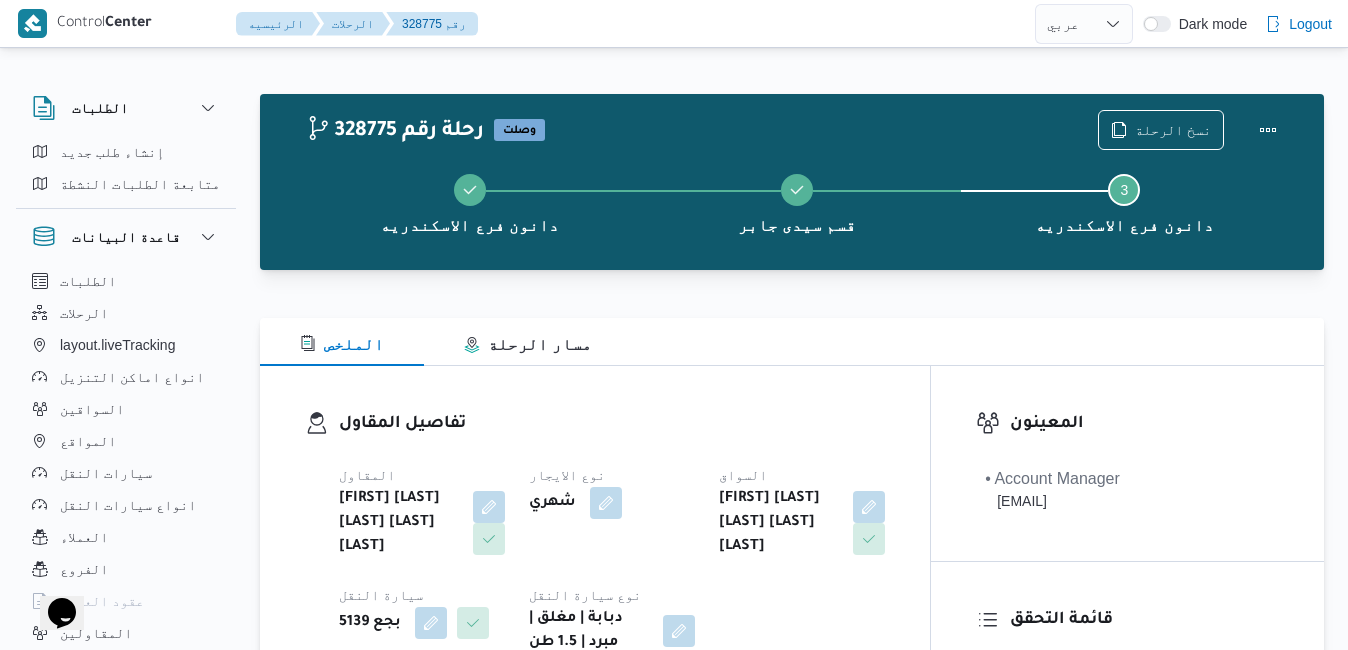 click on "الملخص مسار الرحلة" at bounding box center (792, 342) 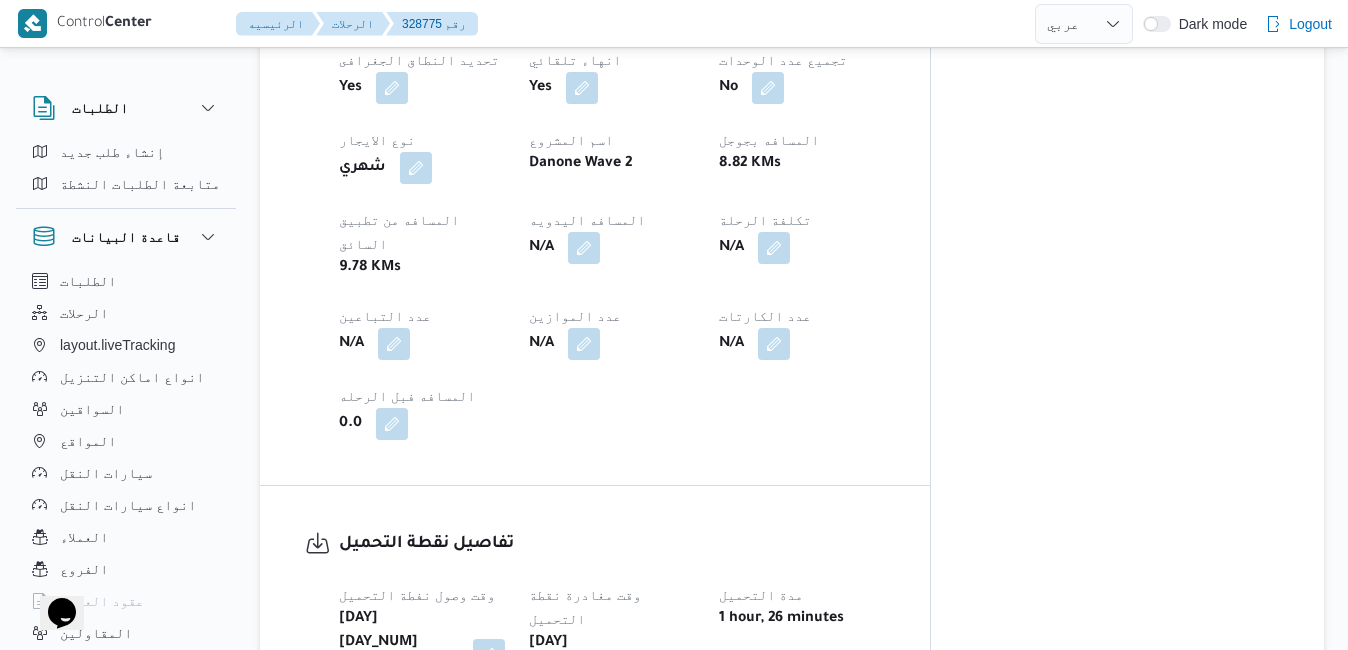 scroll, scrollTop: 1080, scrollLeft: 0, axis: vertical 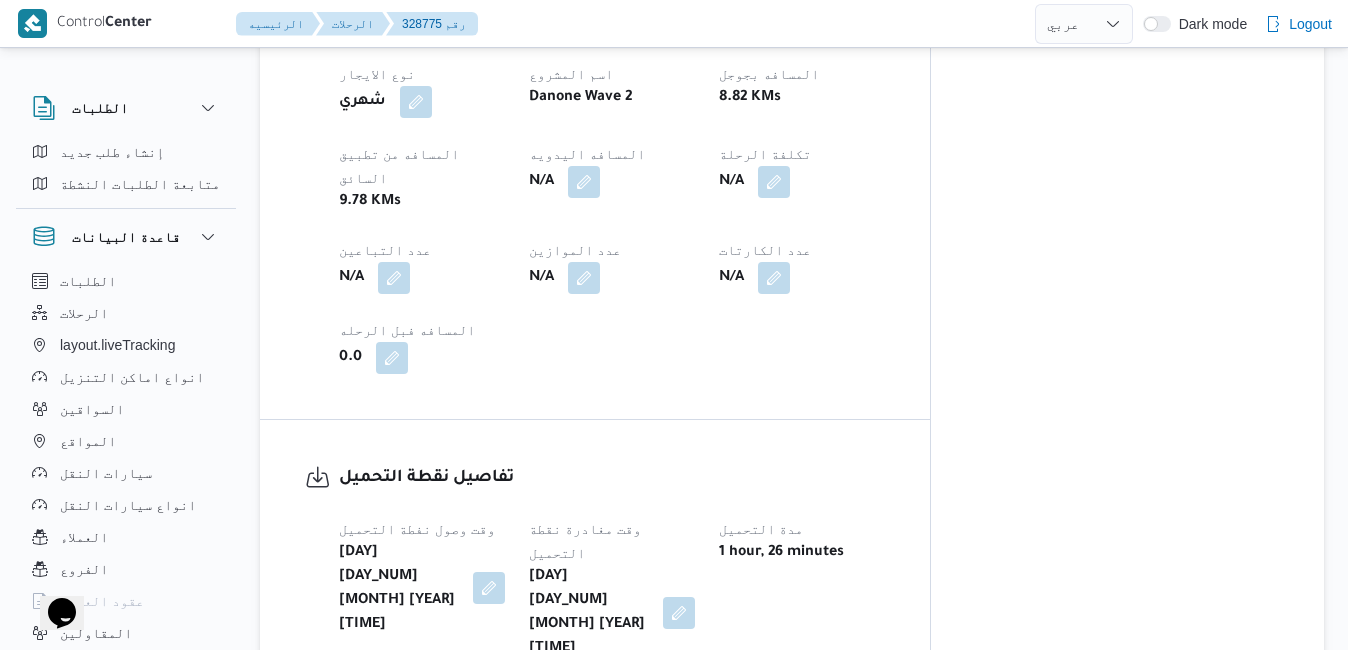 click at bounding box center (489, 588) 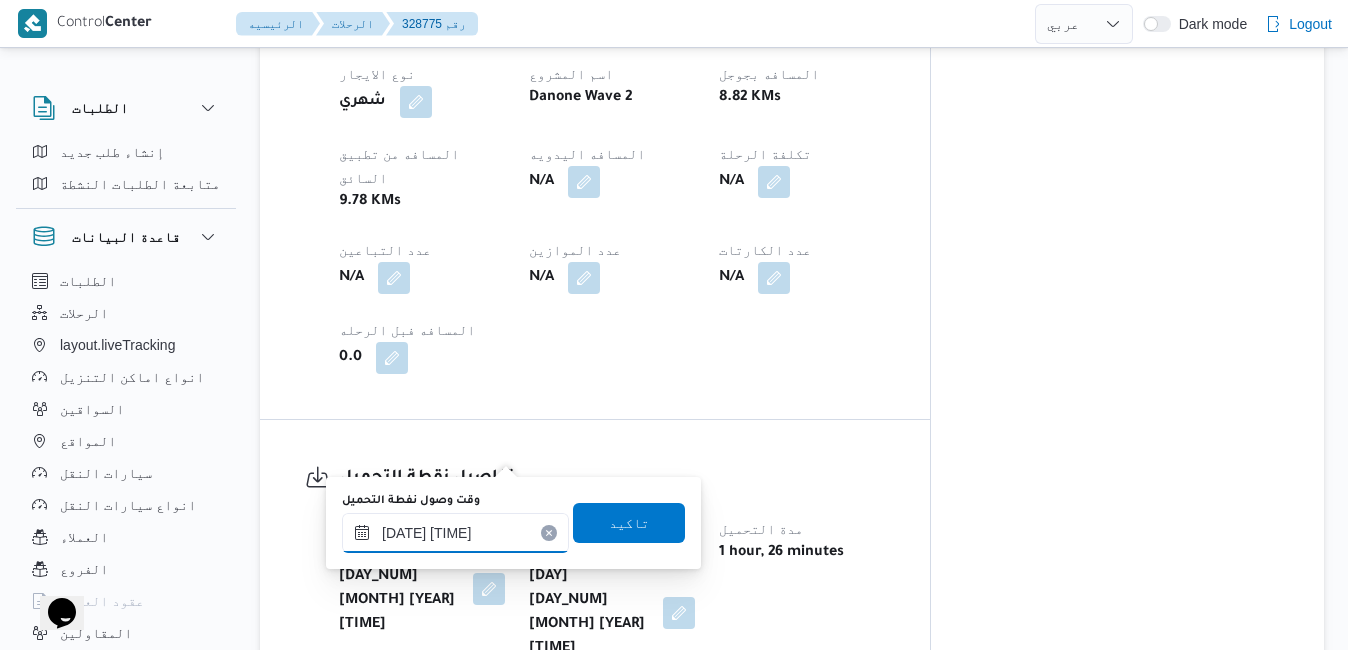 click on "[DATE] [TIME]" at bounding box center (455, 533) 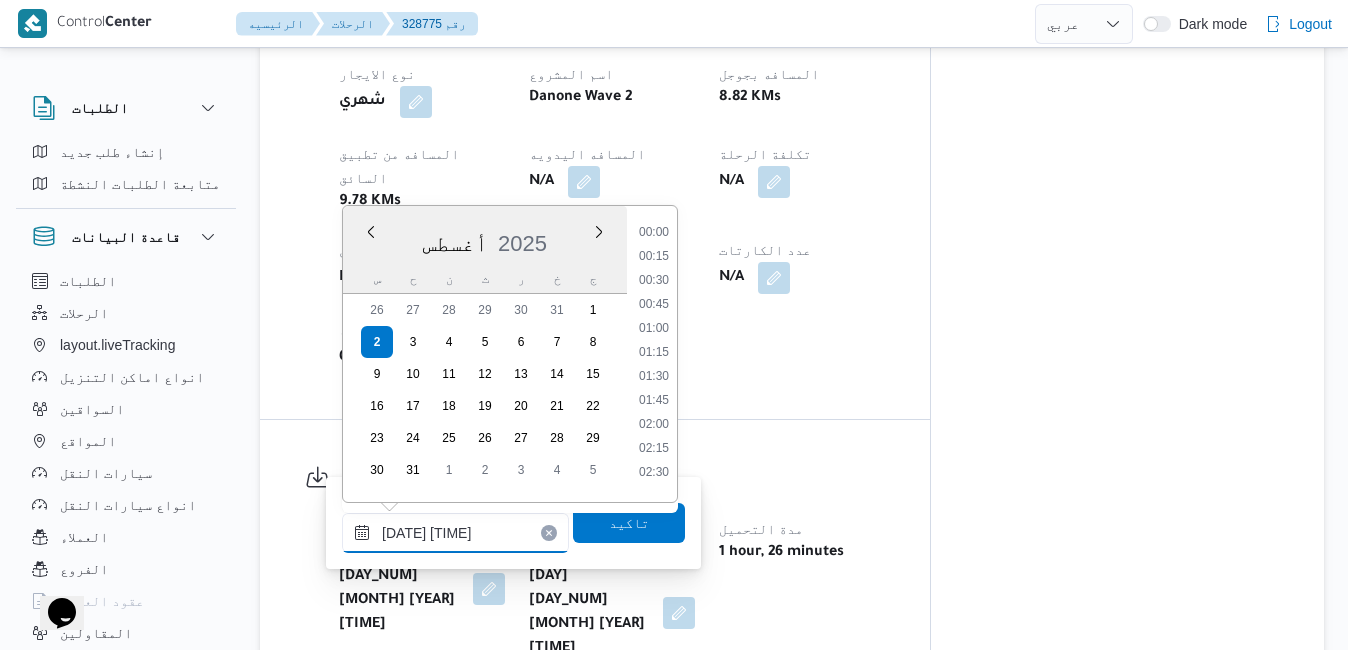 scroll, scrollTop: 606, scrollLeft: 0, axis: vertical 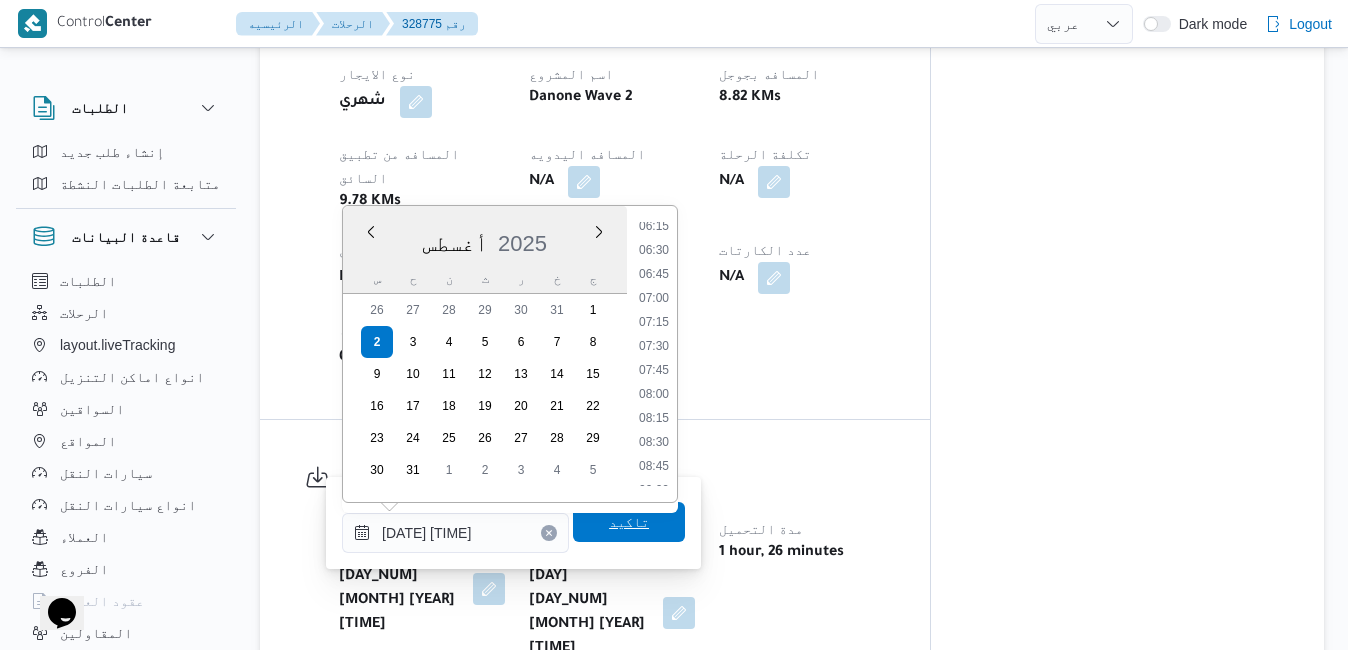 type on "[DATE] [TIME]" 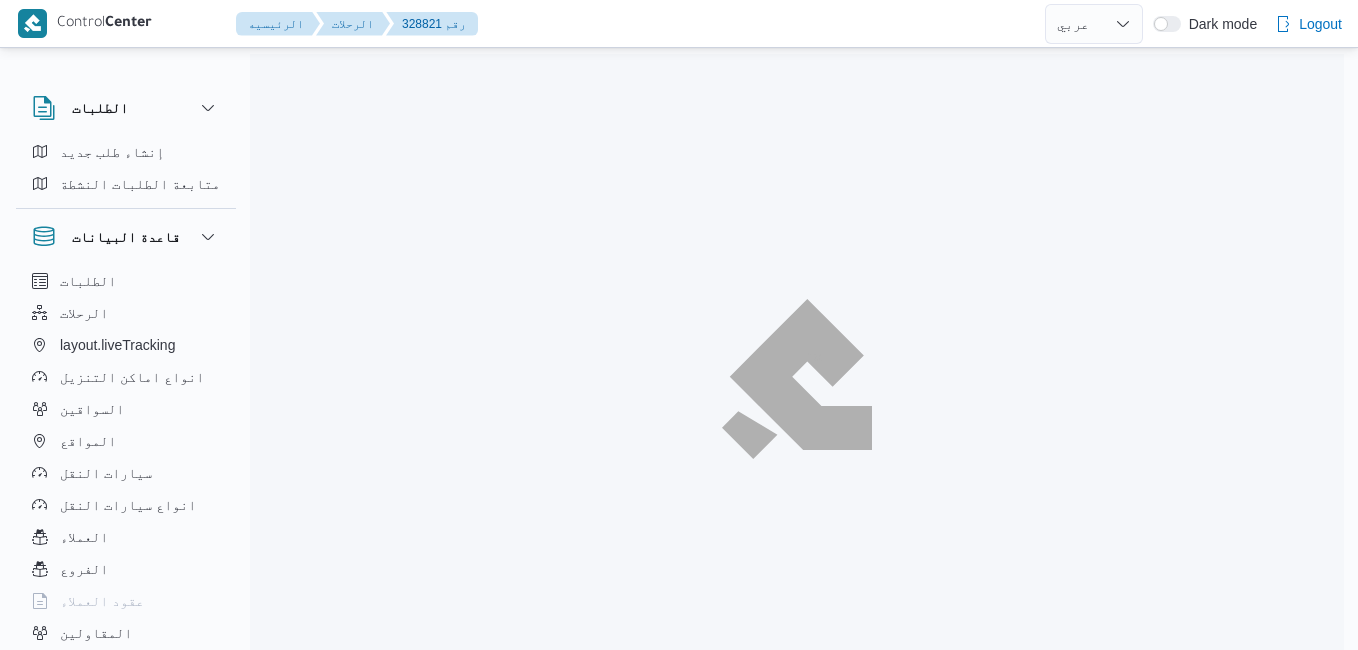 select on "ar" 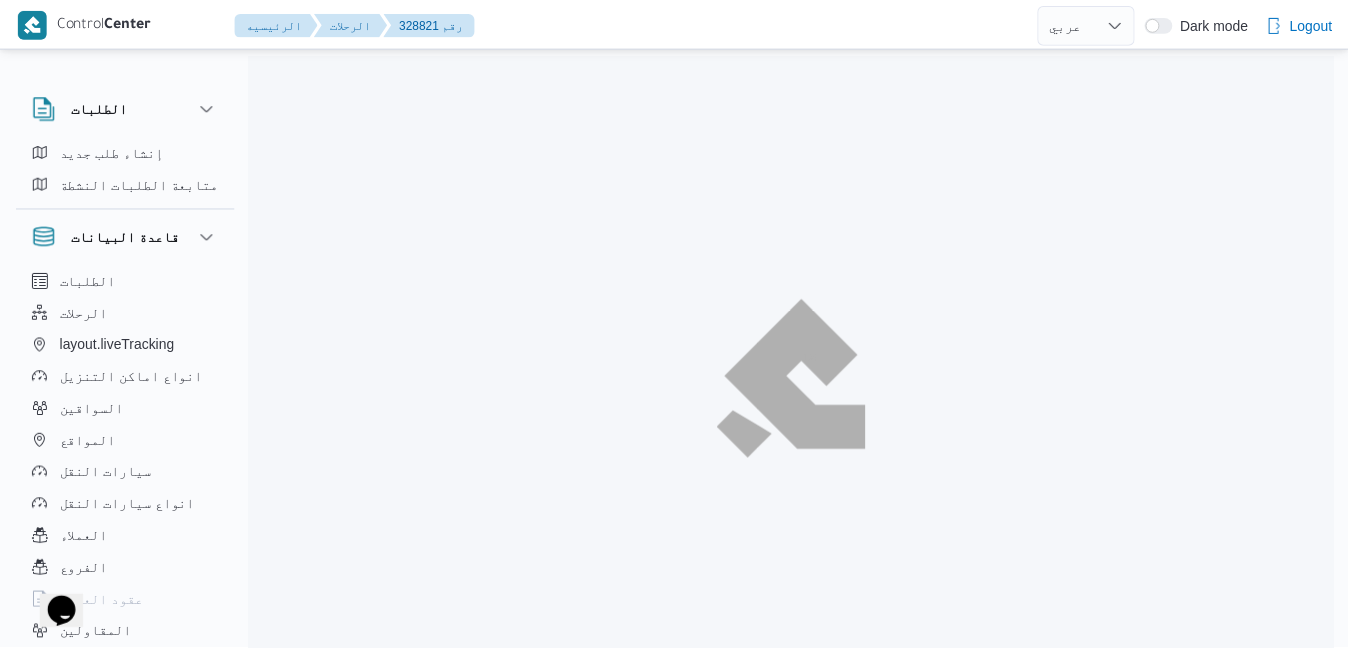 scroll, scrollTop: 0, scrollLeft: 0, axis: both 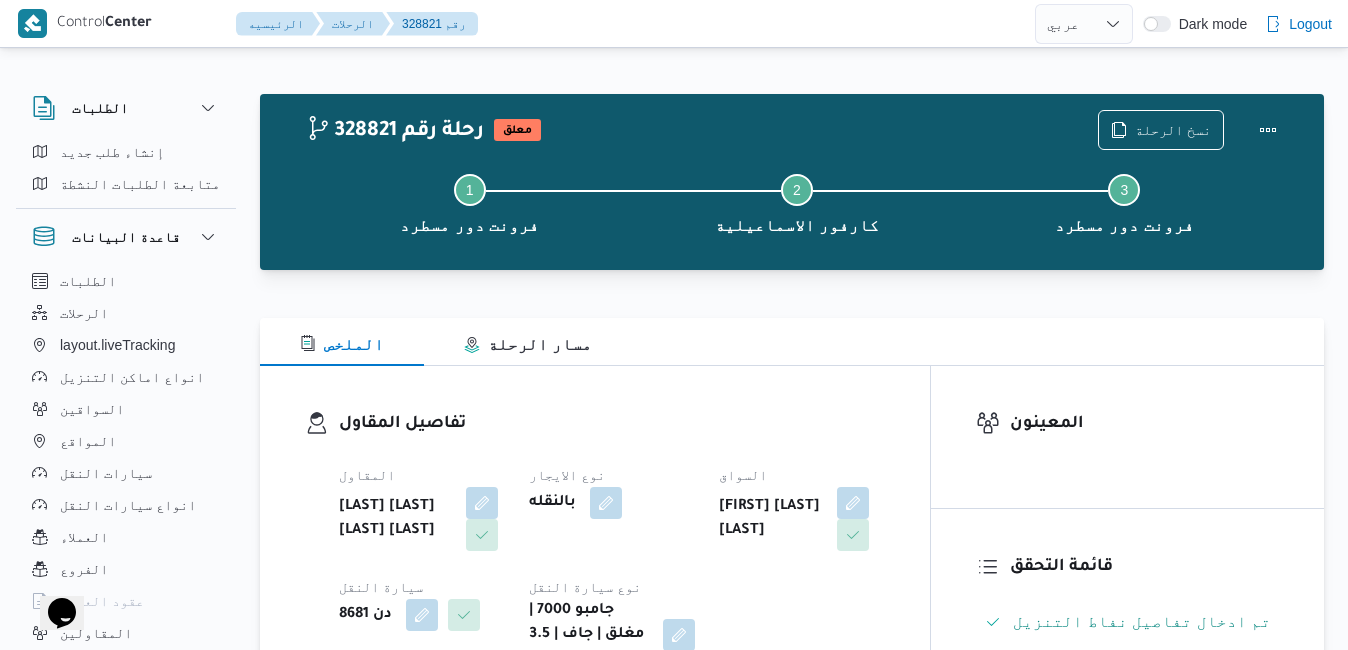 click on "تفاصيل المقاول المقاول [LAST] [LAST] [LAST] [LAST] نوع الايجار بالنقله السواق [FIRST] [LAST] [LAST] سيارة النقل دن 8681 نوع سيارة النقل جامبو 7000 | مغلق | جاف | 3.5 طن" at bounding box center [595, 541] 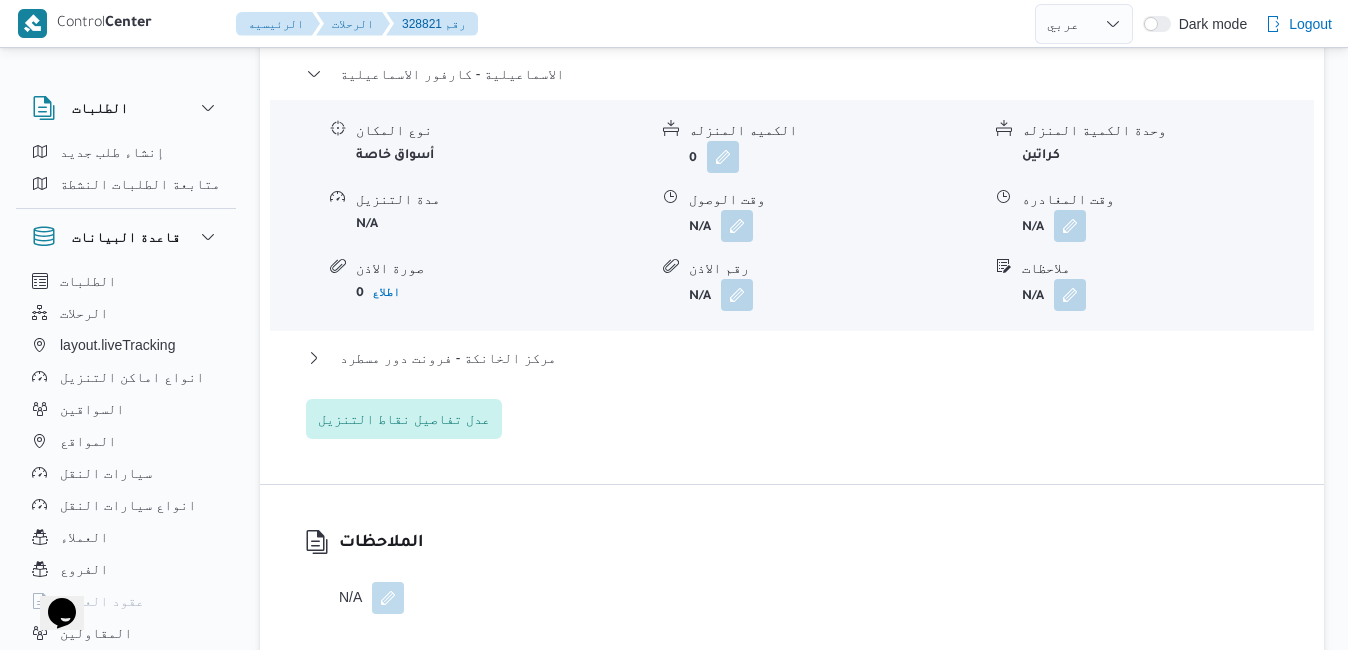 scroll, scrollTop: 1880, scrollLeft: 0, axis: vertical 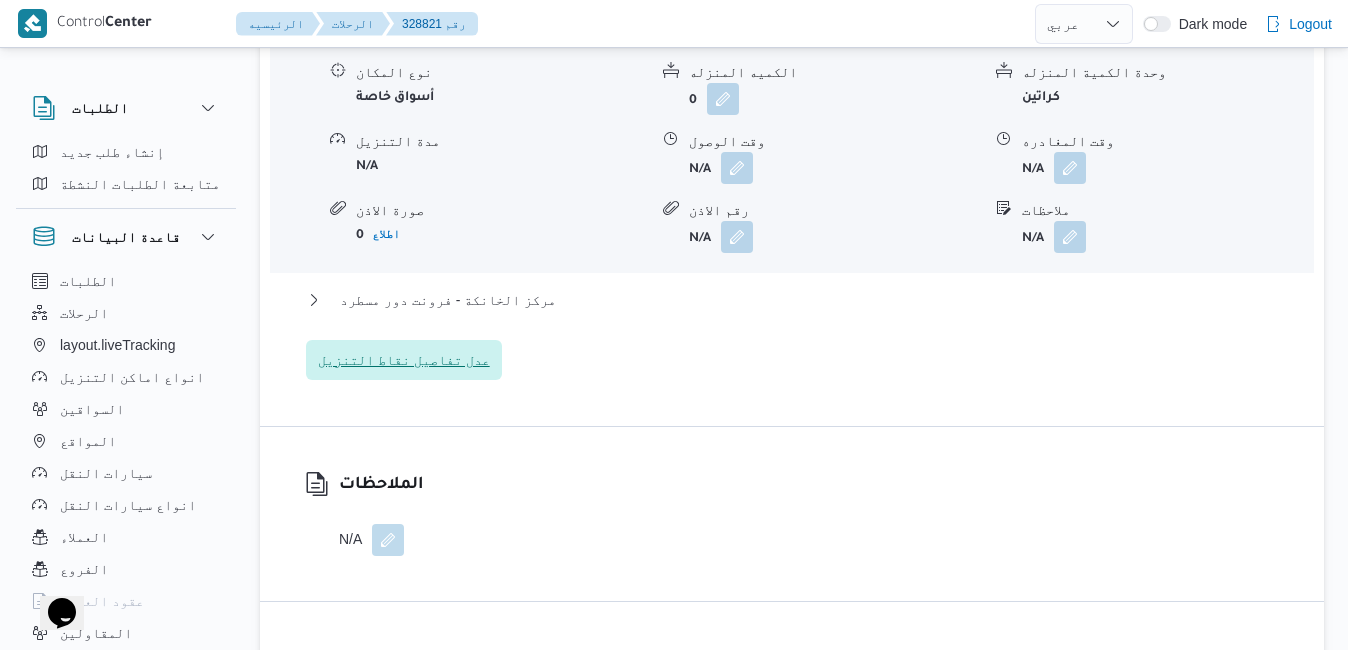 click on "عدل تفاصيل نقاط التنزيل" at bounding box center [404, 360] 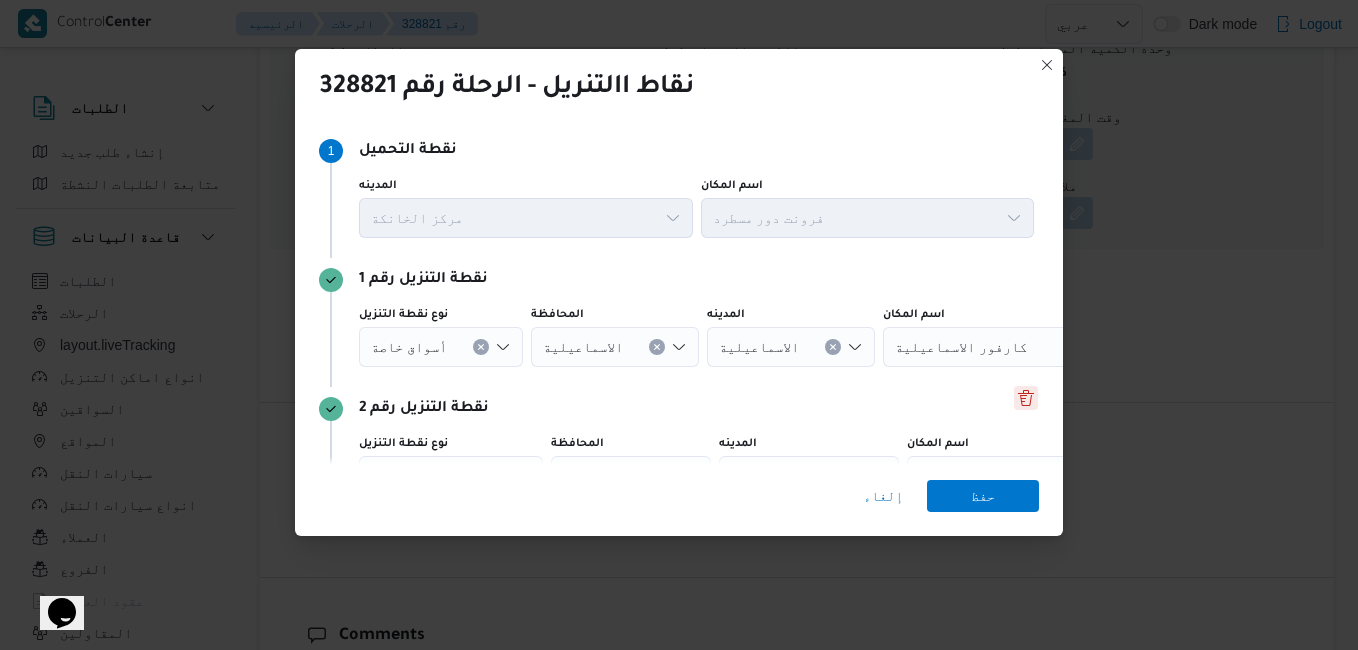 click at bounding box center [1026, 398] 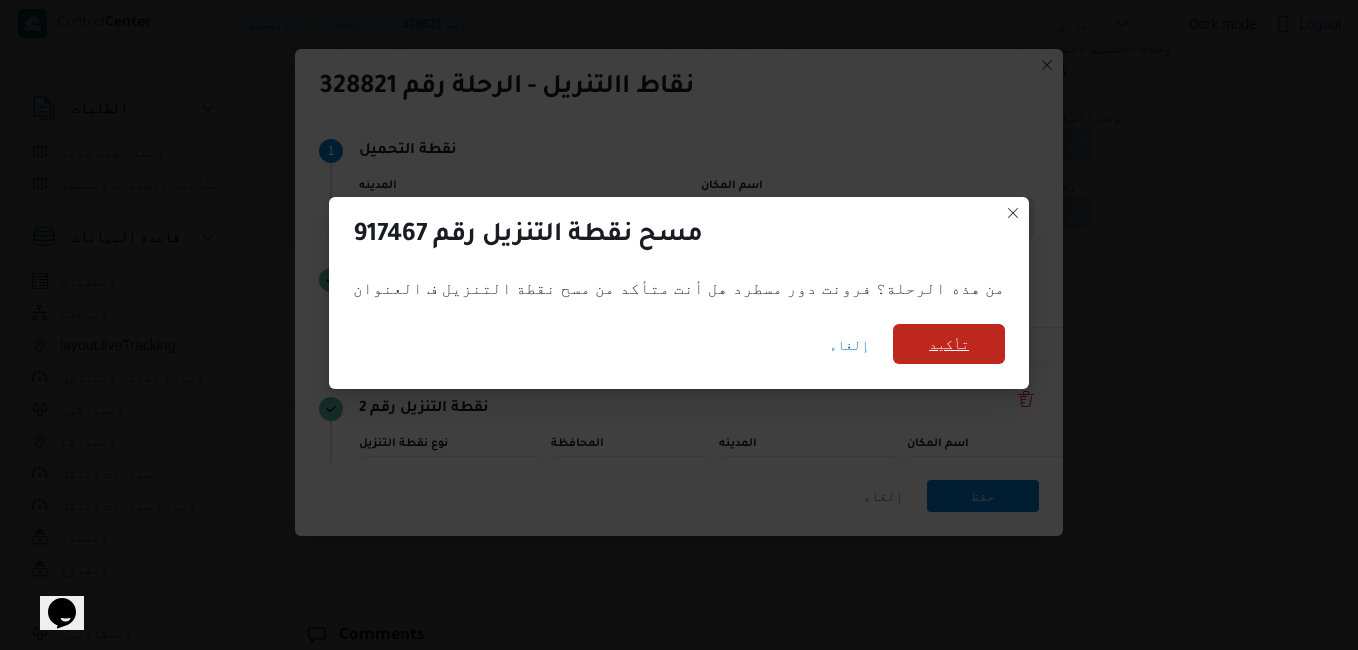 click on "تأكيد" at bounding box center (949, 344) 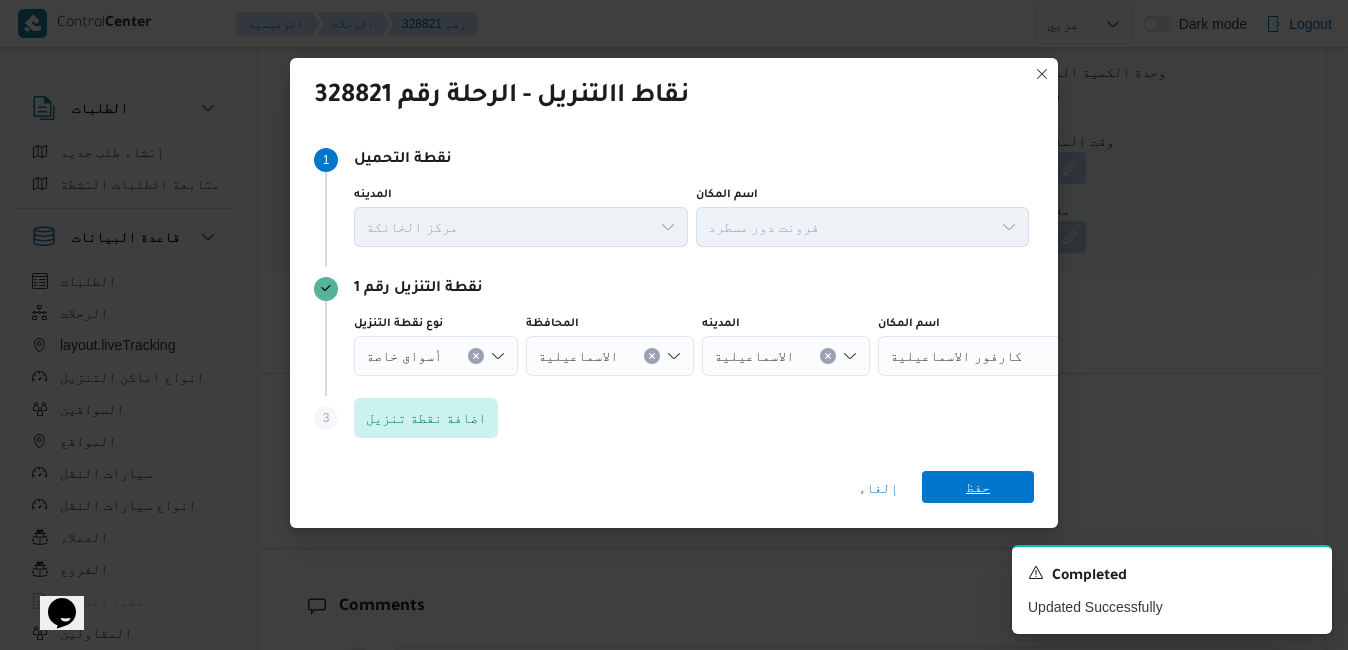click on "حفظ" at bounding box center (978, 487) 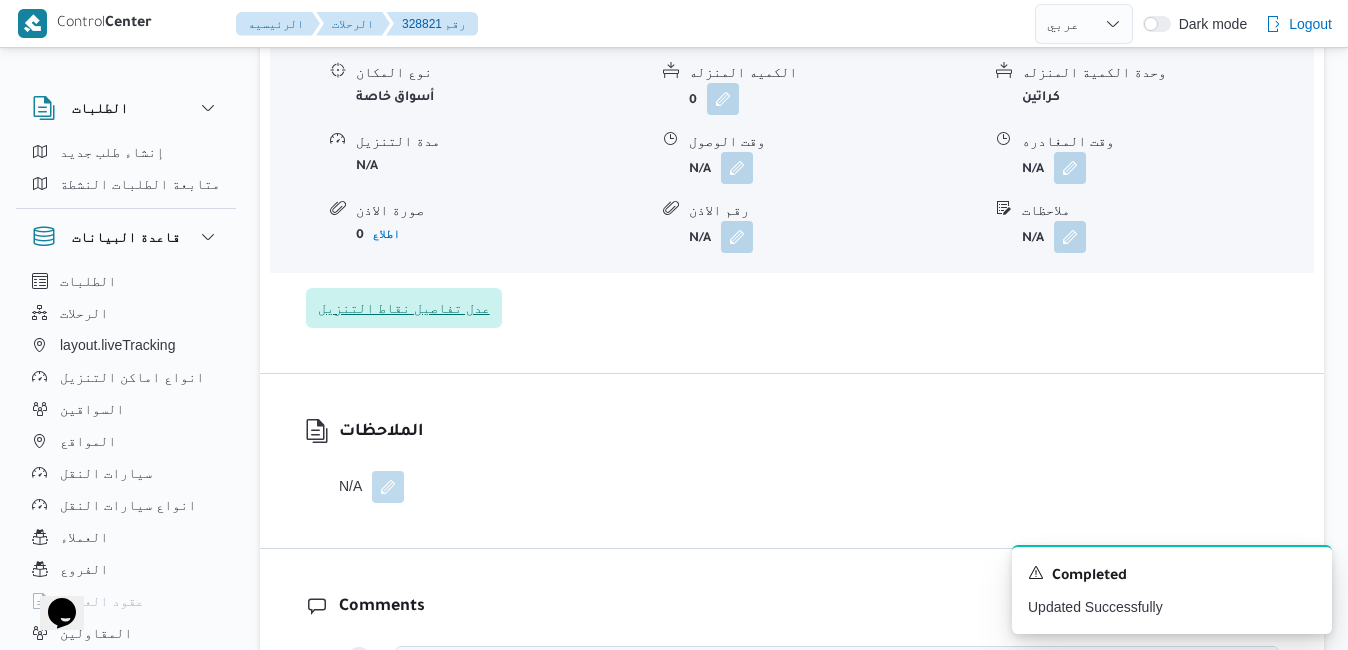 type 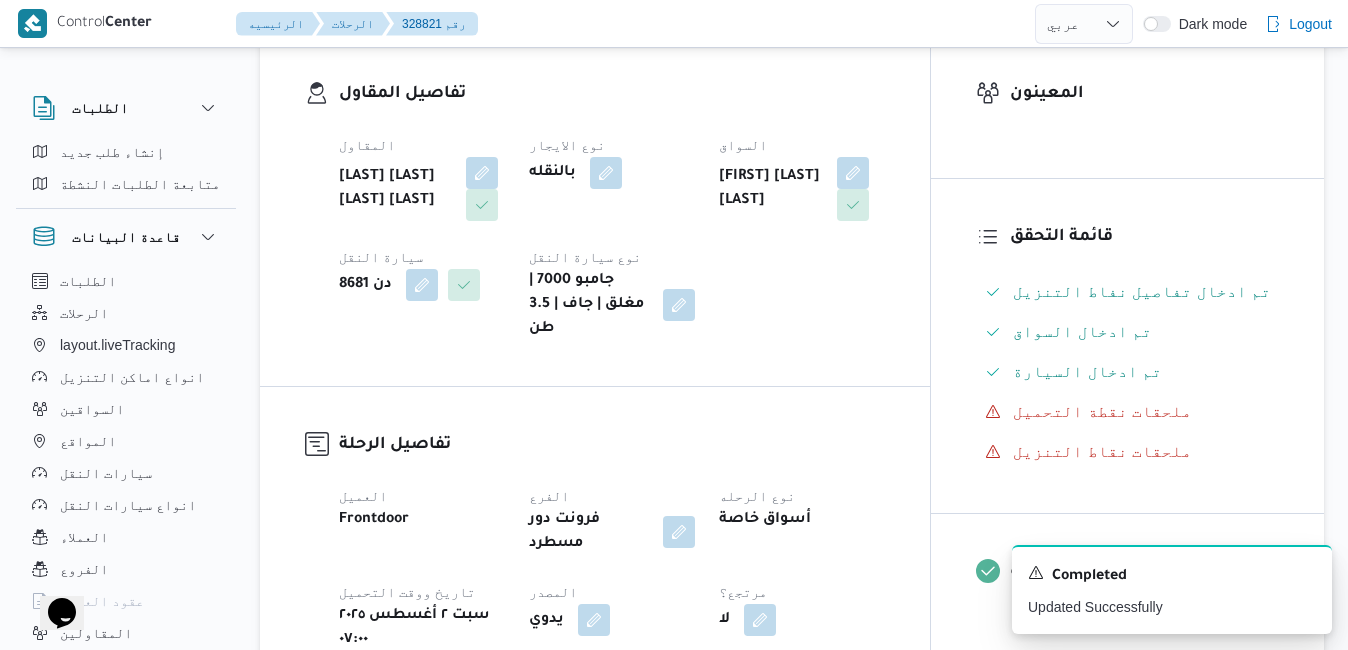scroll, scrollTop: 240, scrollLeft: 0, axis: vertical 